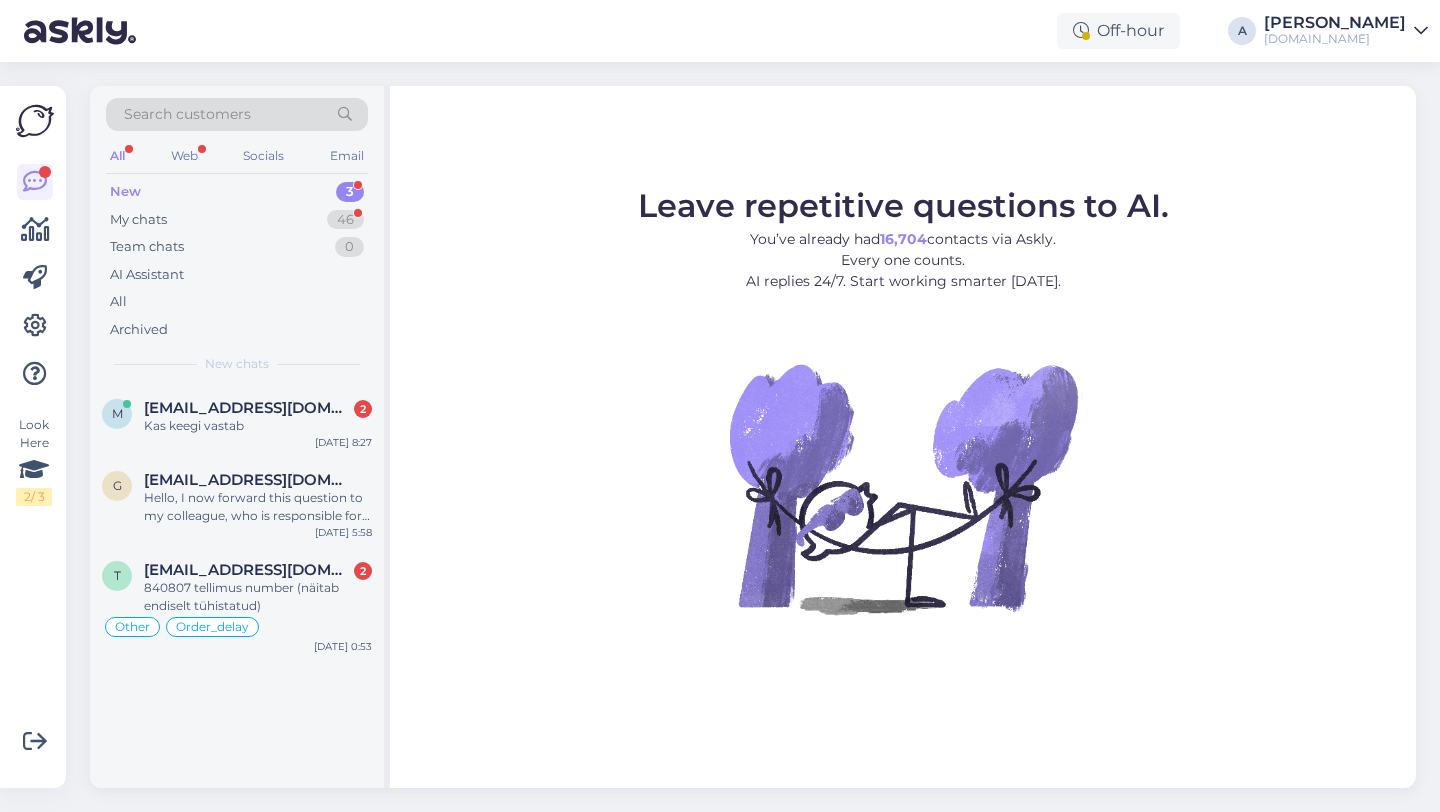 scroll, scrollTop: 0, scrollLeft: 0, axis: both 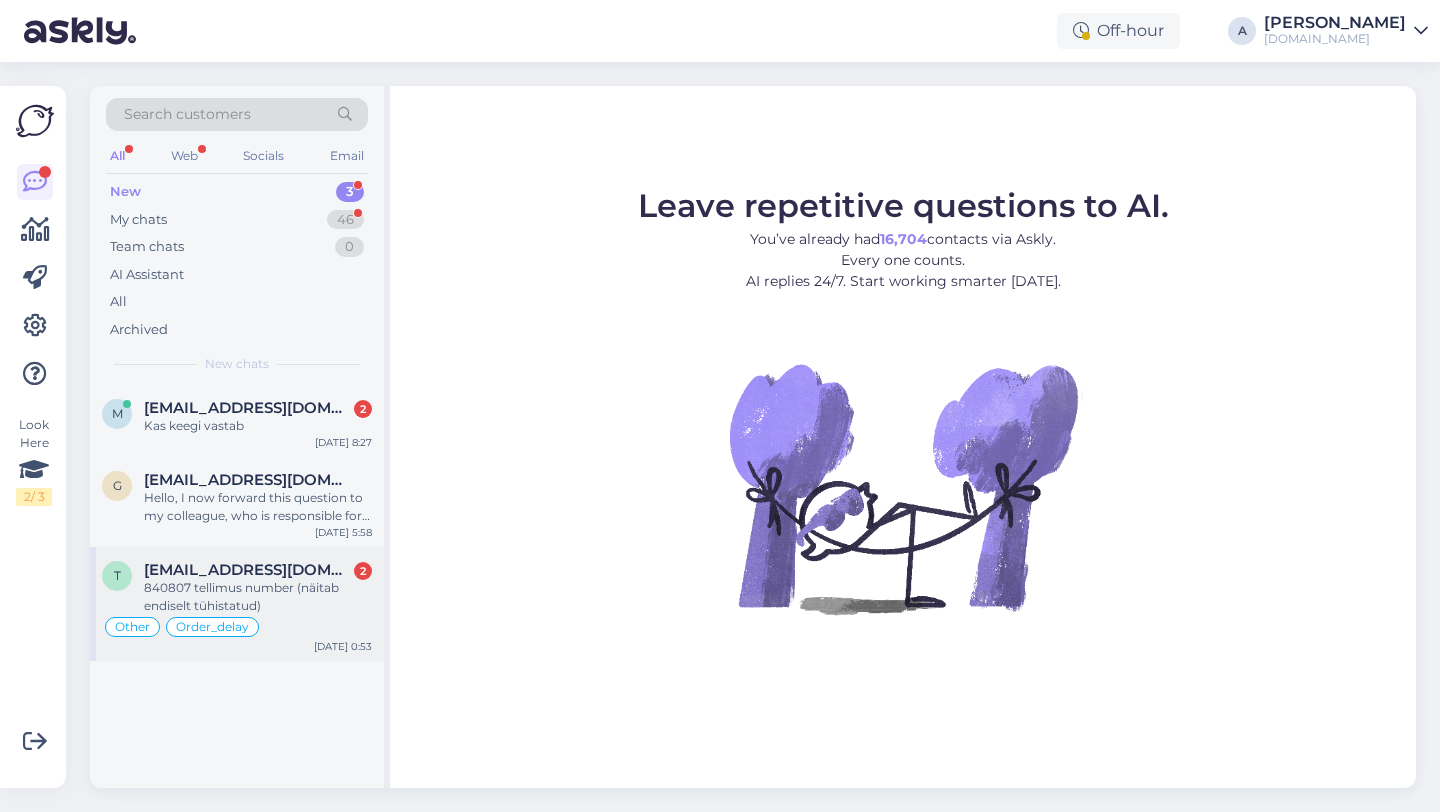 click on "840807 tellimus number (näitab endiselt tühistatud)" at bounding box center (258, 597) 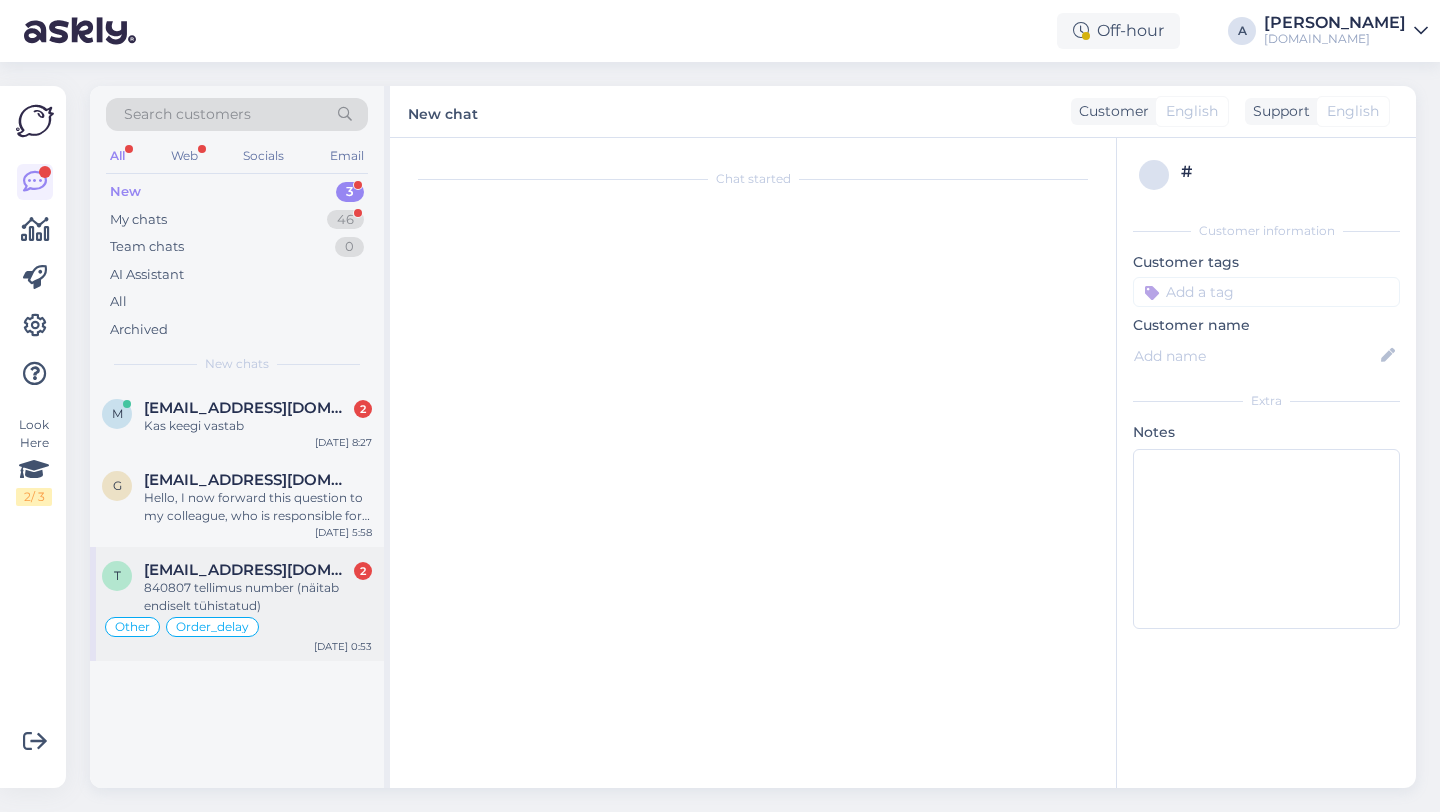 type on "763328" 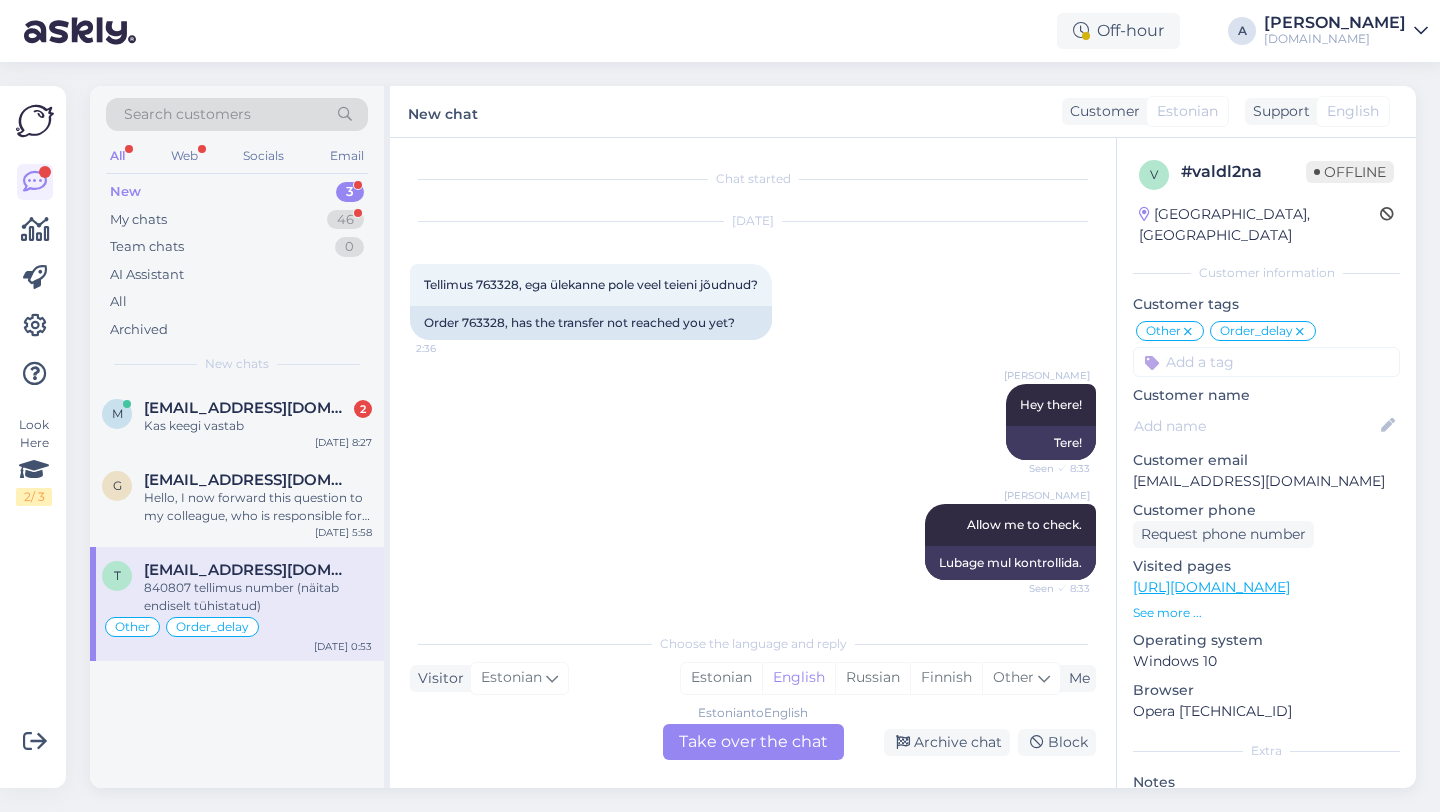 scroll, scrollTop: 10977, scrollLeft: 0, axis: vertical 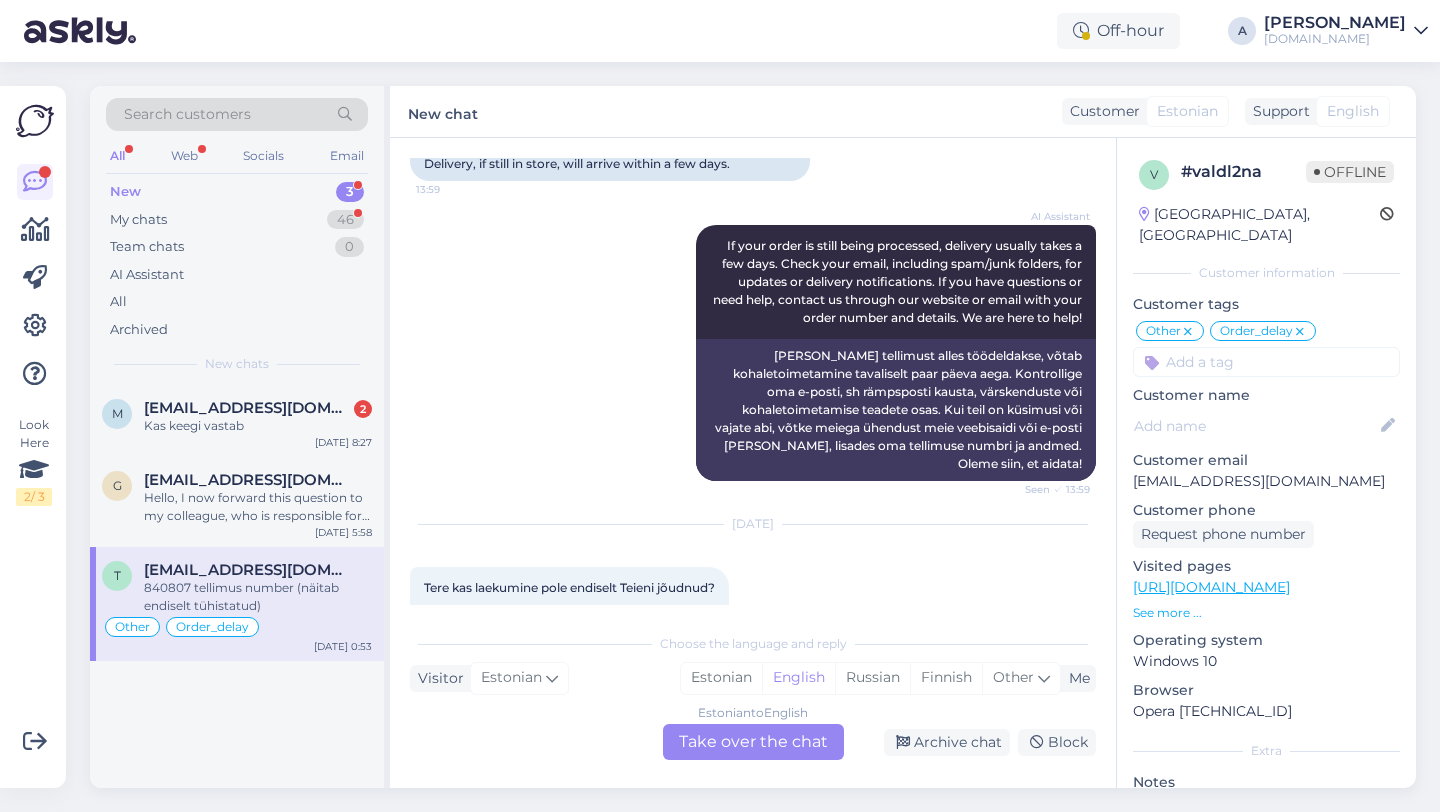 drag, startPoint x: 560, startPoint y: 564, endPoint x: 516, endPoint y: 565, distance: 44.011364 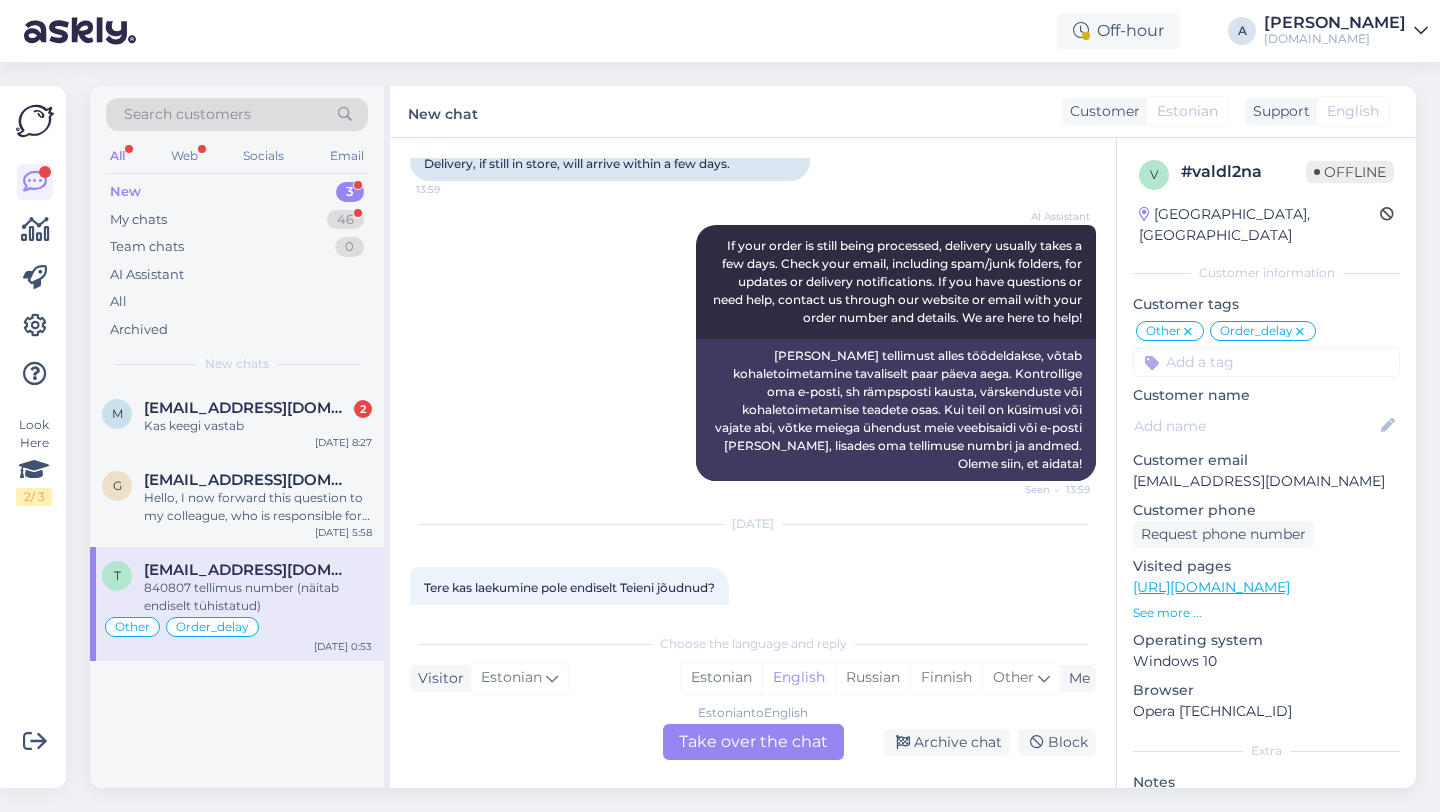 click on "Order number 840807 (still shows as cancelled)" at bounding box center [581, 746] 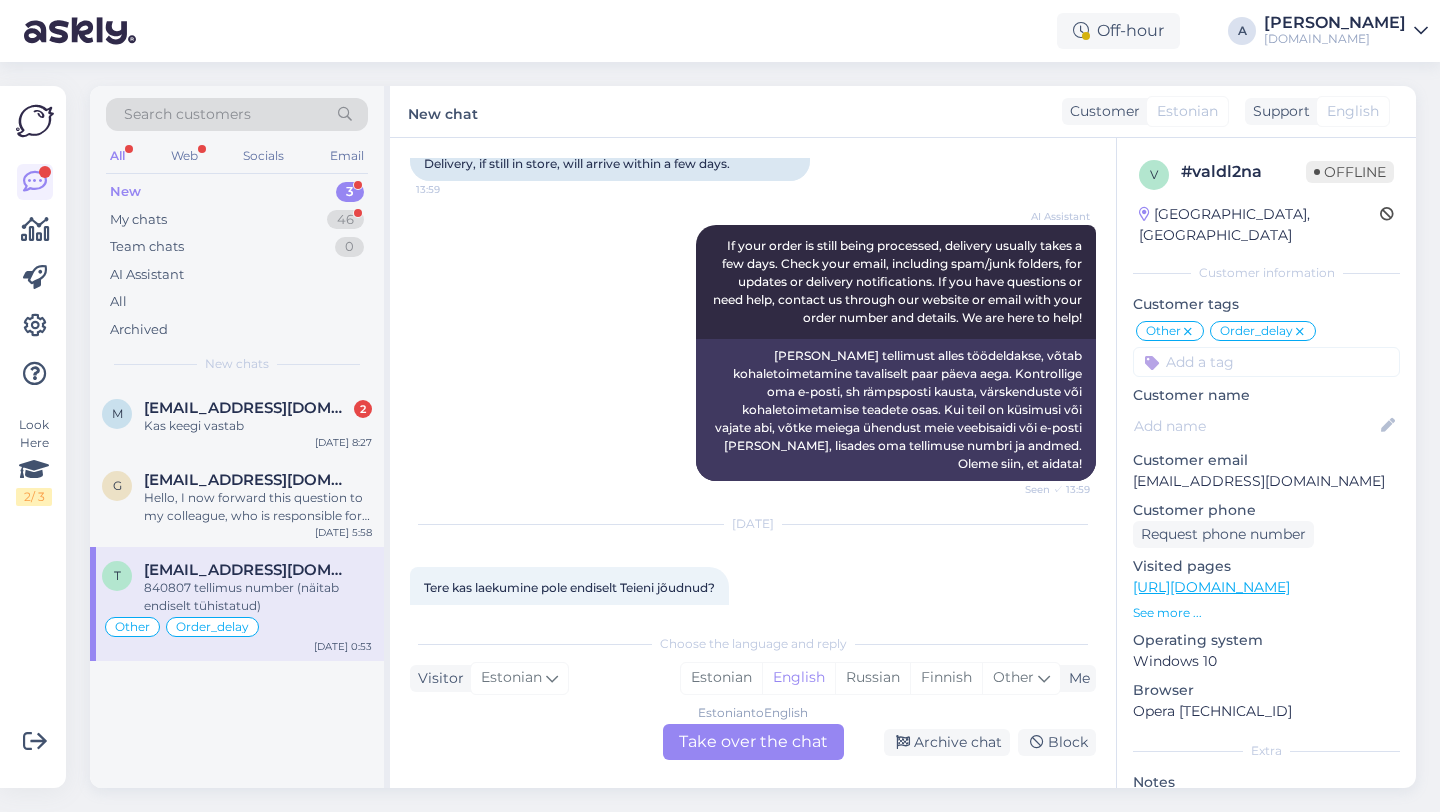 copy on "840807" 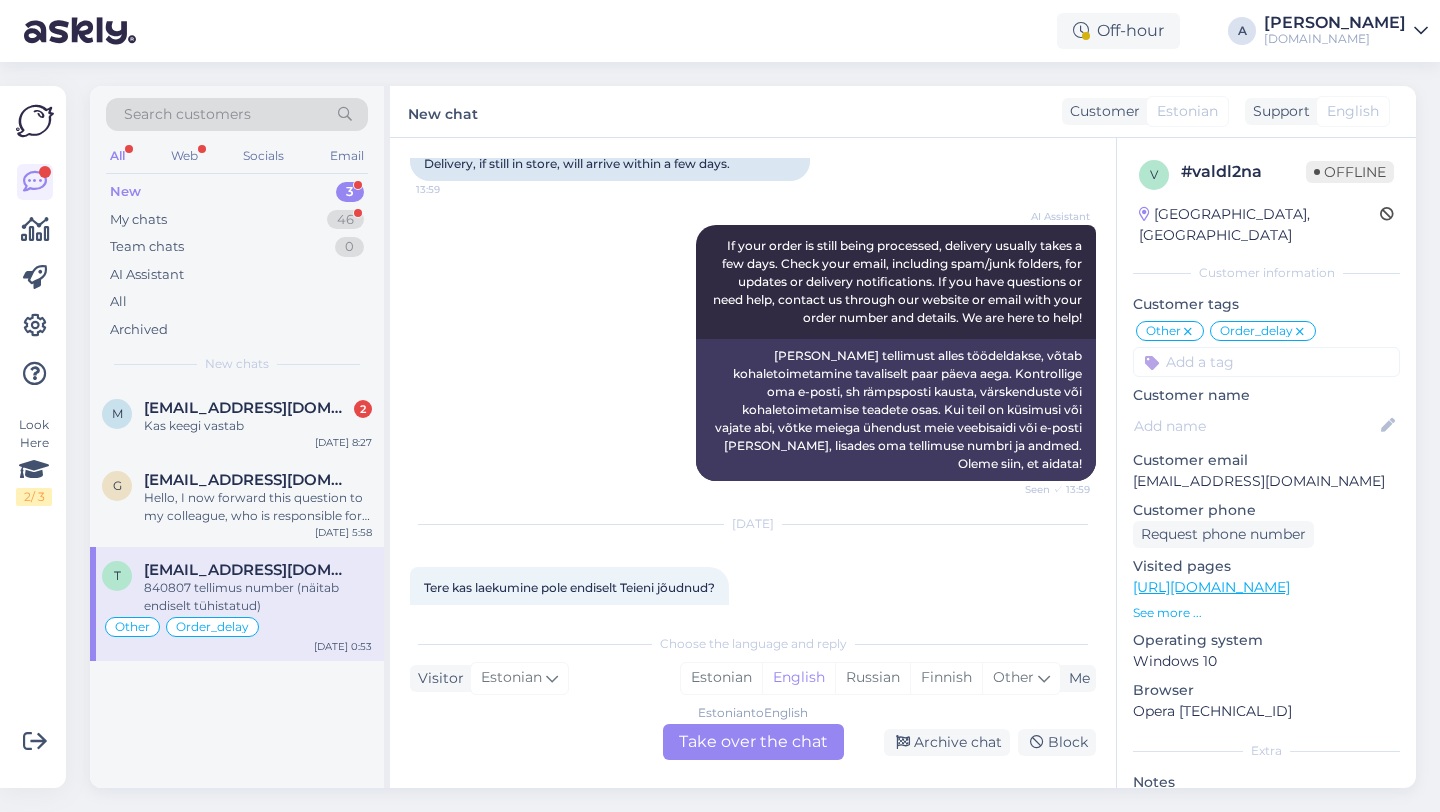 click on "Estonian  to  English Take over the chat" at bounding box center (753, 742) 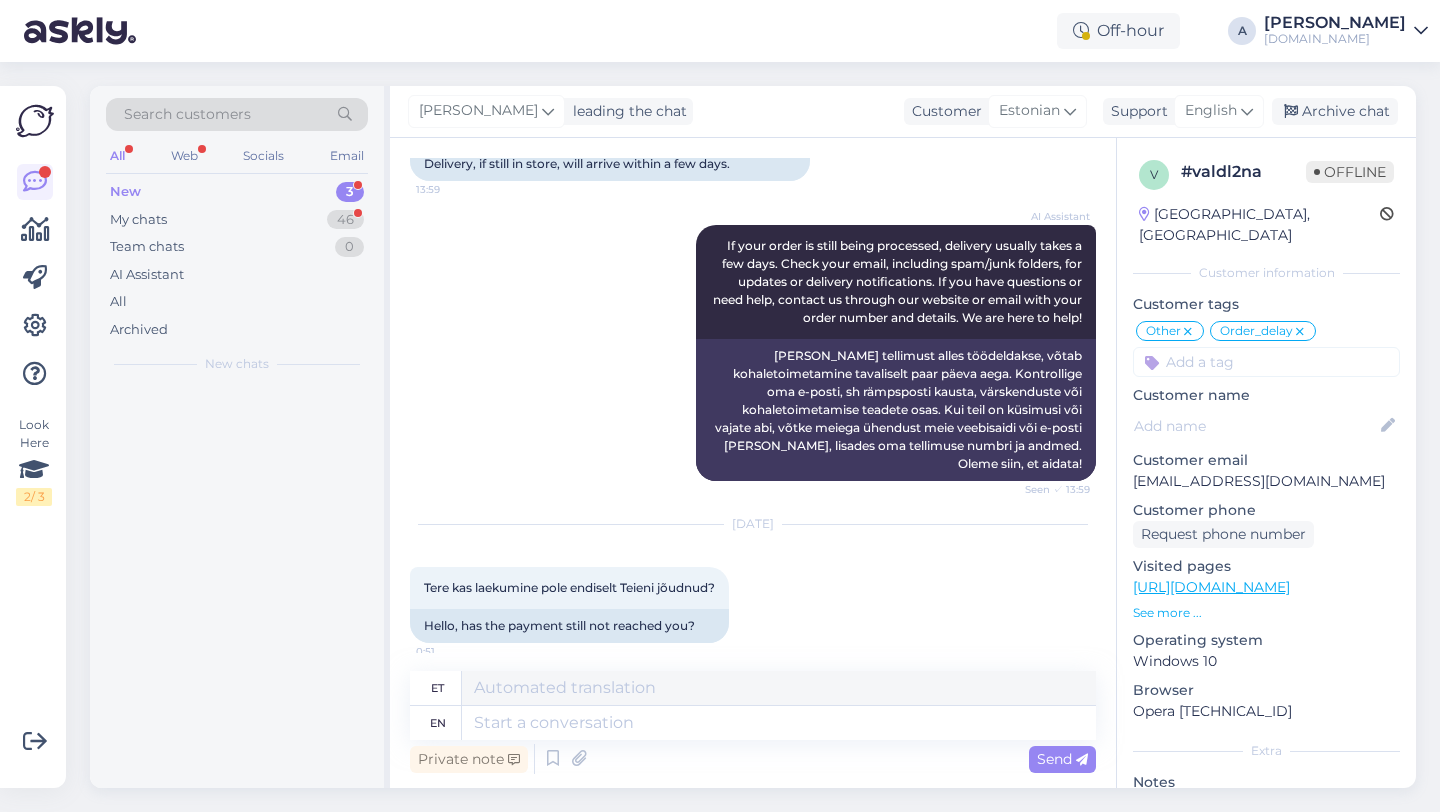 scroll, scrollTop: 10929, scrollLeft: 0, axis: vertical 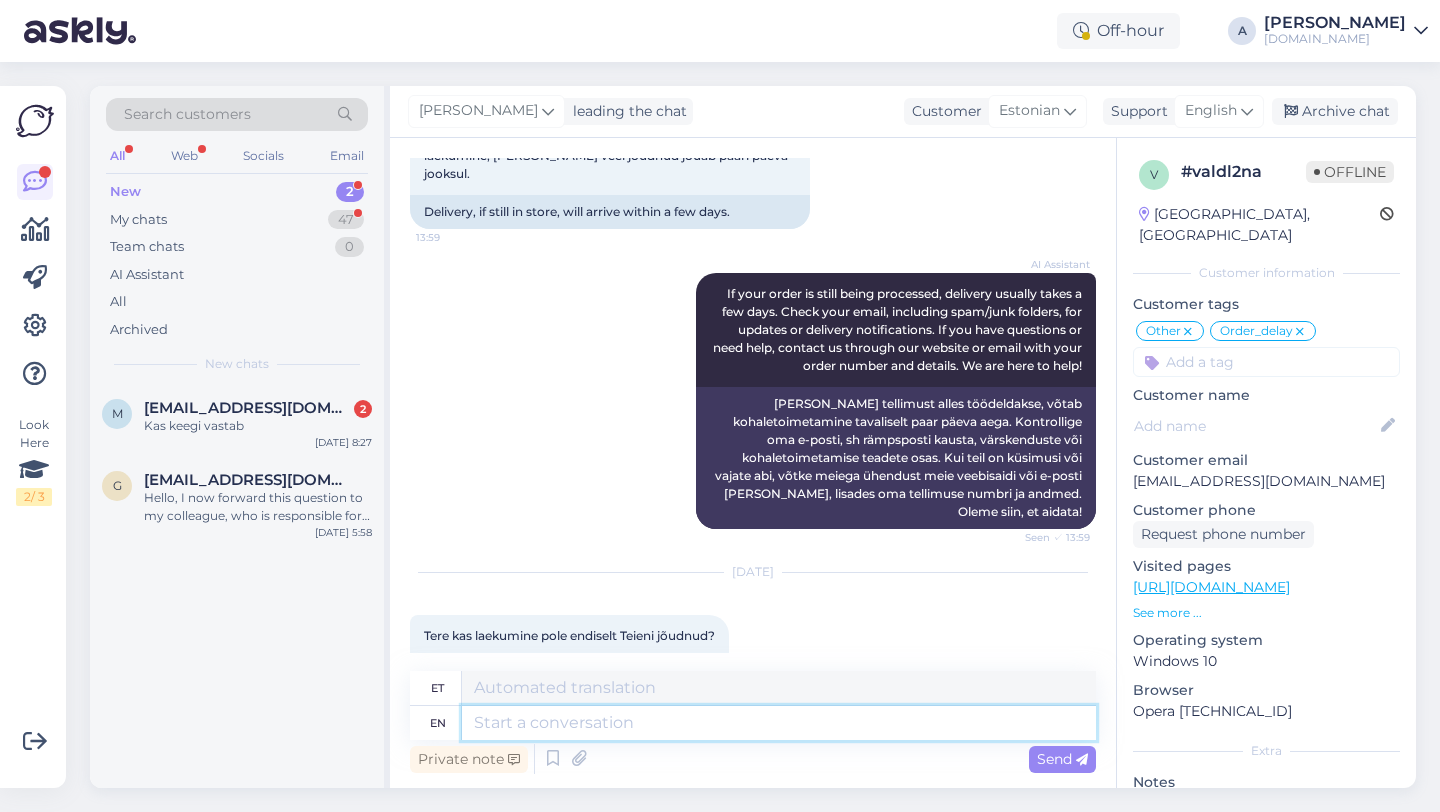 click at bounding box center (779, 723) 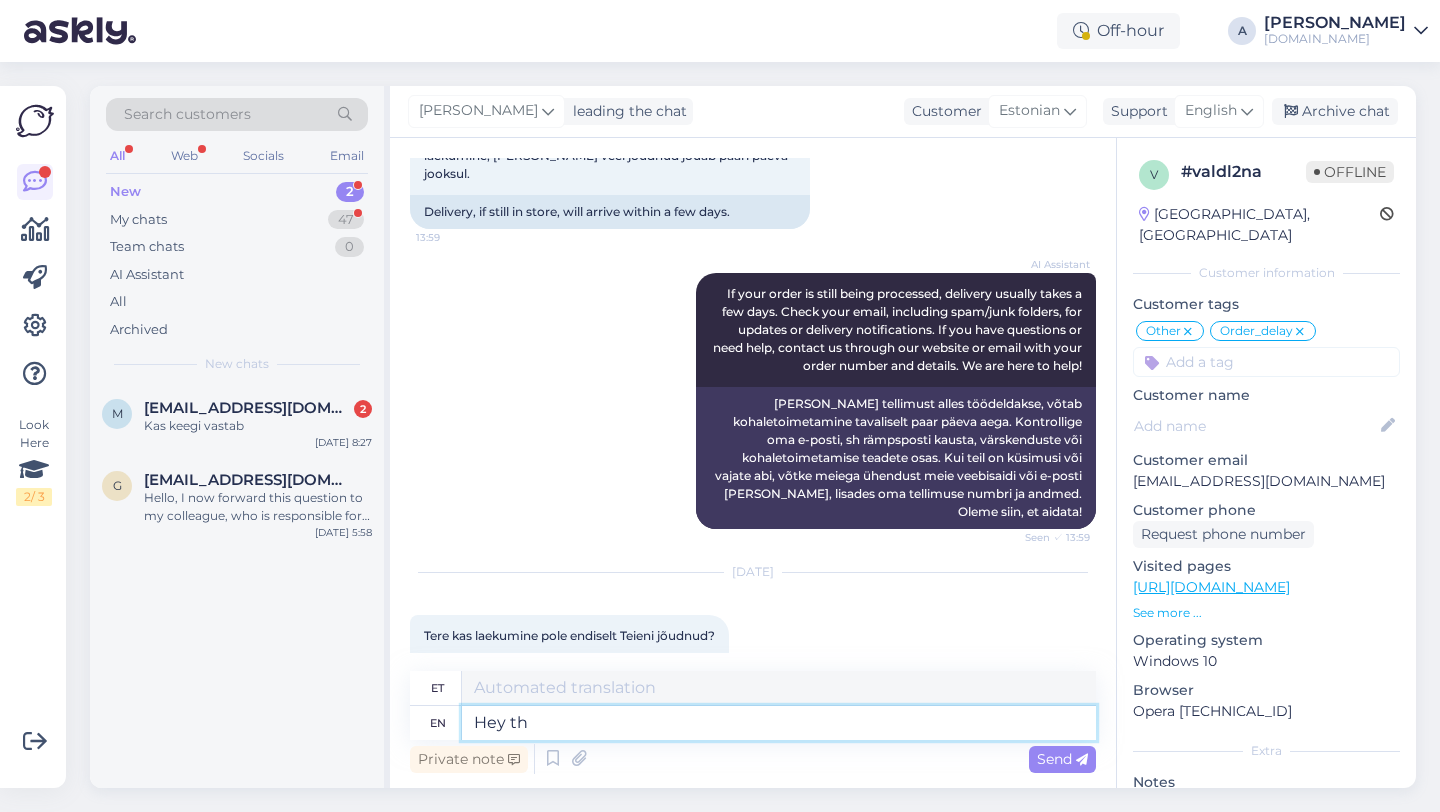 type on "Hey the" 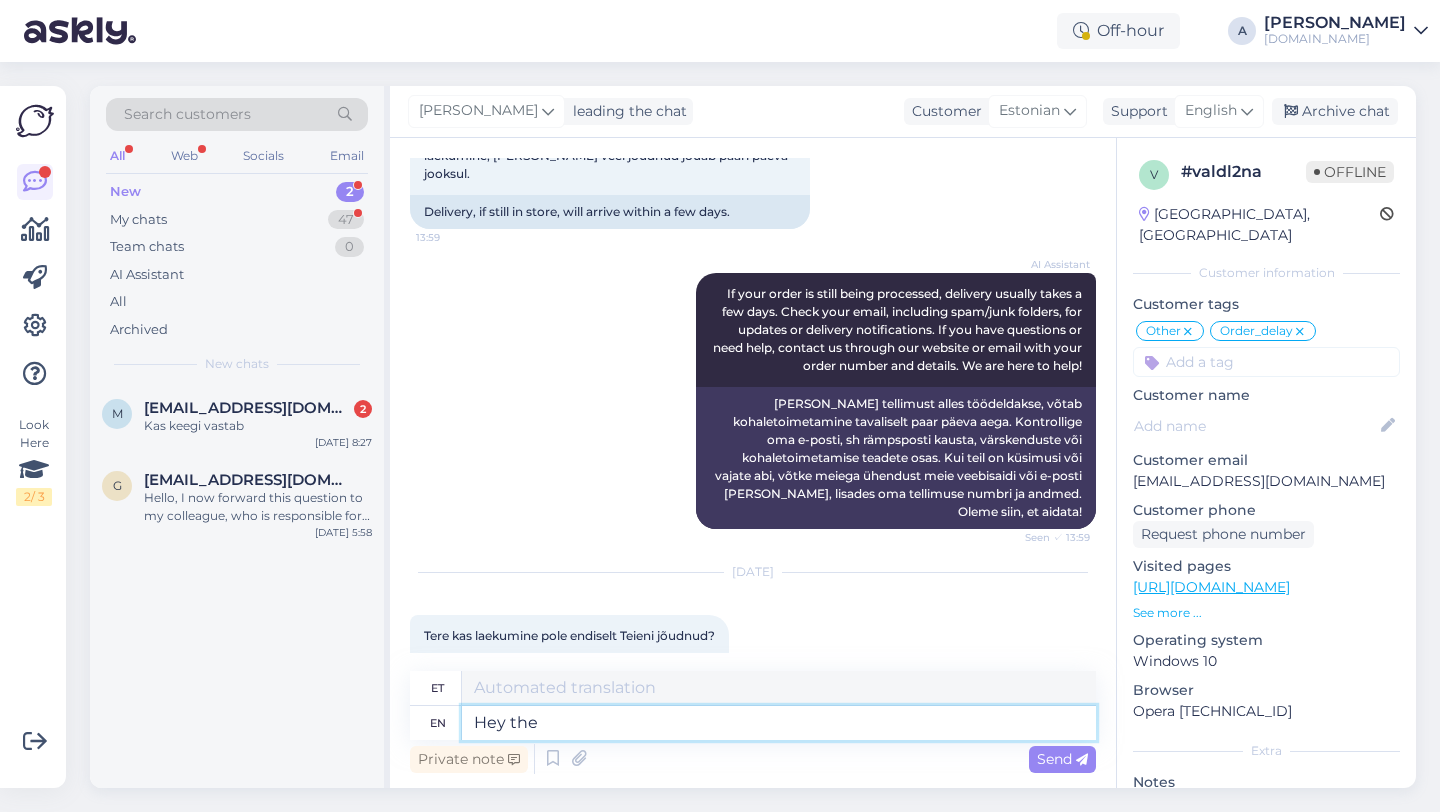 type on "Hei" 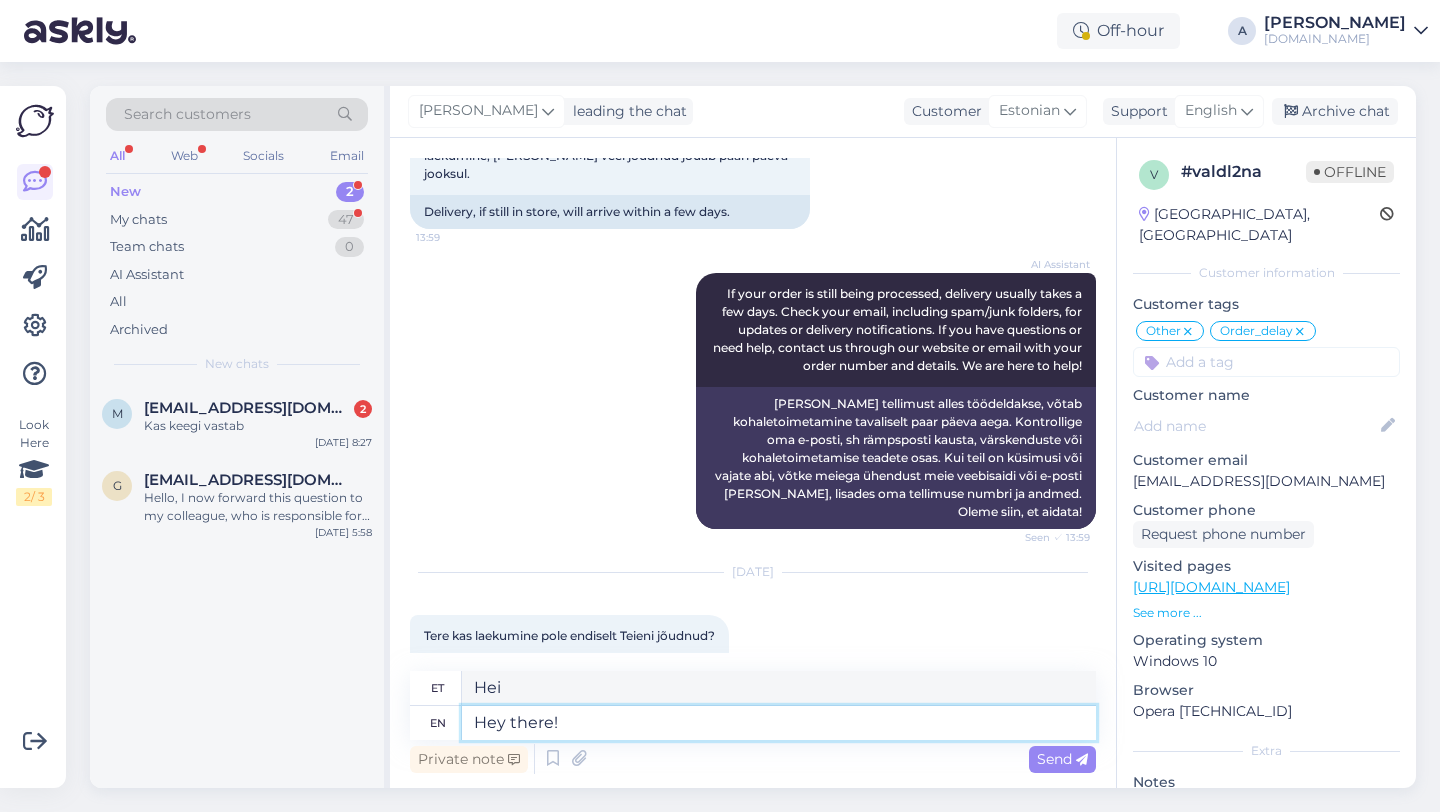 type on "Hey there!" 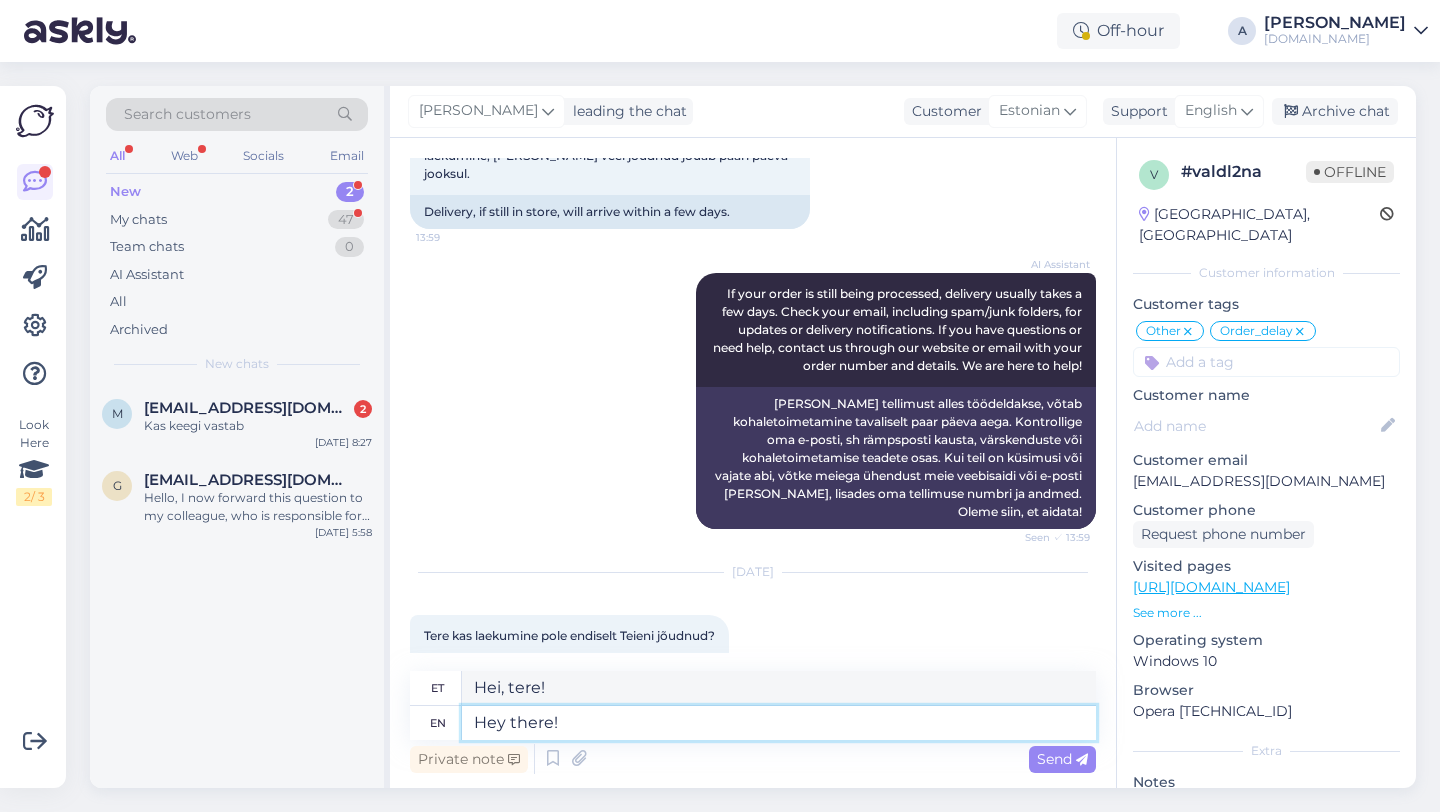 type 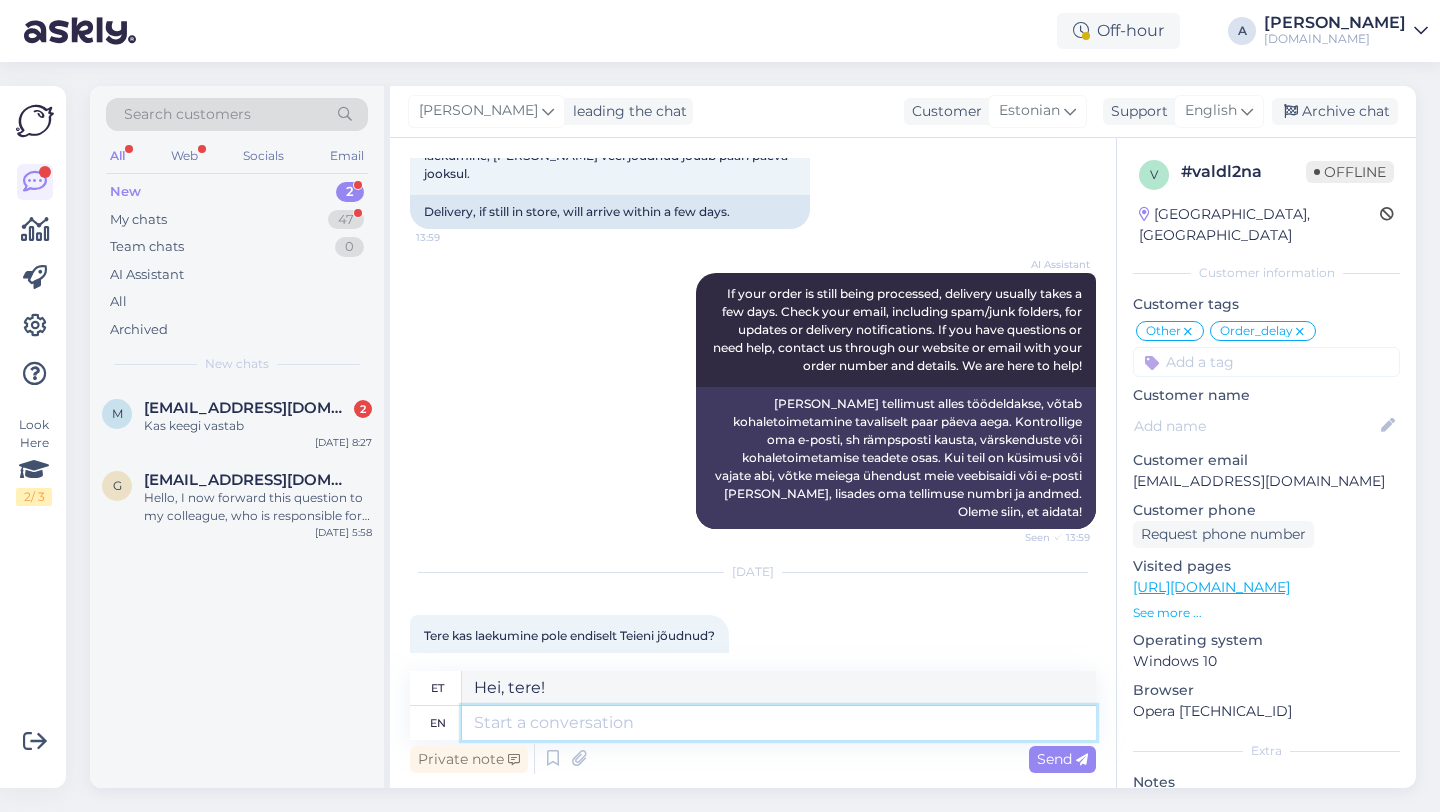 type 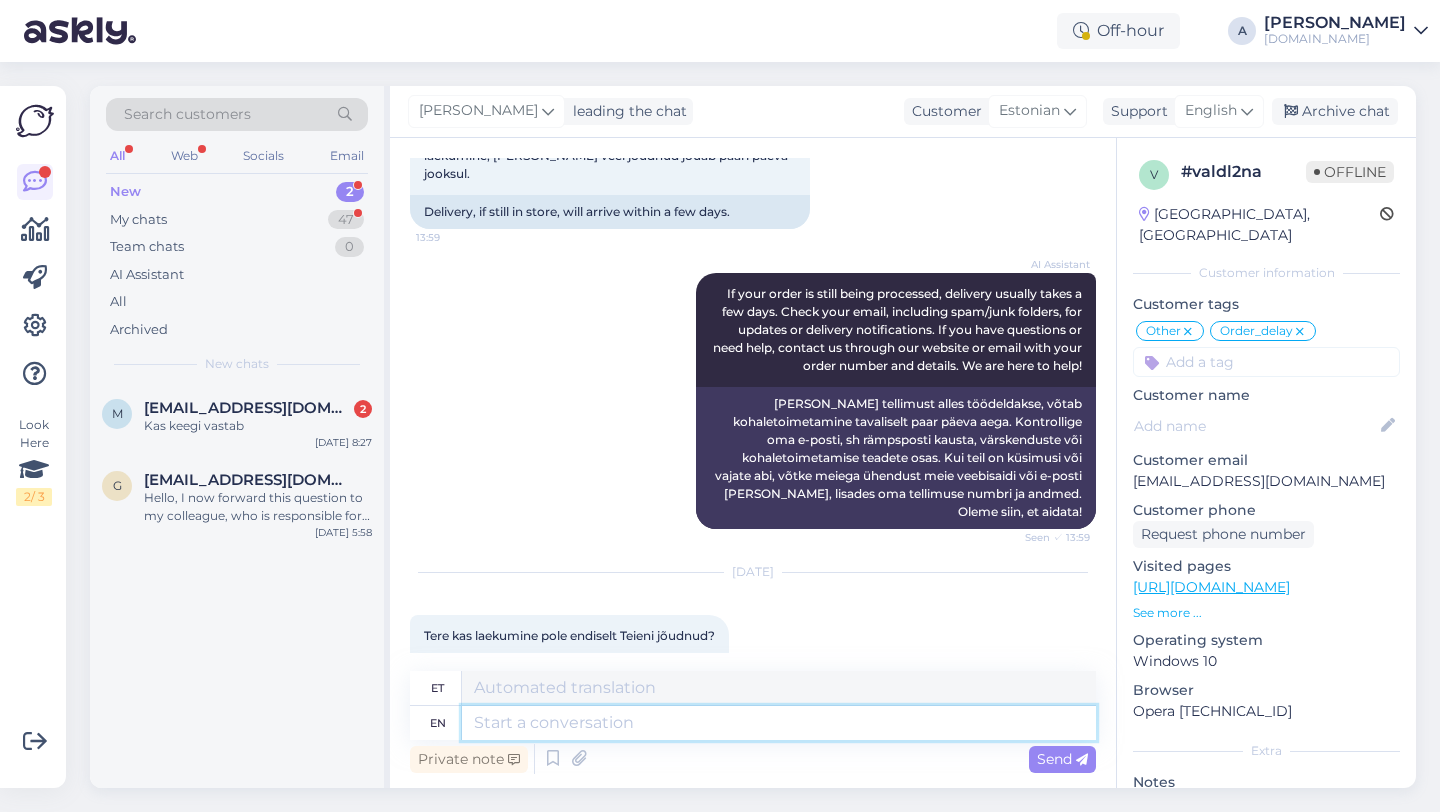 scroll, scrollTop: 11049, scrollLeft: 0, axis: vertical 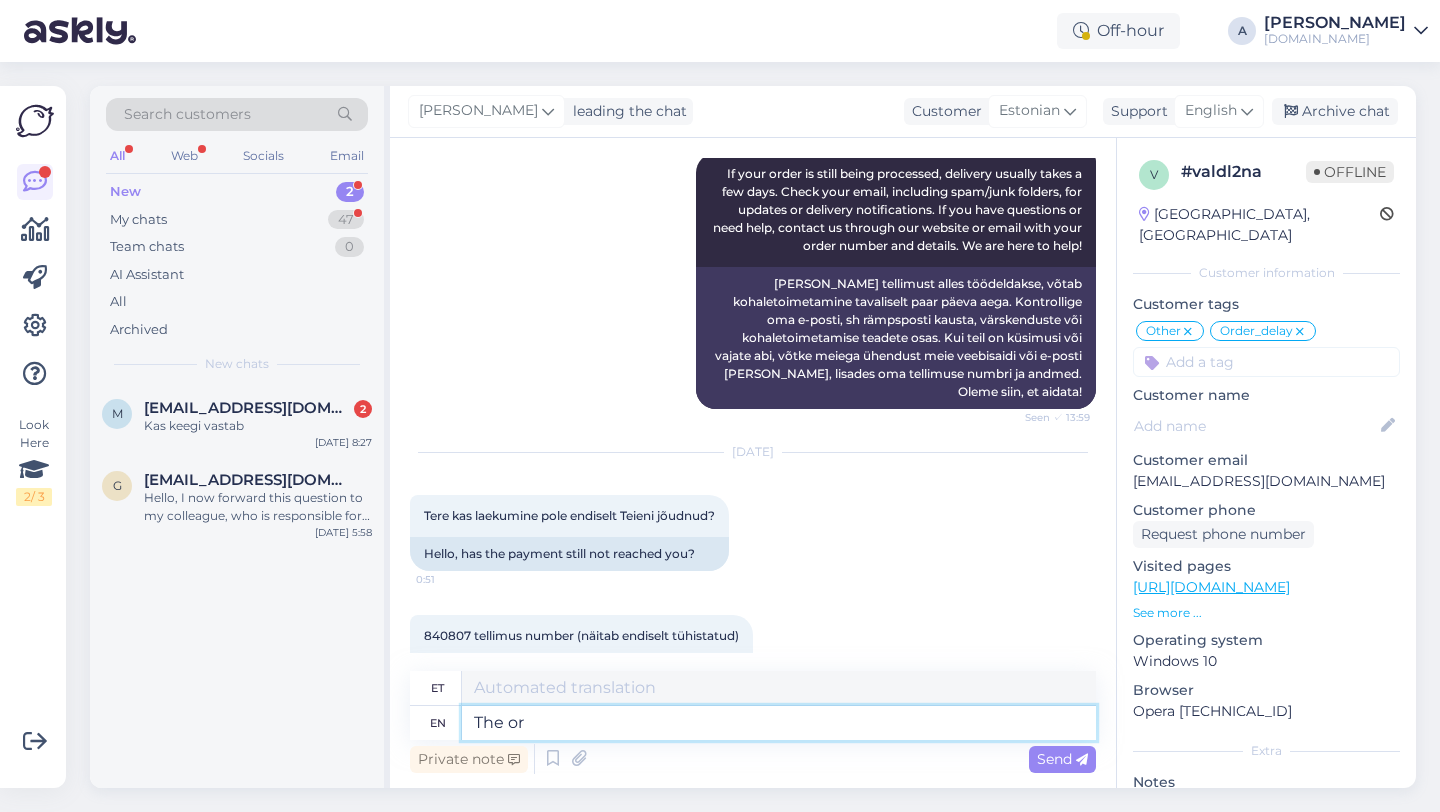 type on "The ord" 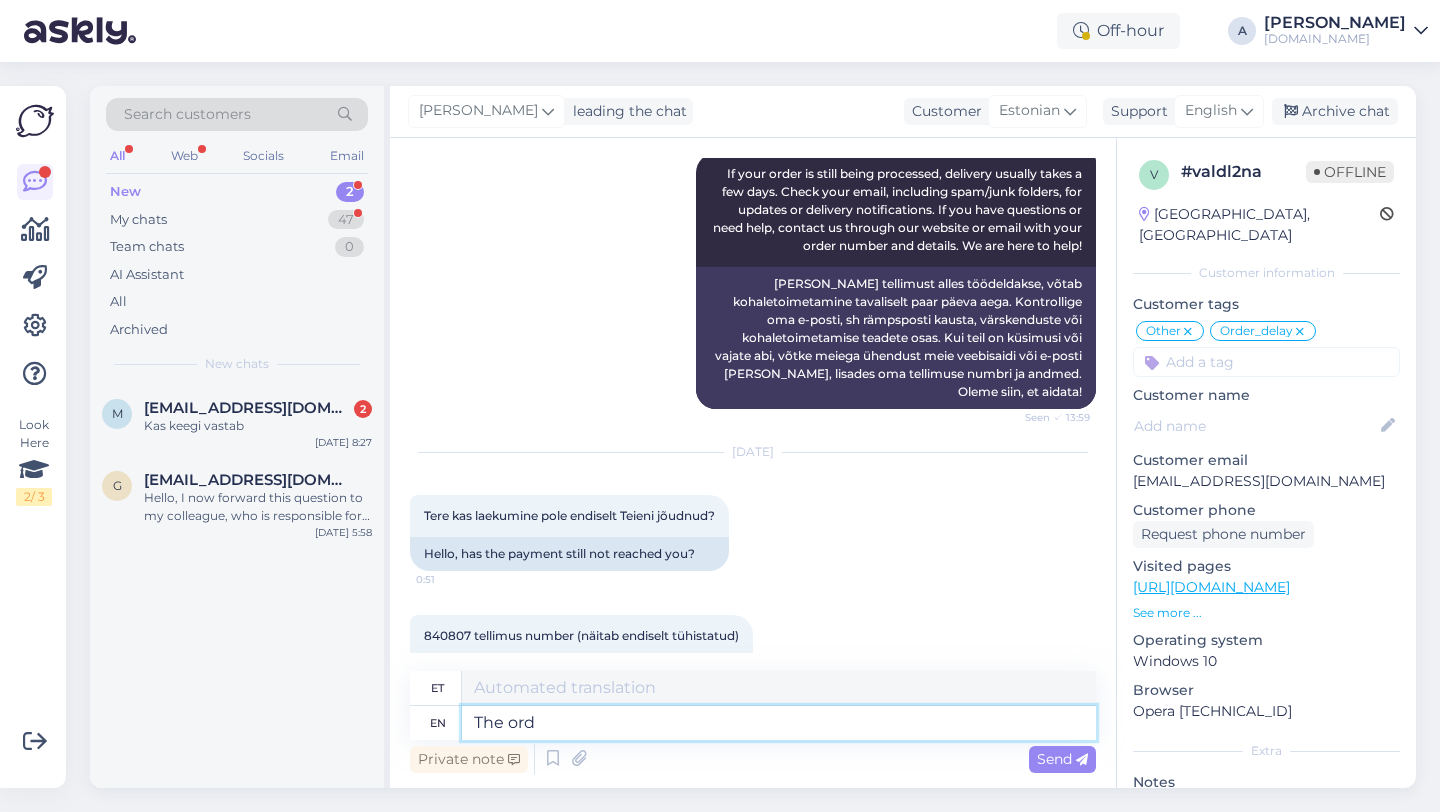type on "See" 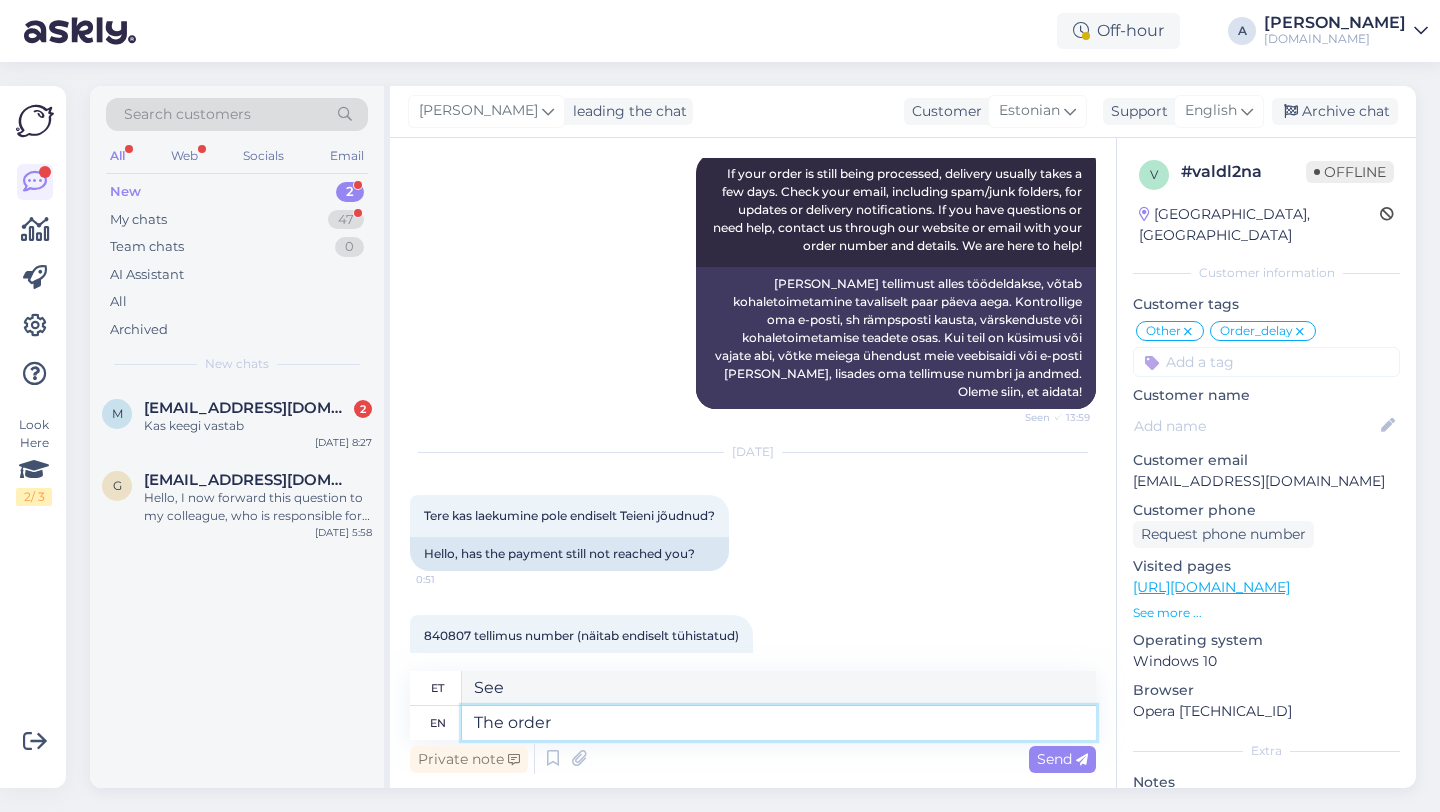type on "The order" 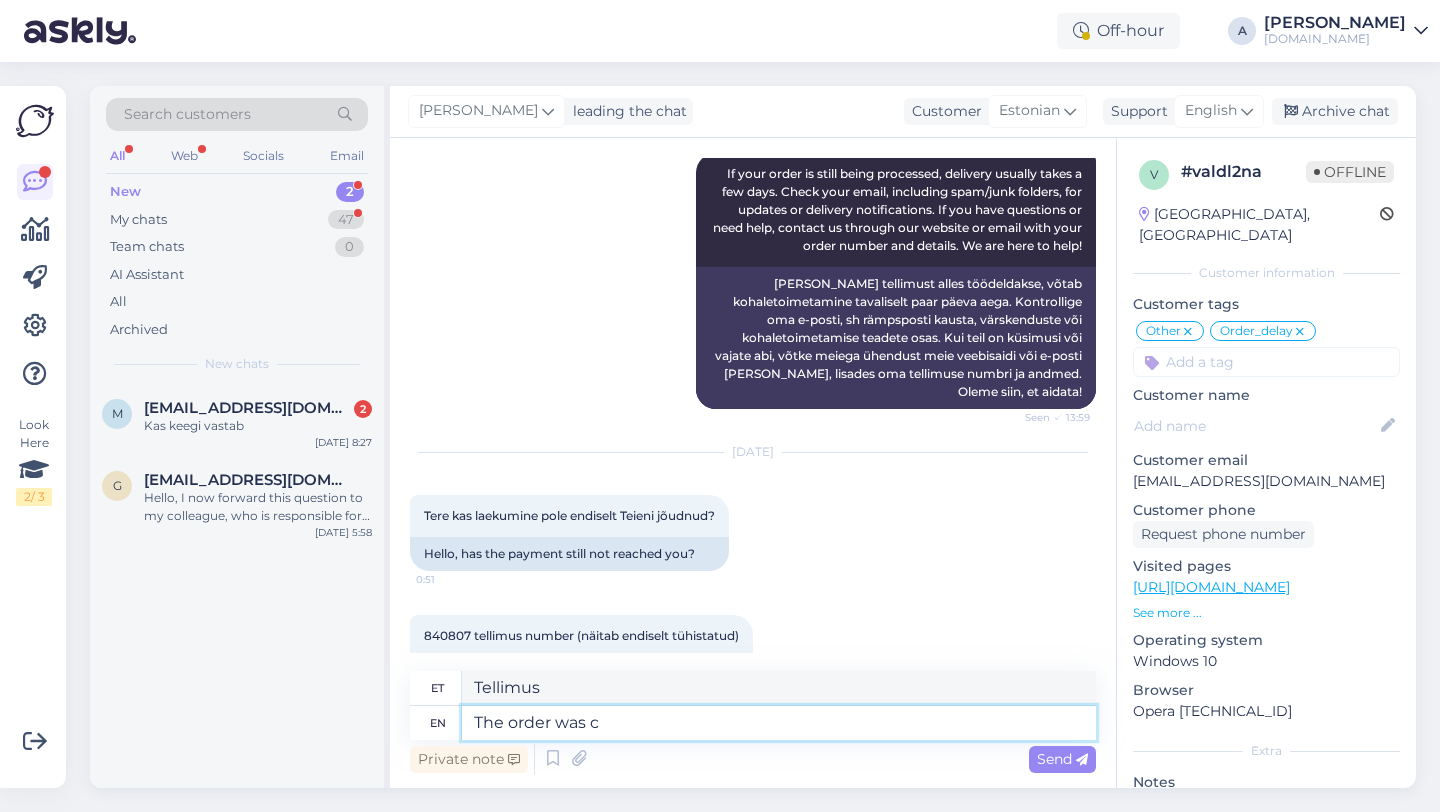 type on "The order was ca" 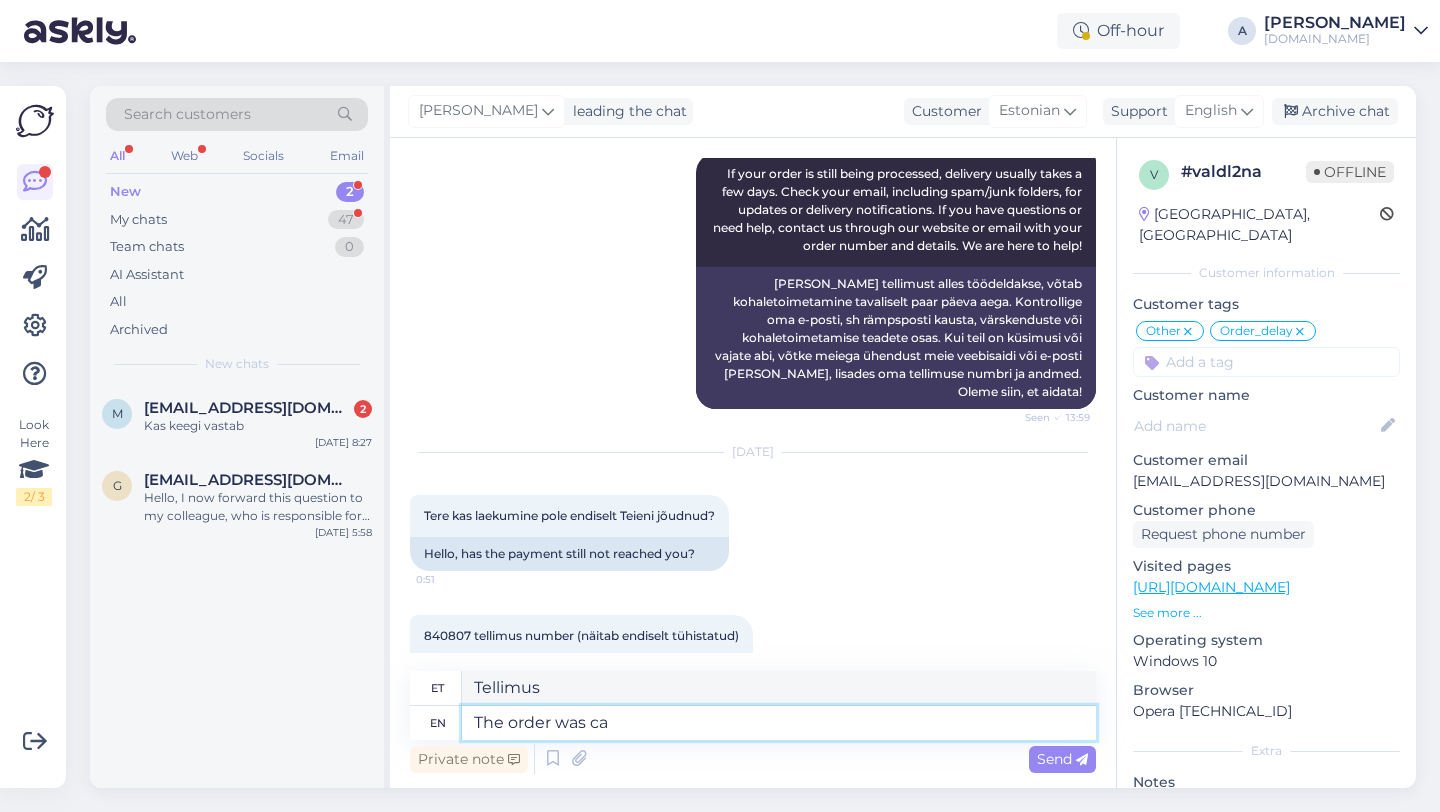 type on "Tellimus oli" 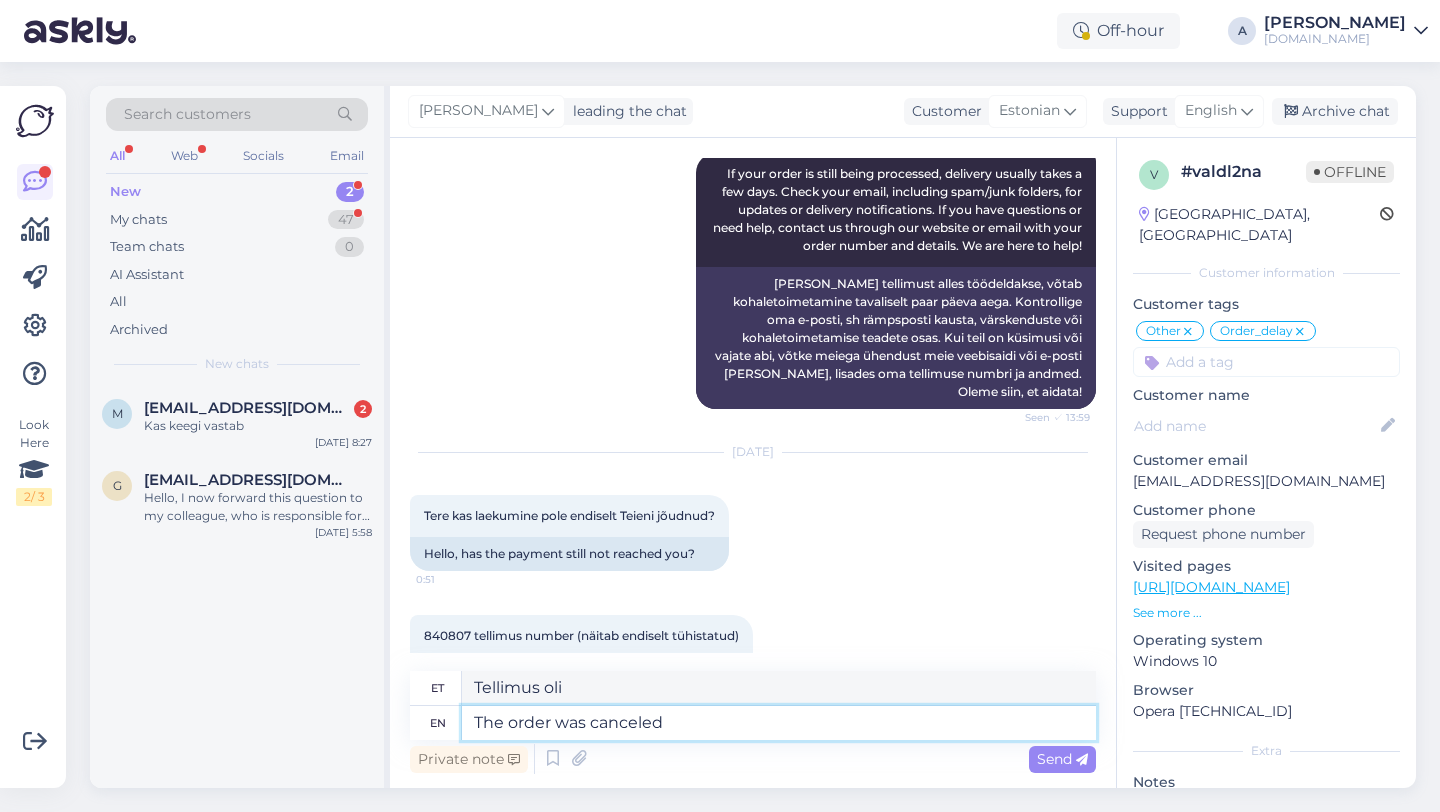 type on "The order was canceled" 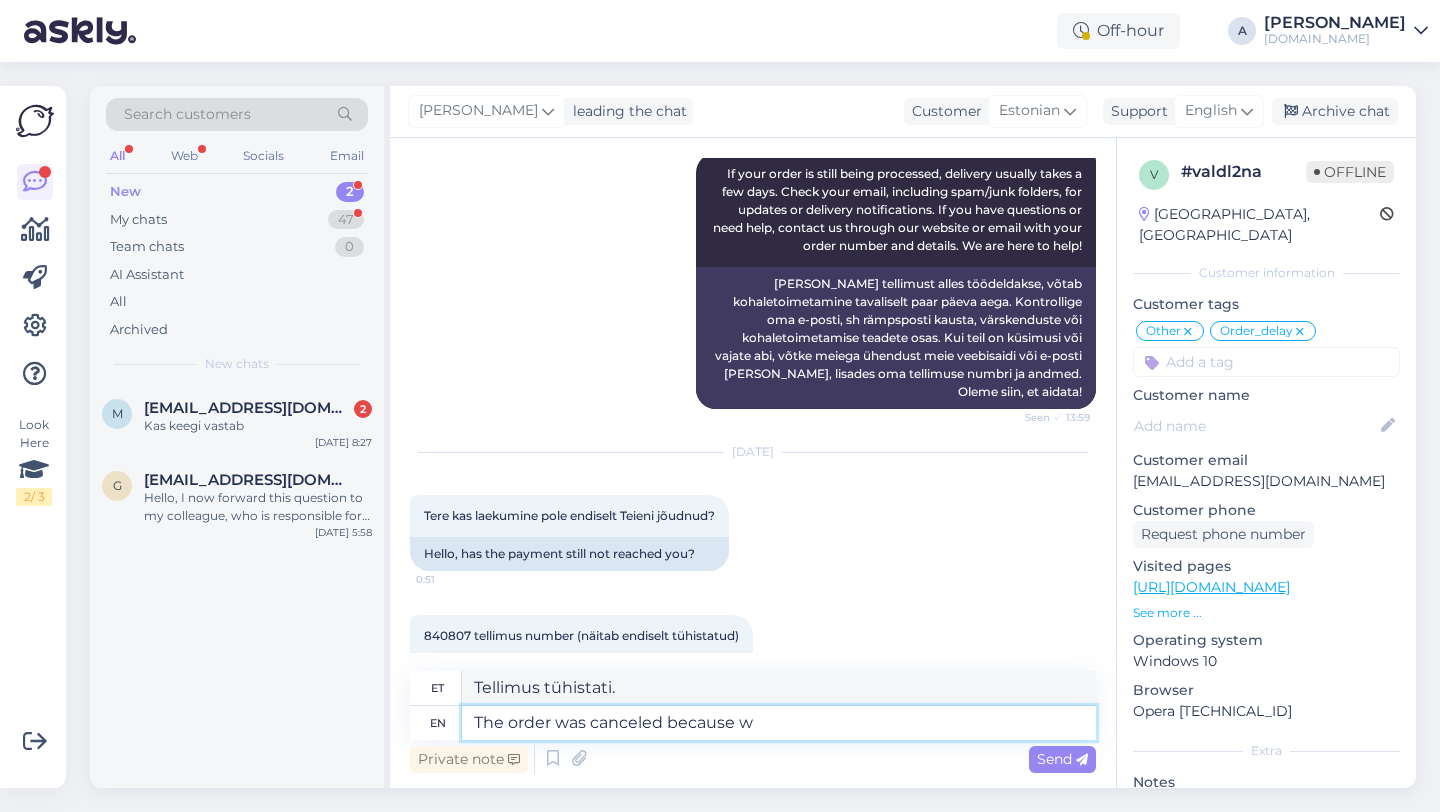 type on "The order was canceled because we" 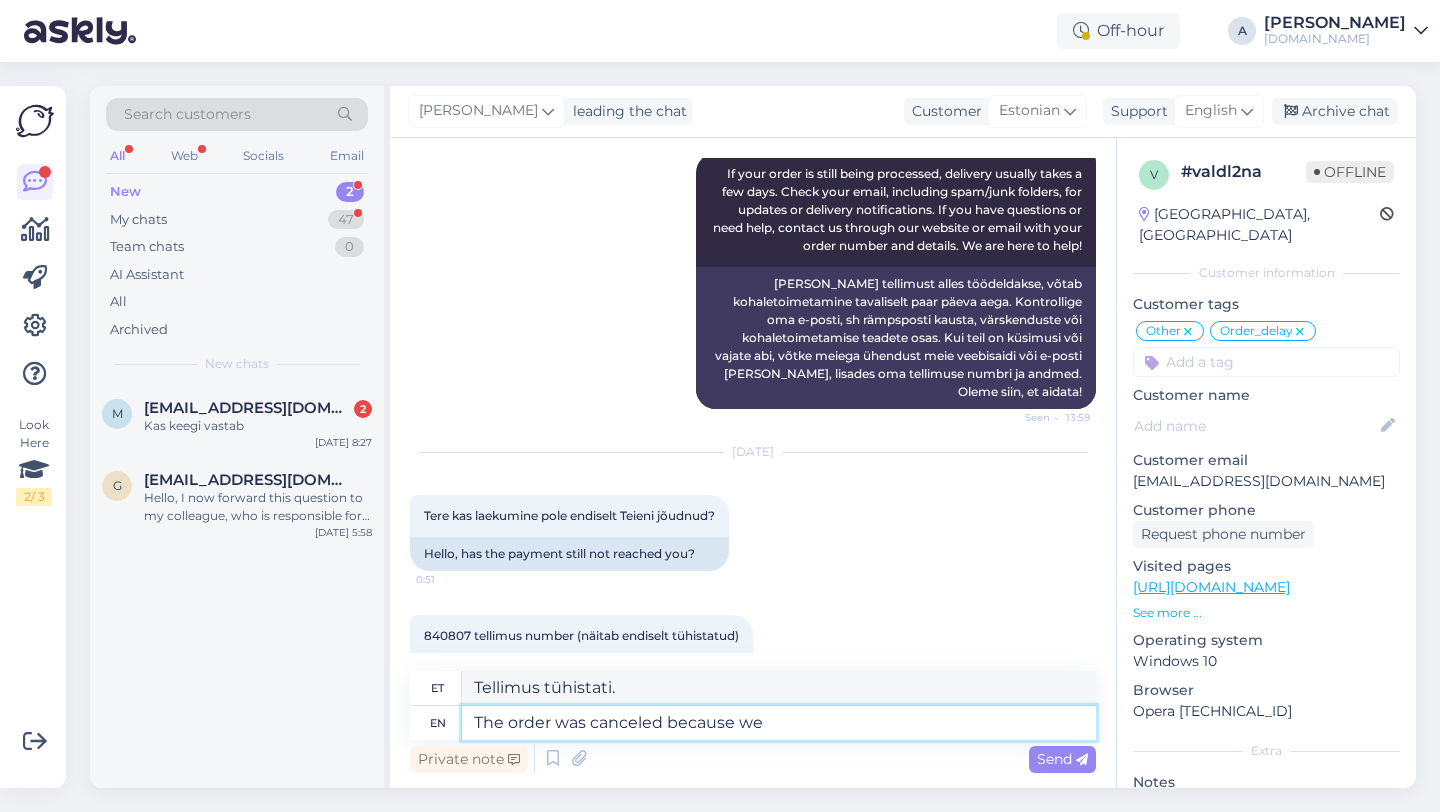 type on "Tellimus tühistati, kuna" 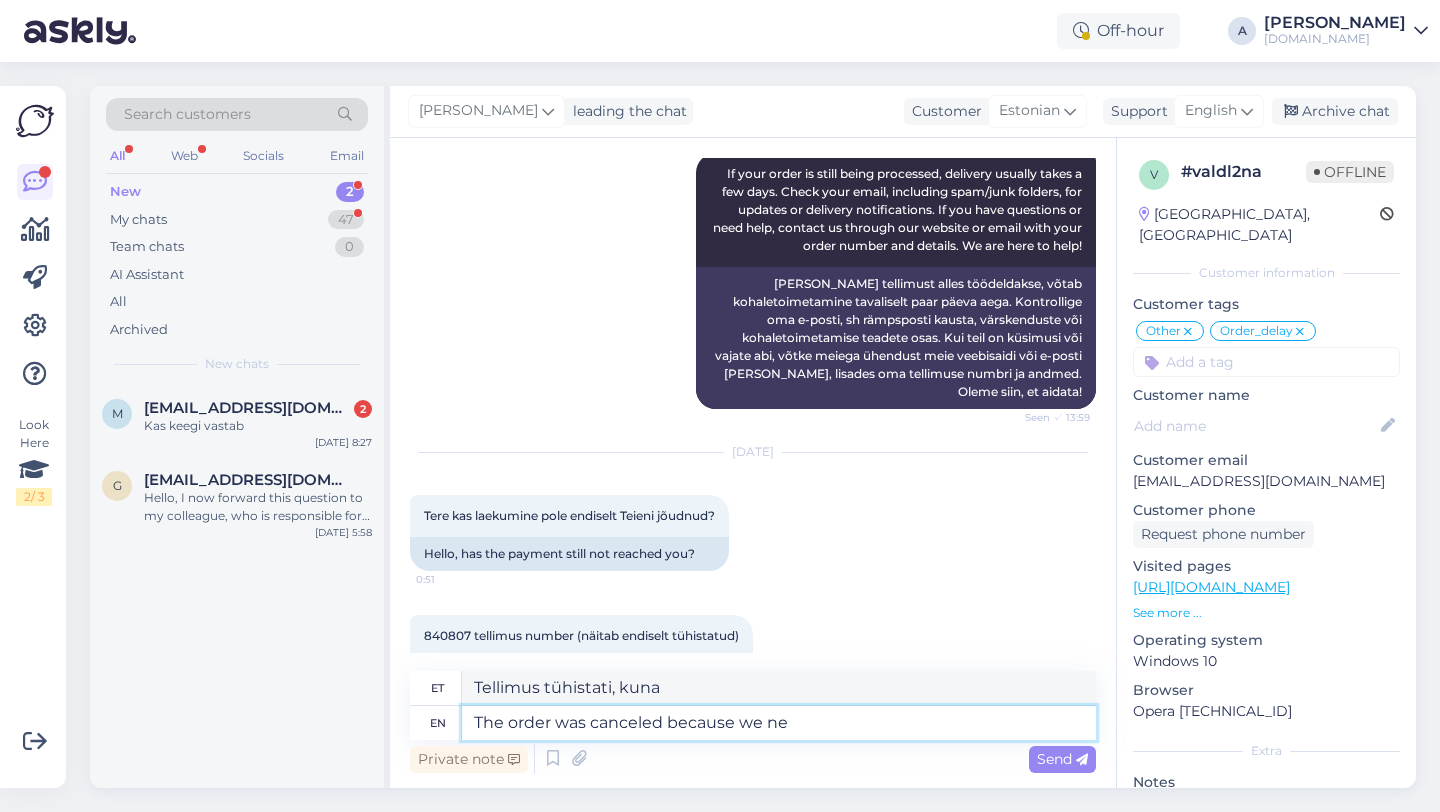 type on "The order was canceled because we nev" 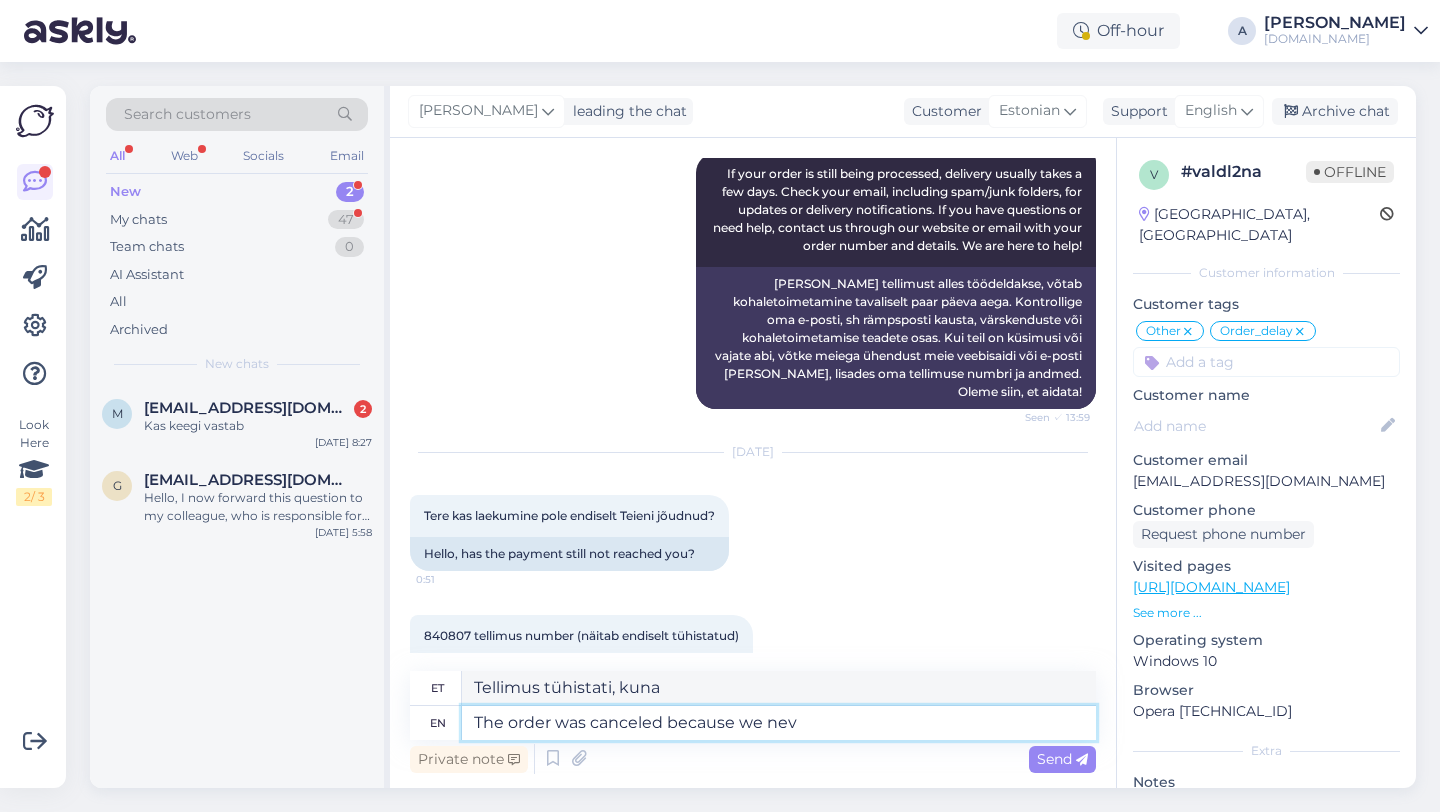 type on "Tellimus tühistati, sest meil" 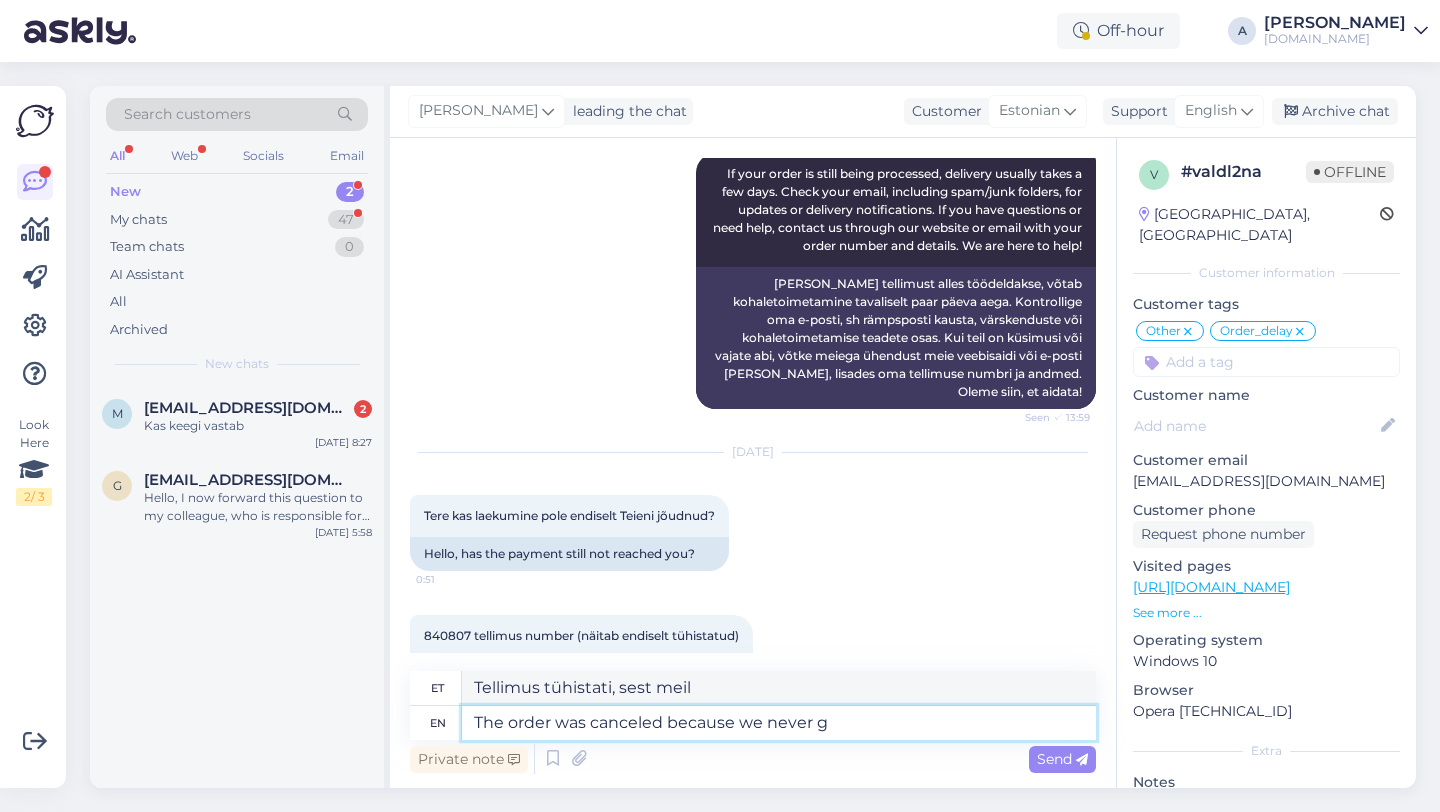 type on "The order was canceled because we never go" 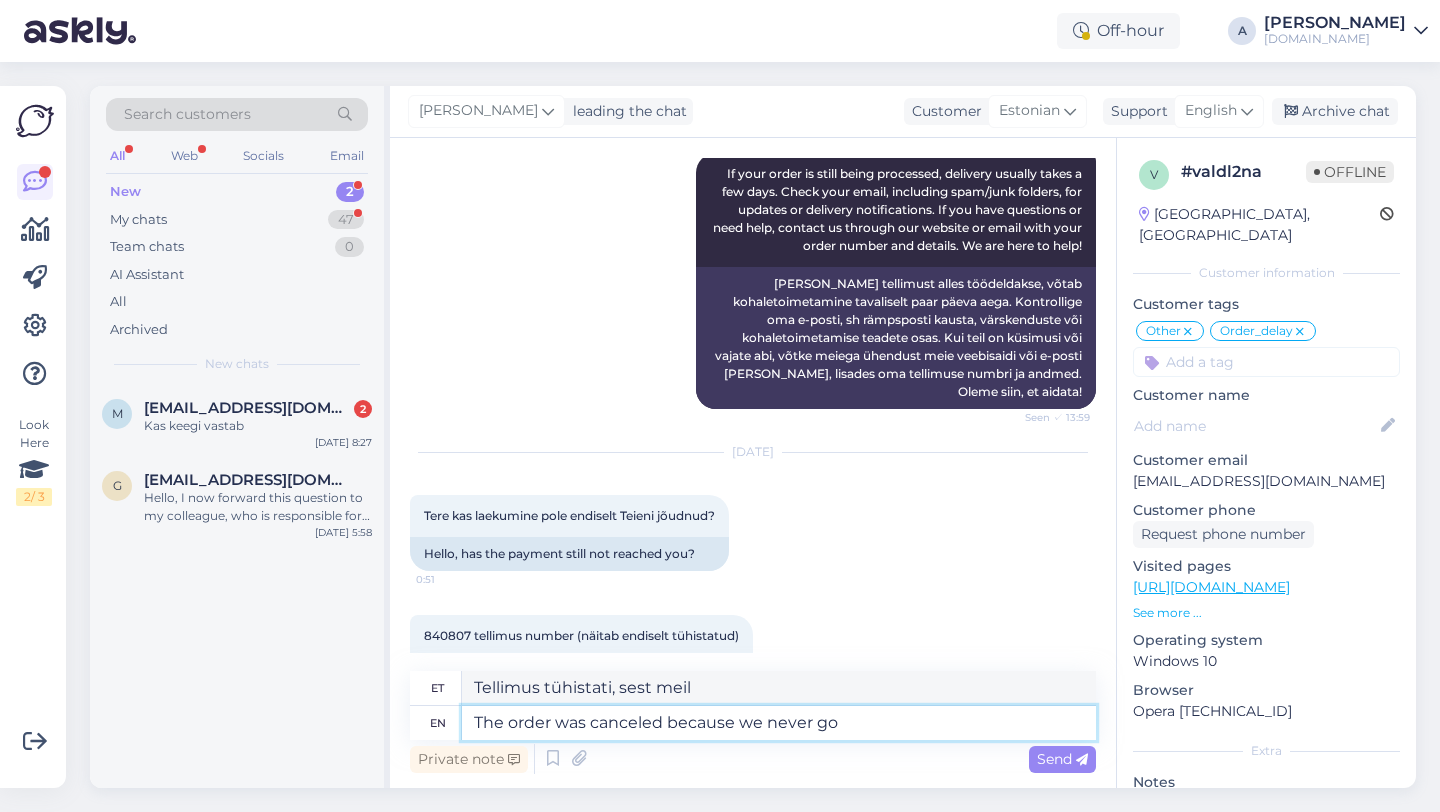 type on "Tellimus tühistati, sest me ei kunagi" 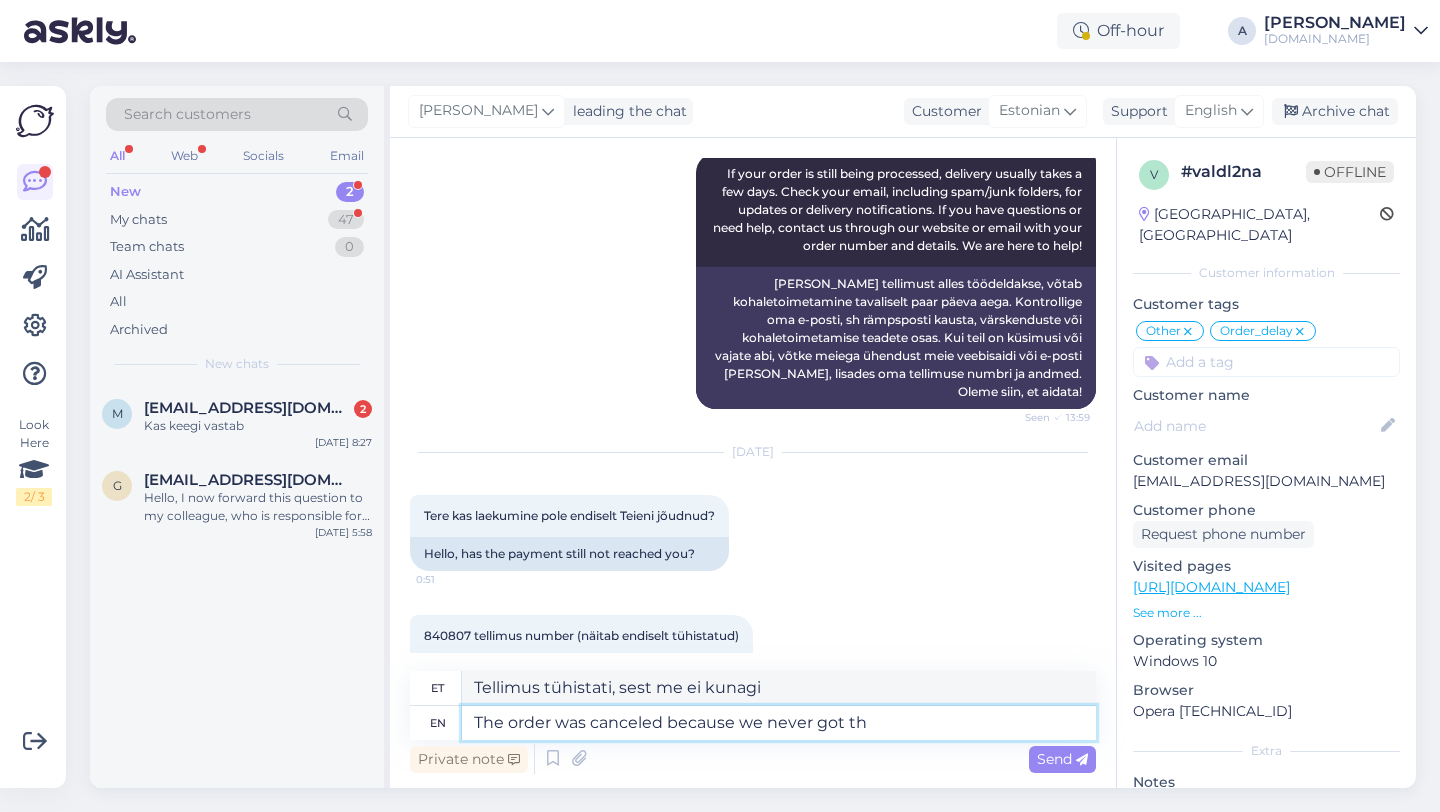 type on "The order was canceled because we never got the" 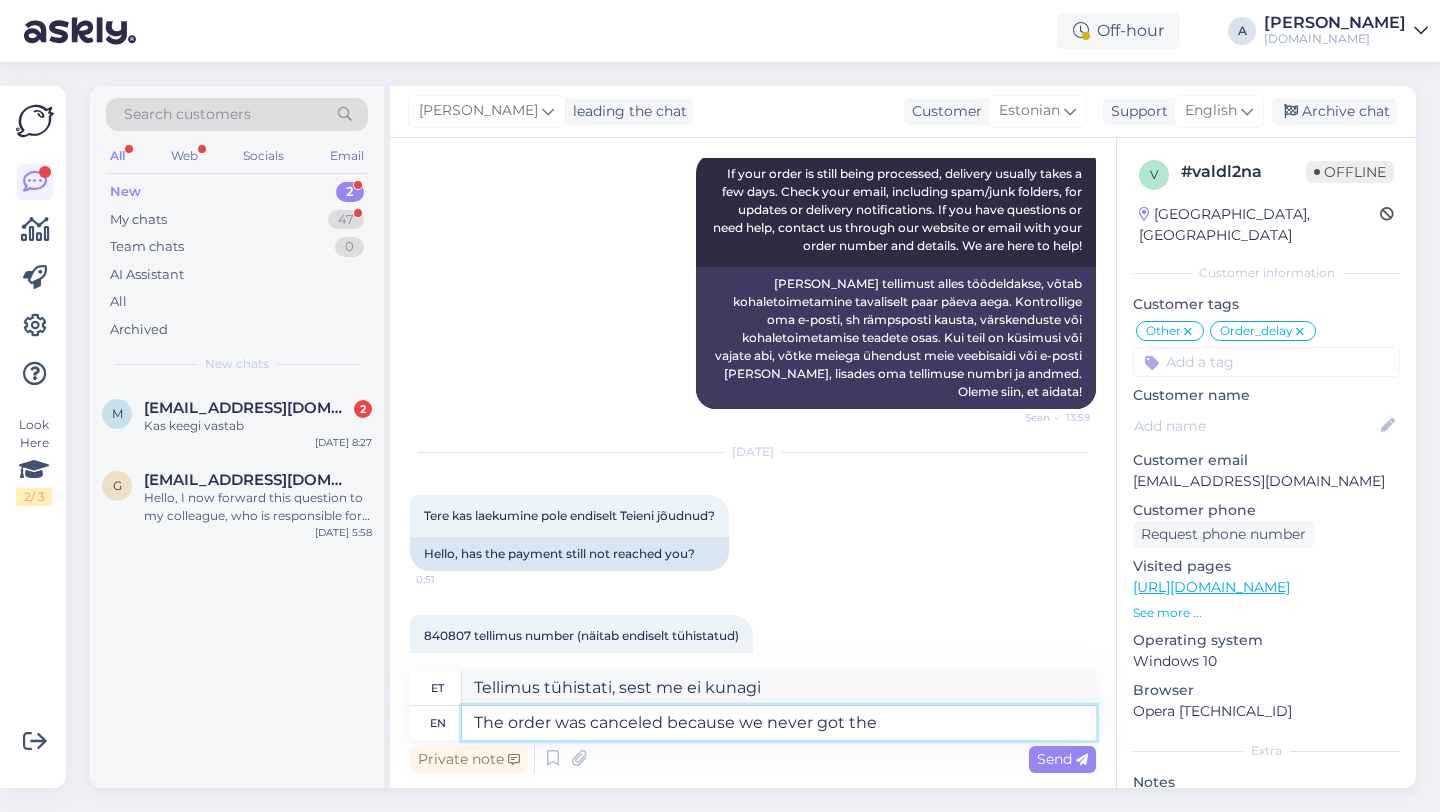 type on "Tellimus tühistati, kuna me seda kunagi ei saanud." 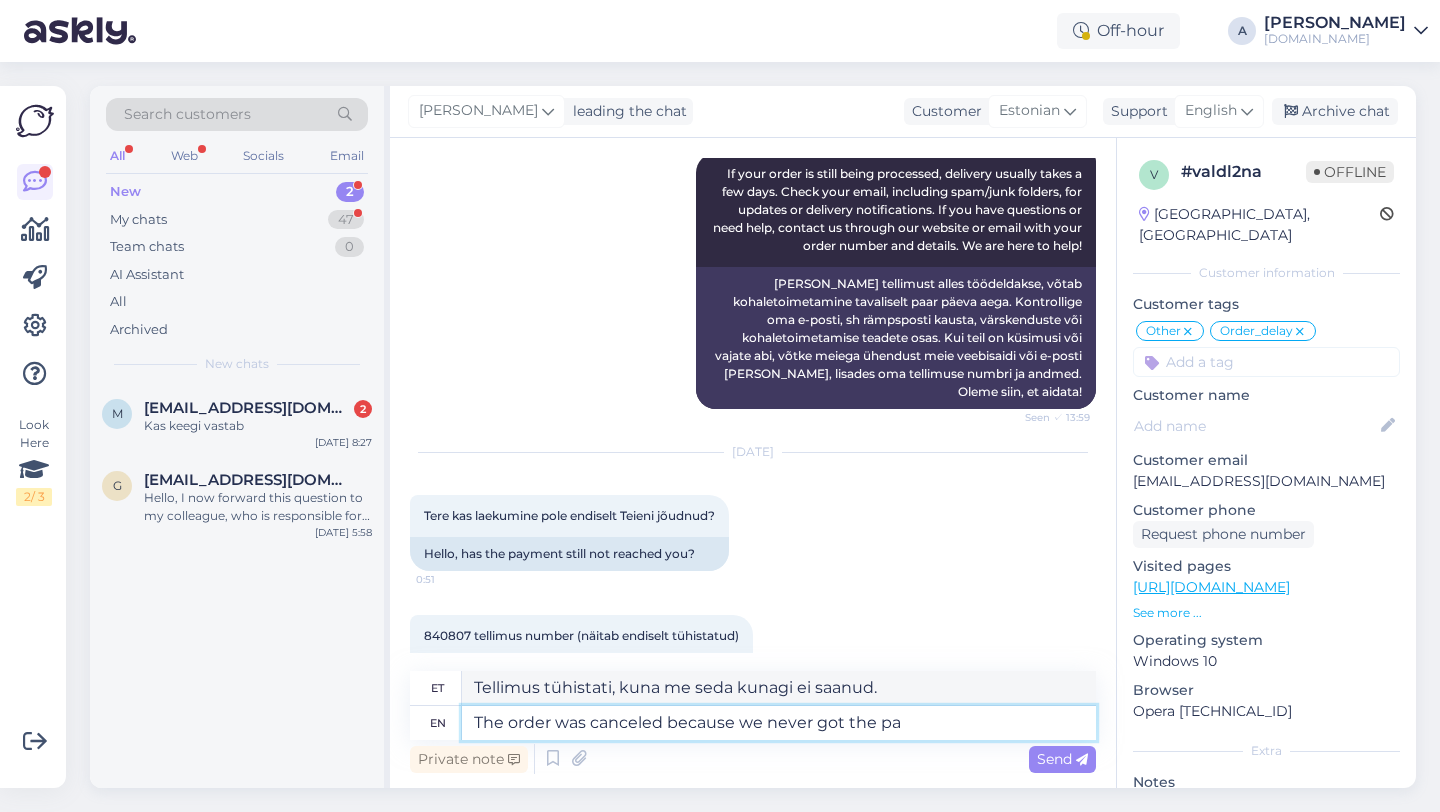 type on "The order was canceled because we never got the pay" 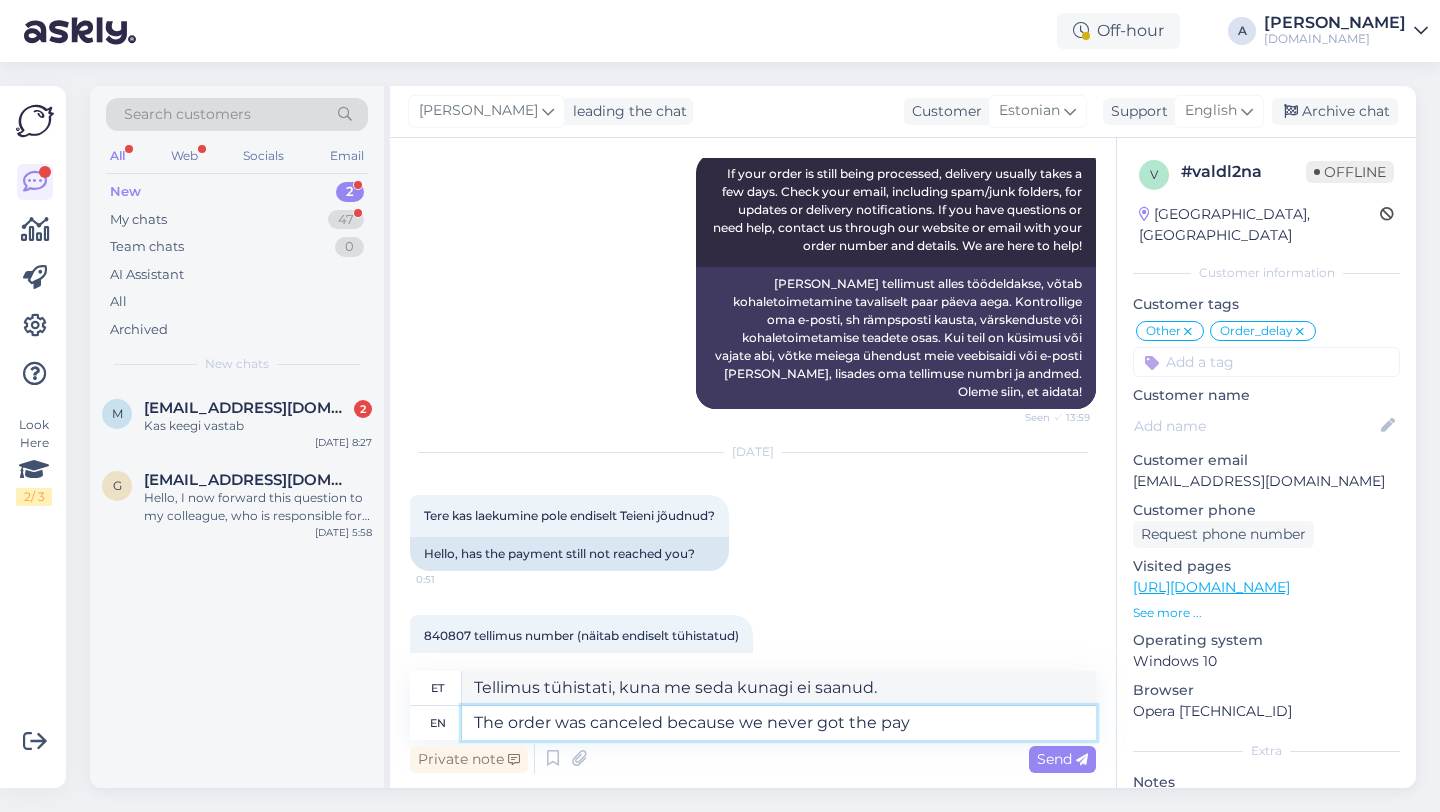 type on "Tellimus tühistati, kuna me ei saanud kunagi kätte seda, mida vaja oli." 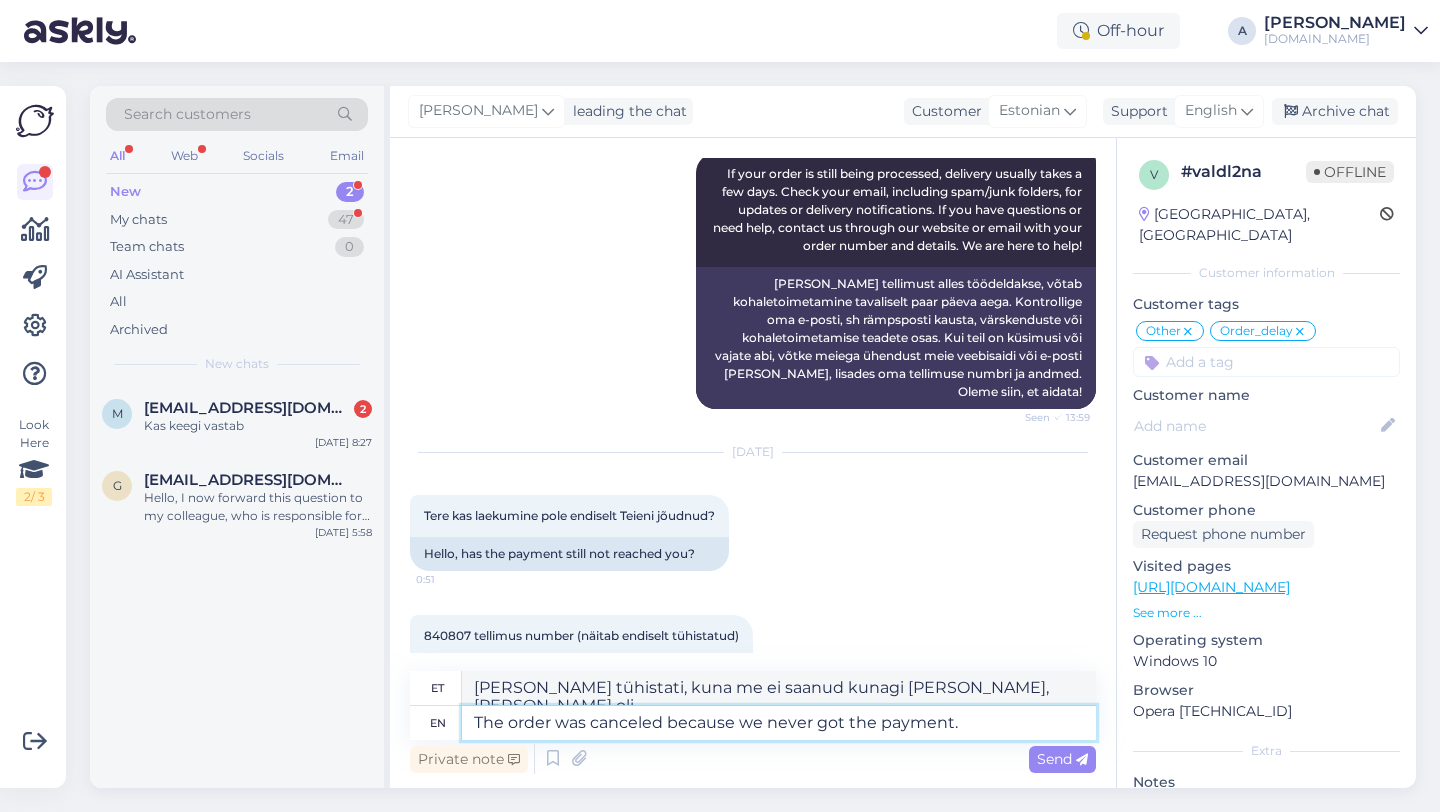 type on "The order was canceled because we never got the payment." 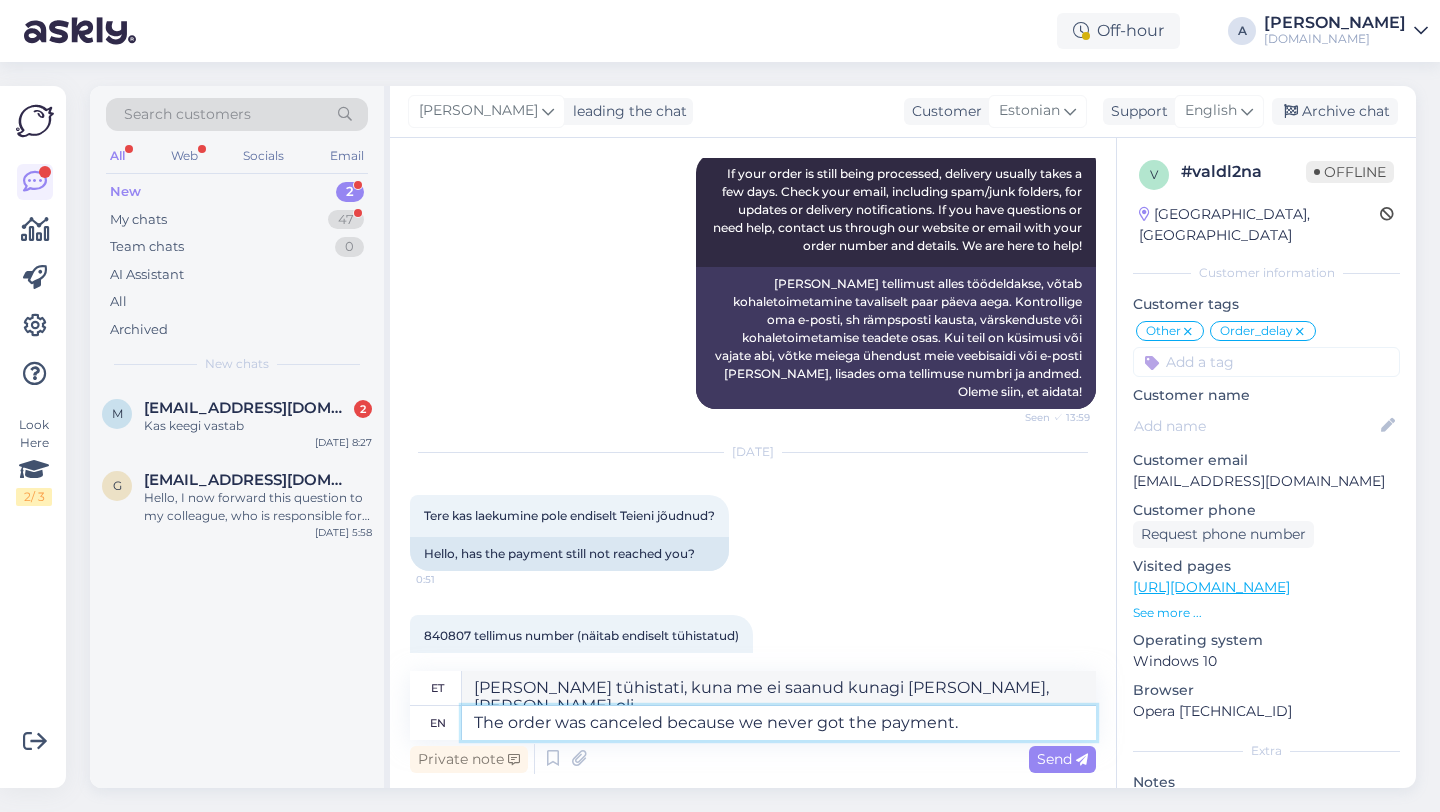 type on "Tellimus tühistati, kuna me ei saanud kunagi makset." 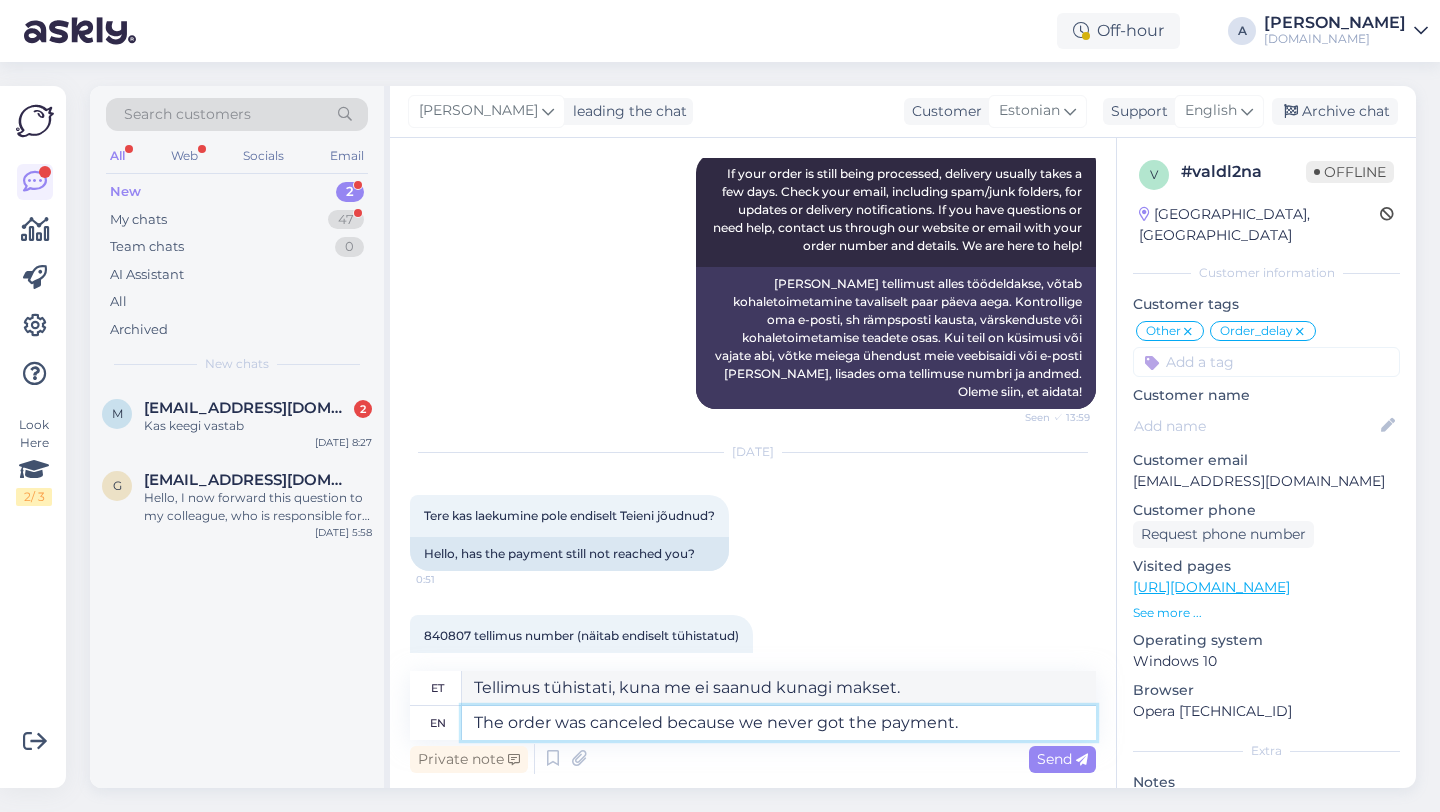 type 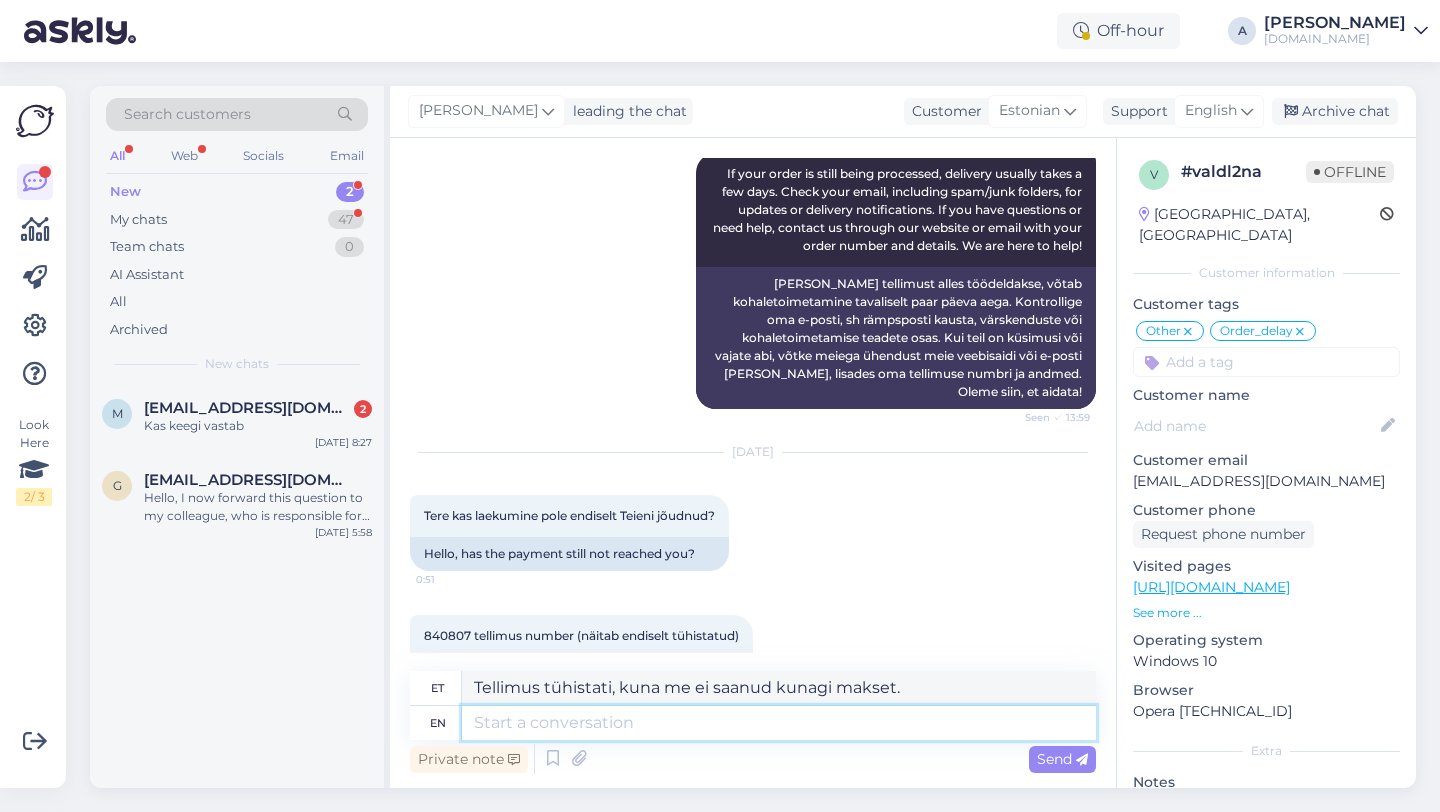 type 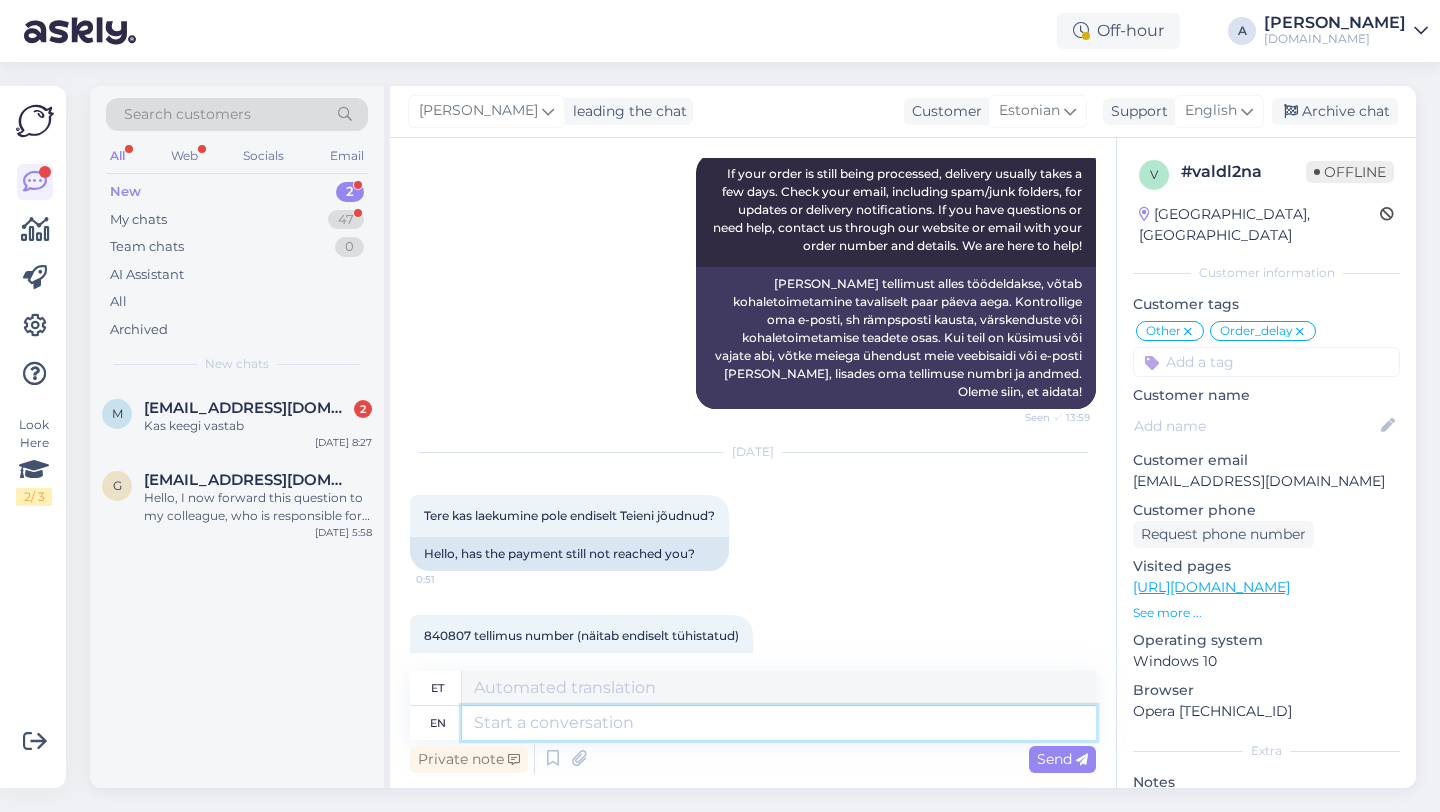 scroll, scrollTop: 11169, scrollLeft: 0, axis: vertical 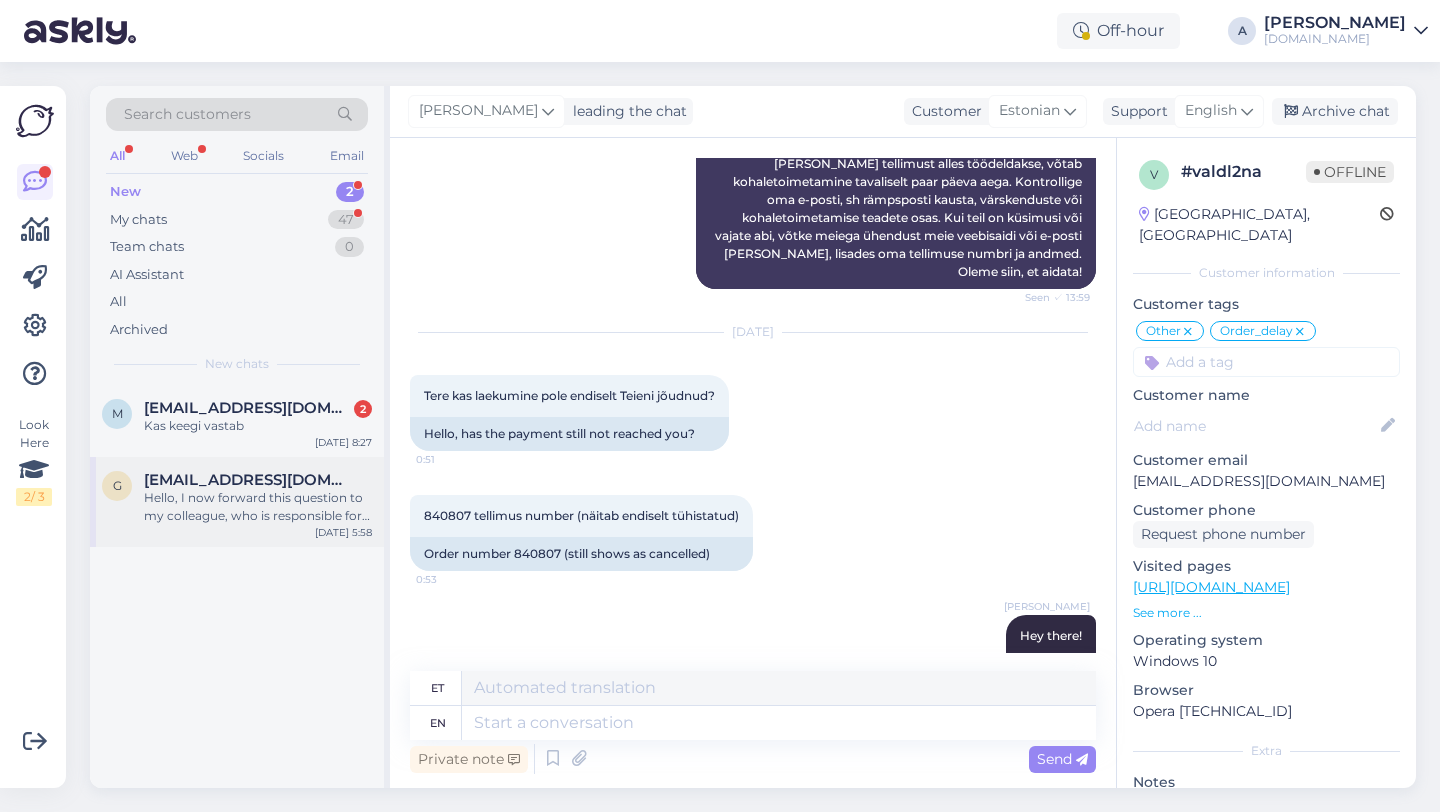 click on "Hello, I now forward this question to my colleague, who is responsible for this. The reply will be here during our working hours." at bounding box center [258, 507] 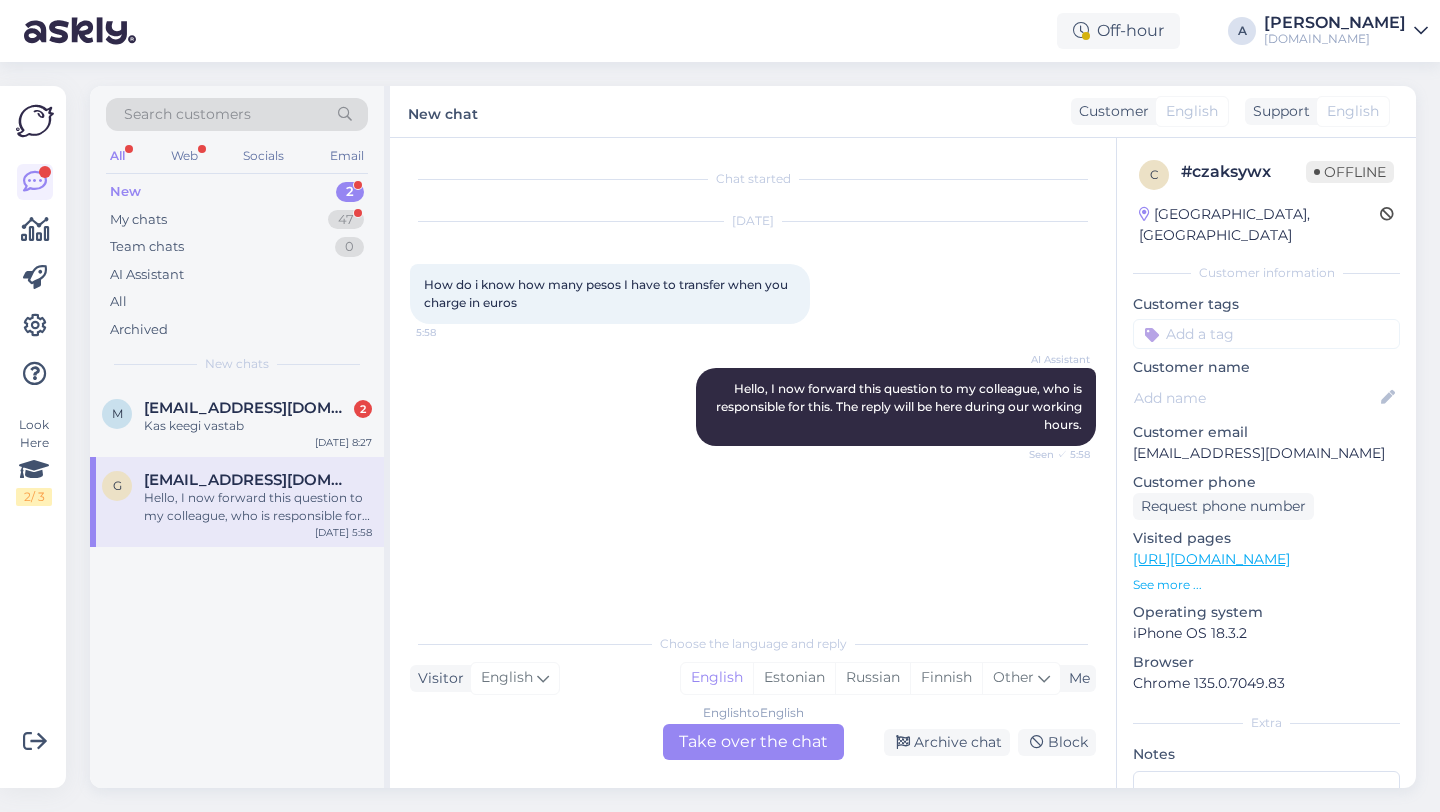 scroll, scrollTop: 0, scrollLeft: 0, axis: both 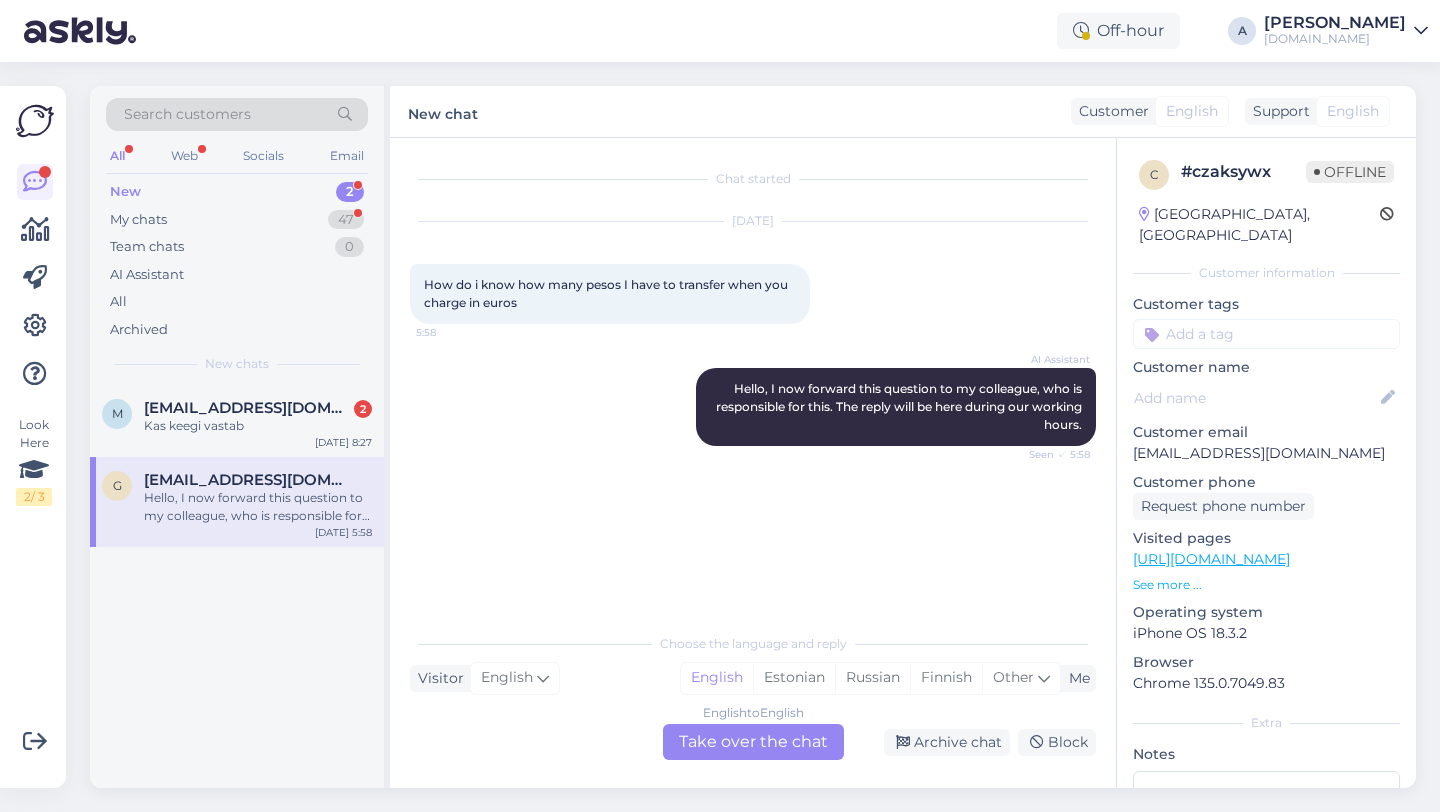 click on "English  to  English Take over the chat" at bounding box center [753, 742] 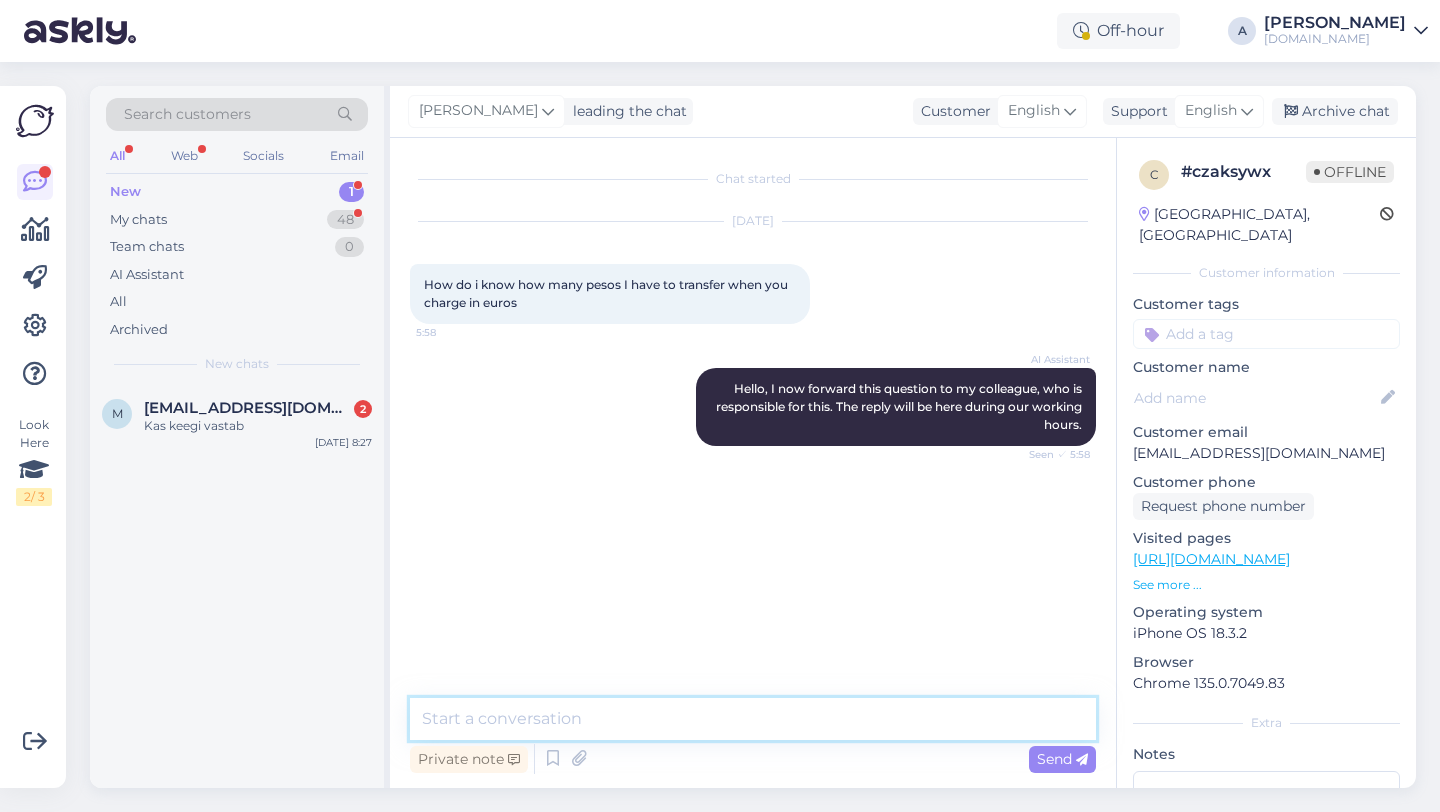 click at bounding box center [753, 719] 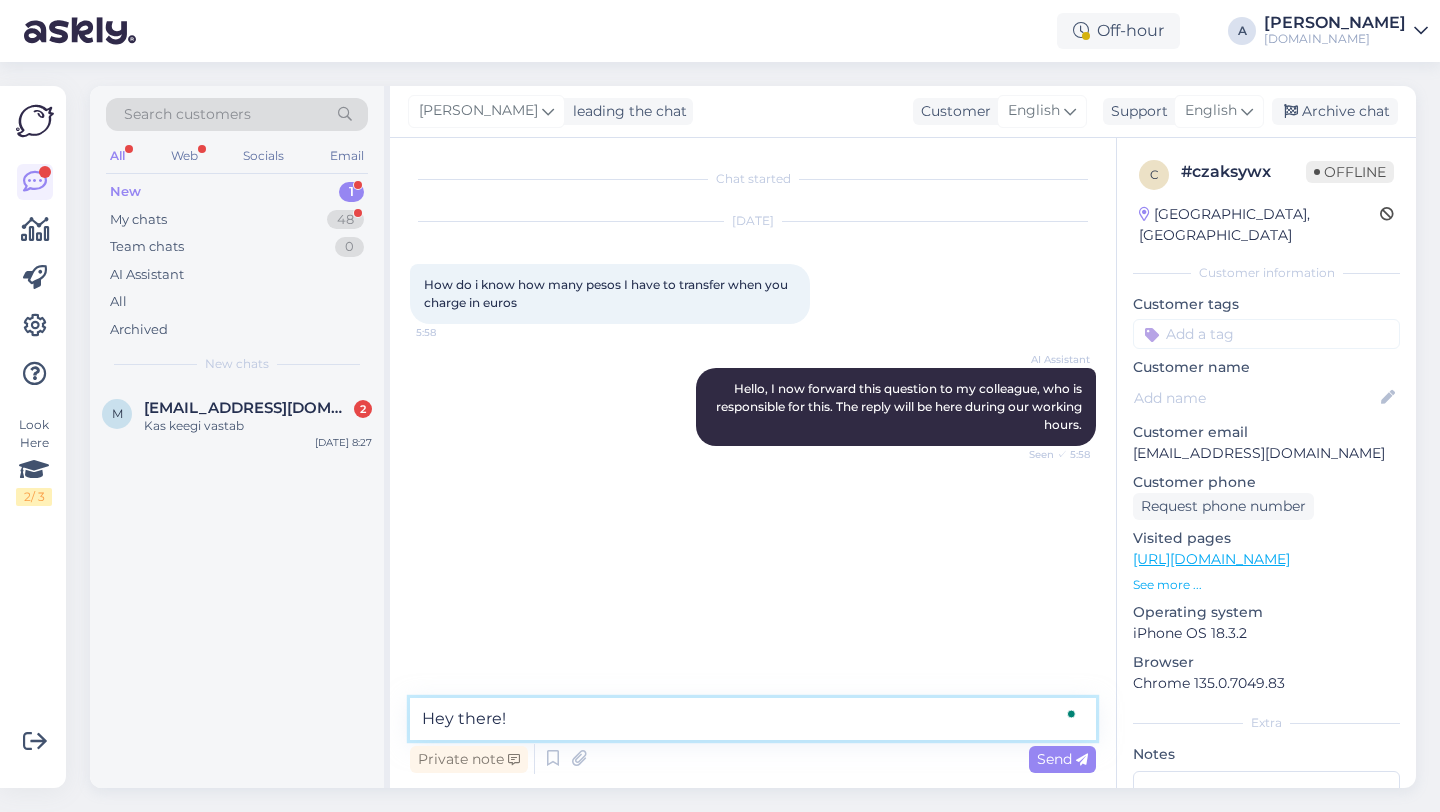 type on "Hey there!" 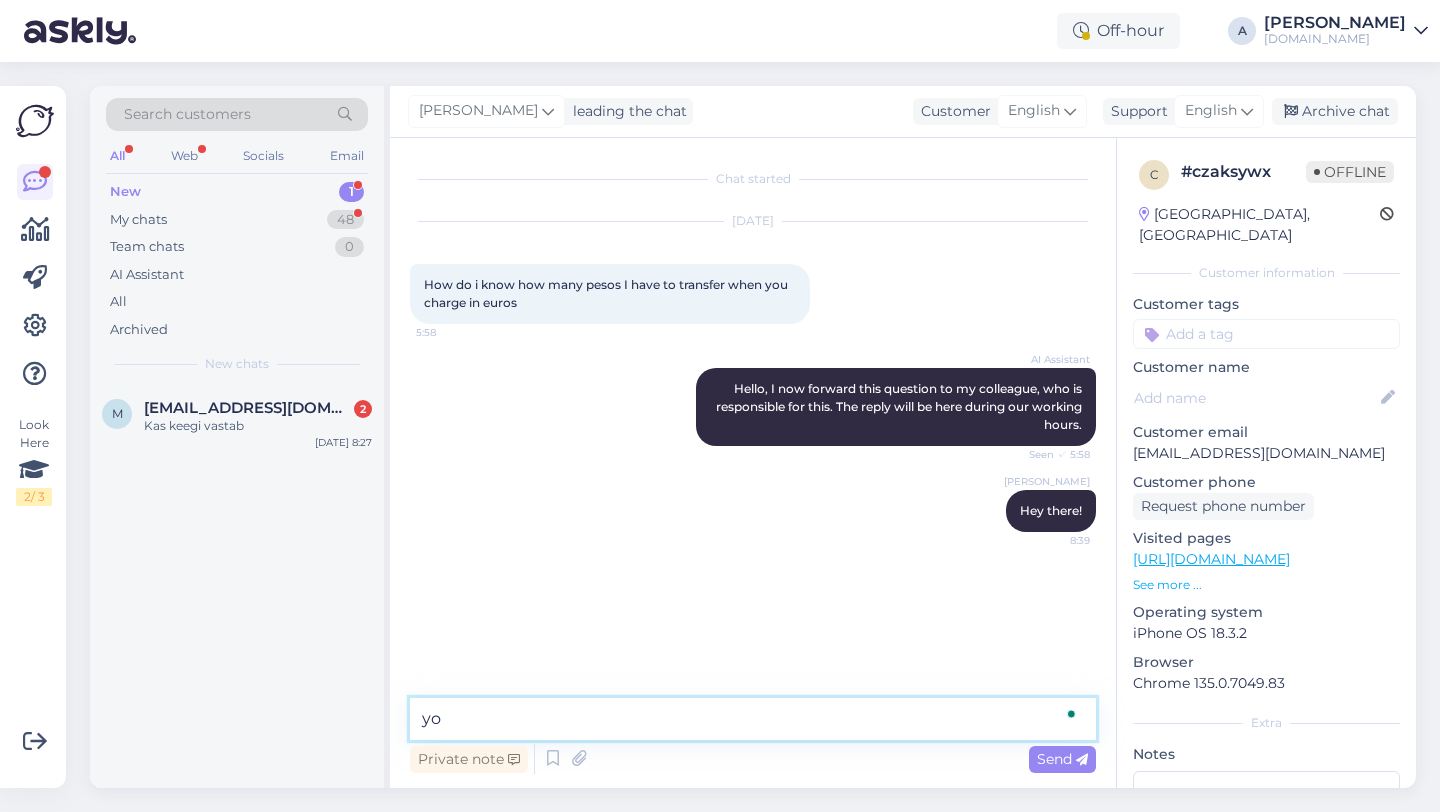 type on "y" 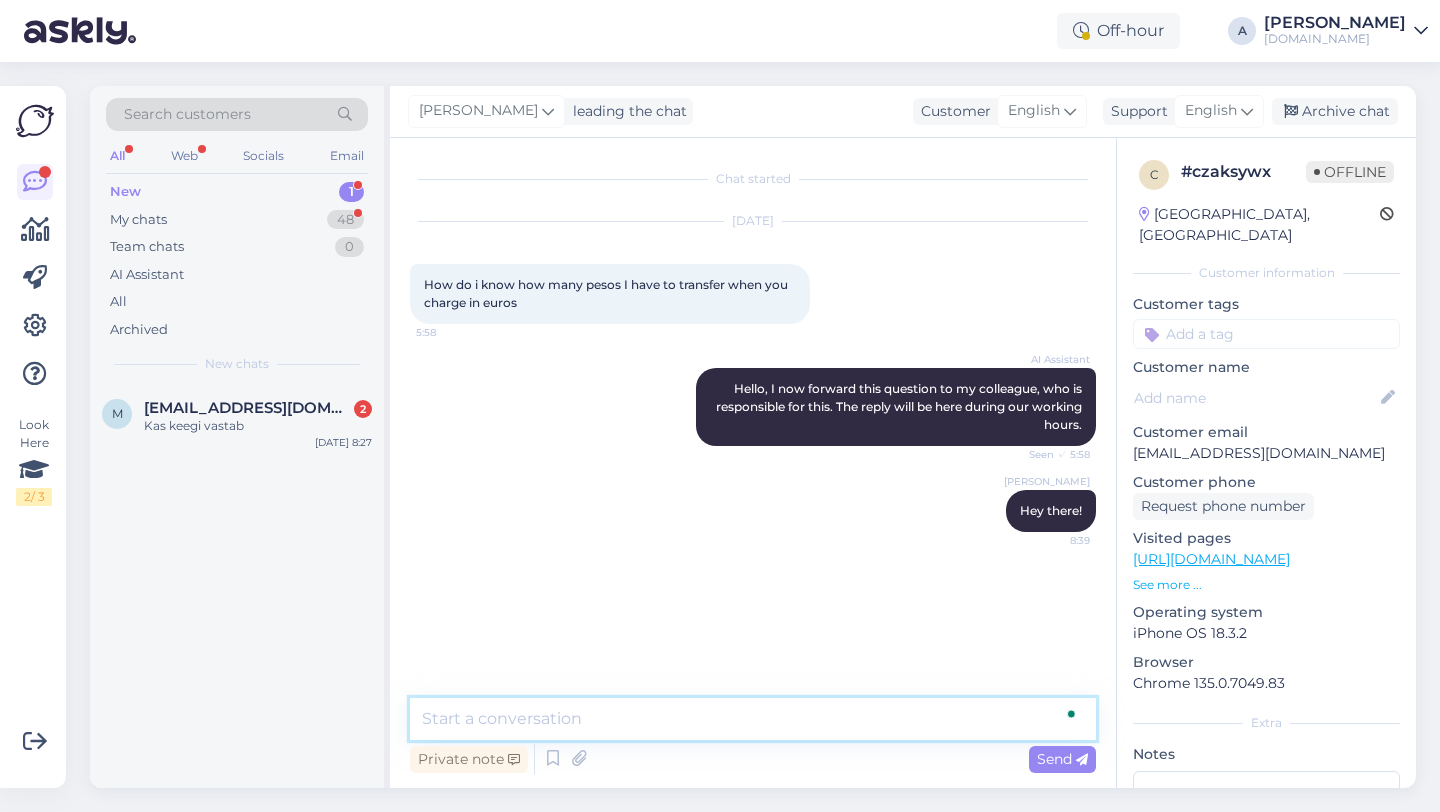 type on "U" 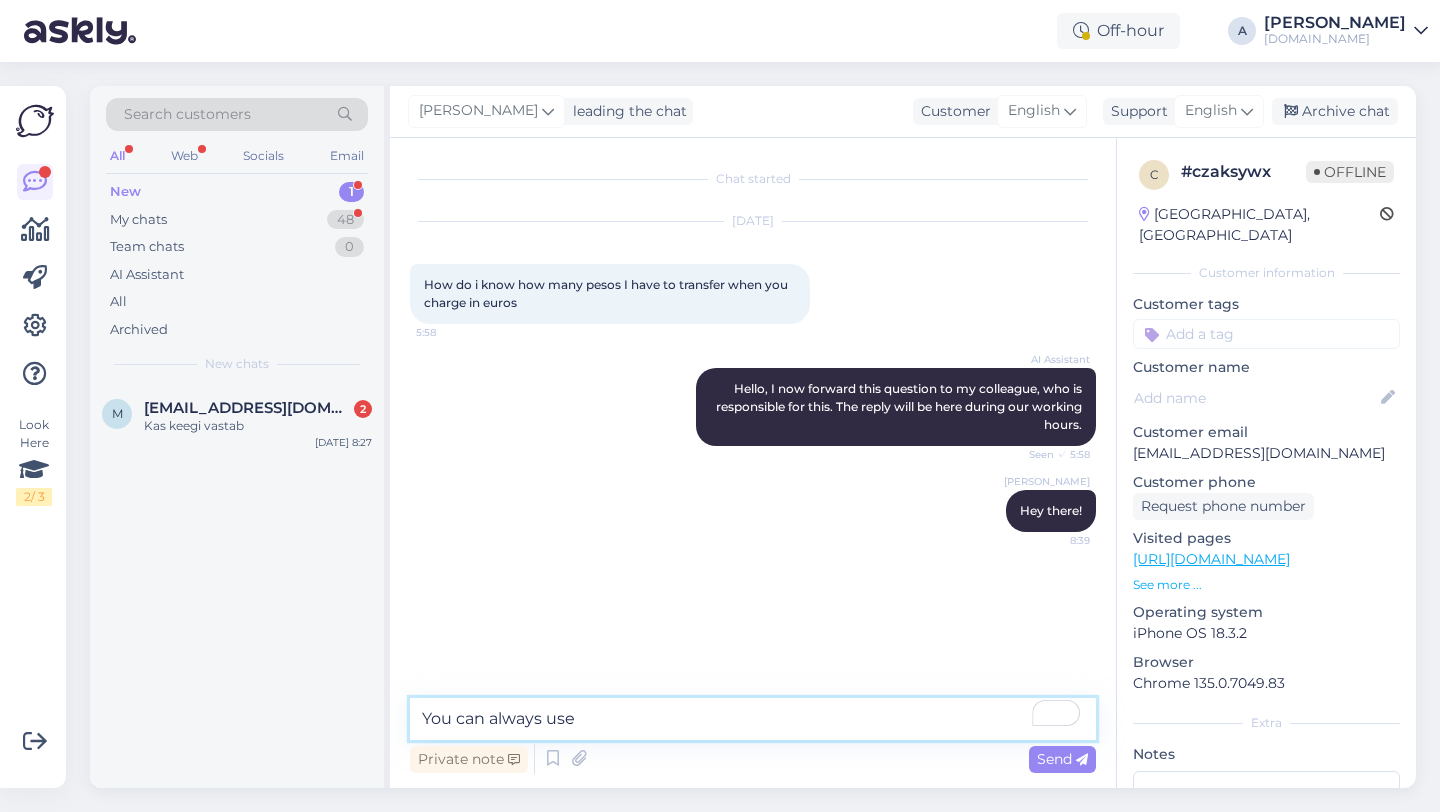 paste on "a currency converter" 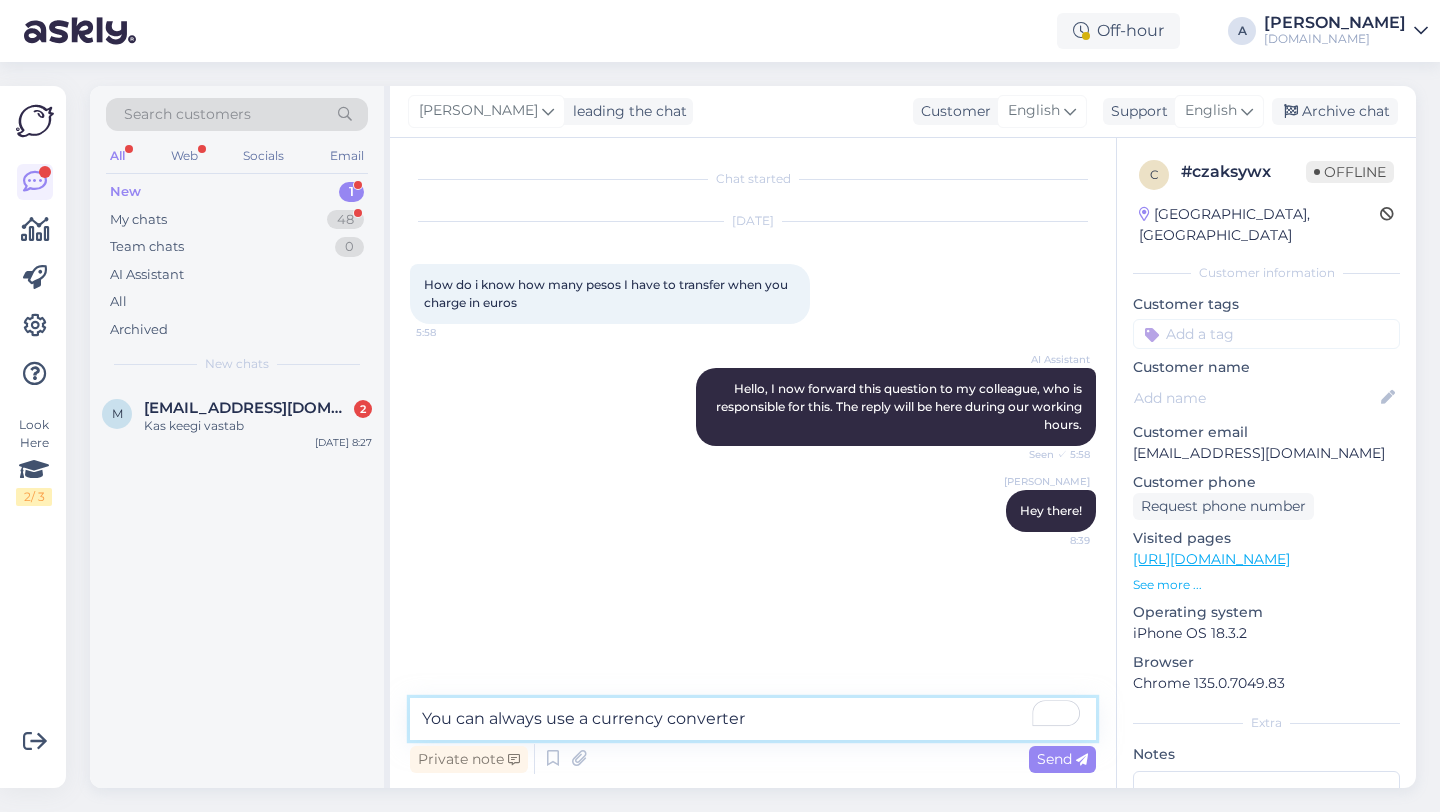 type on "You can always use a currency converter." 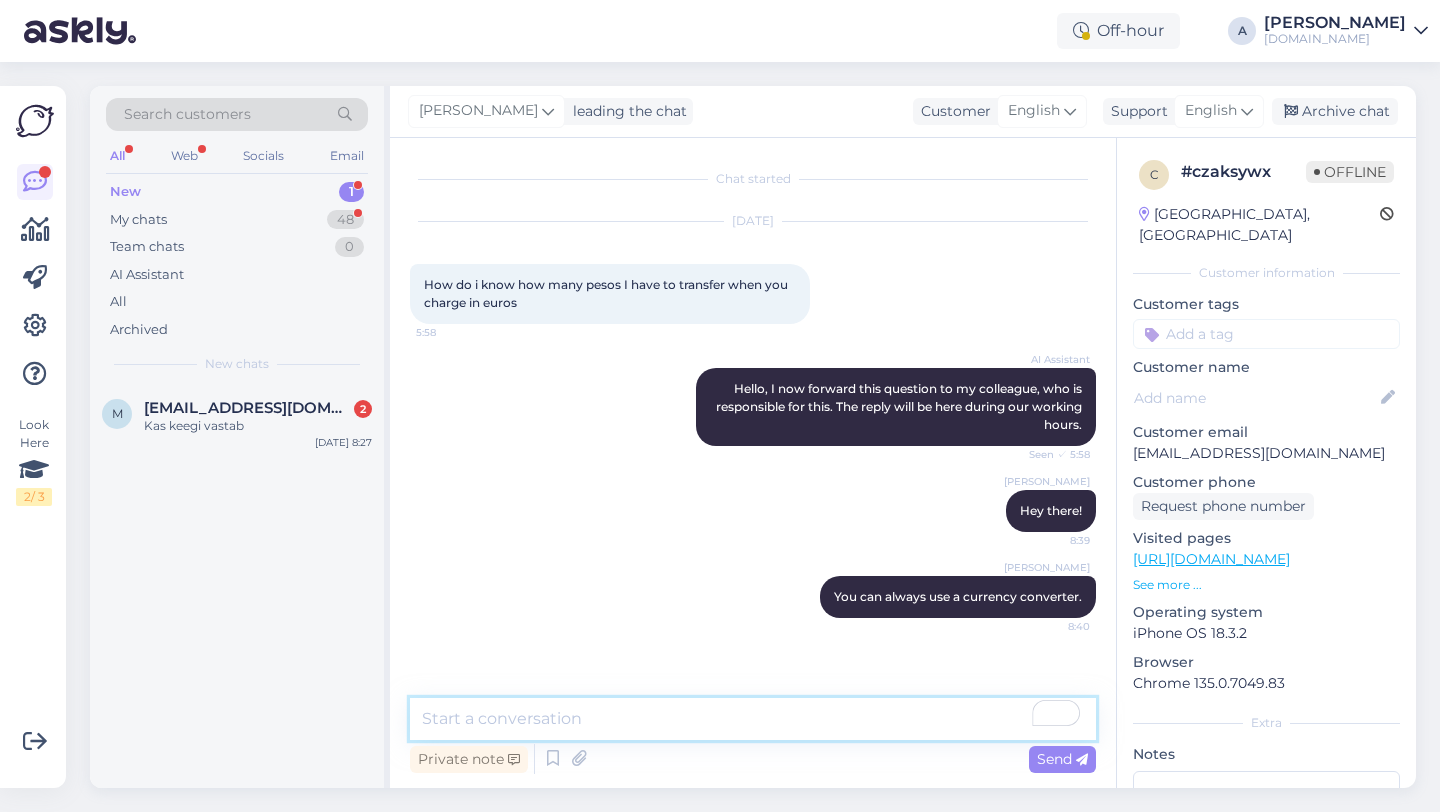 type 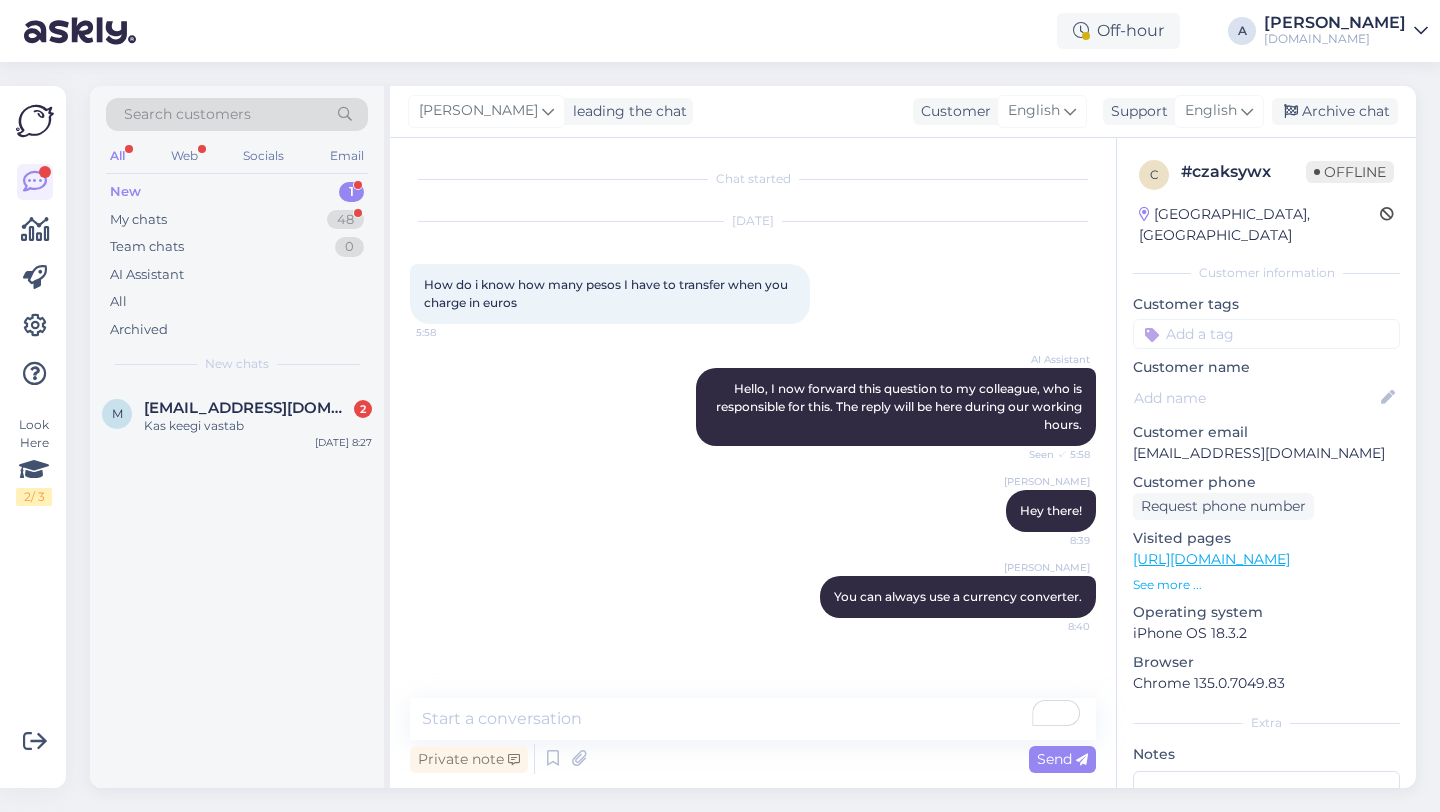 click at bounding box center [1266, 334] 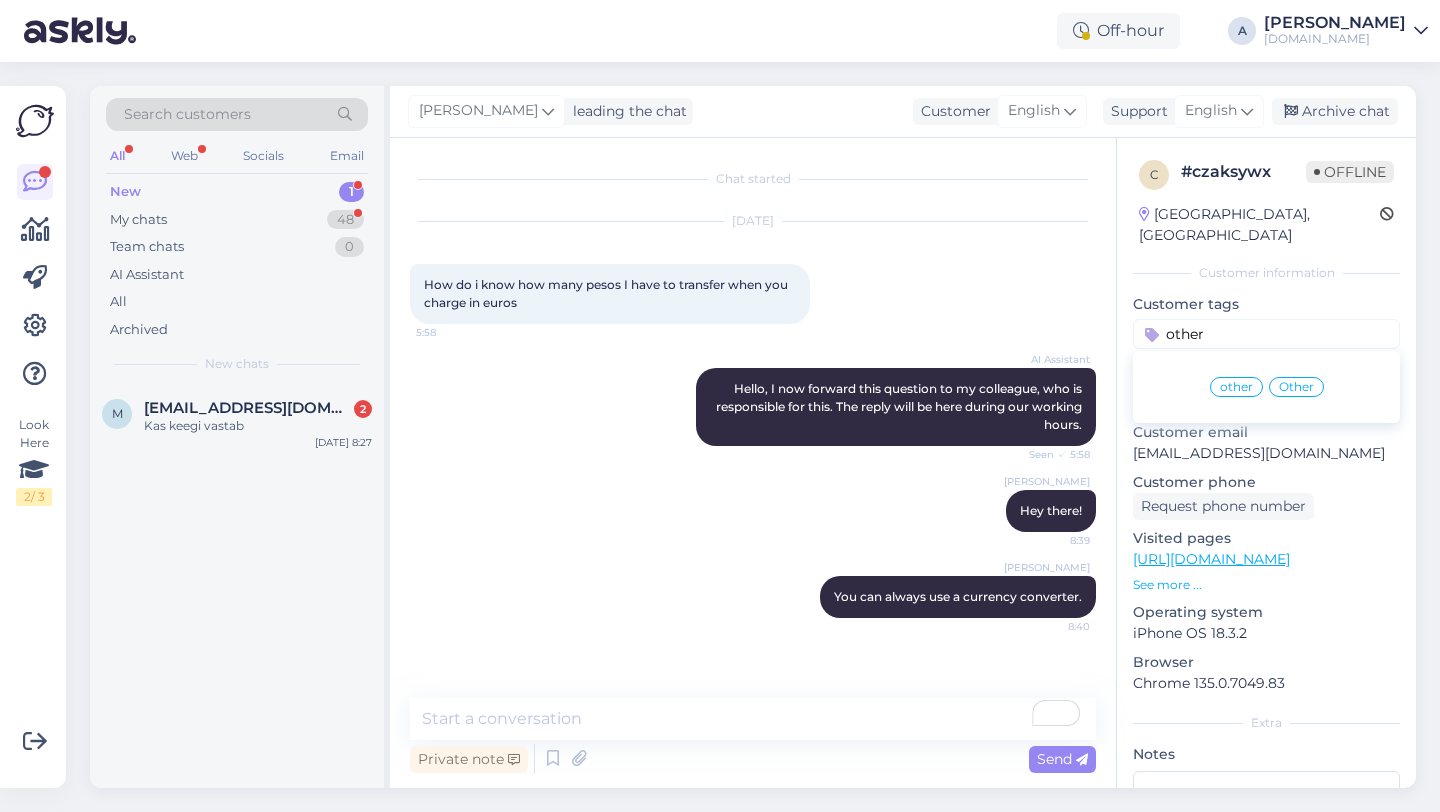 type on "other" 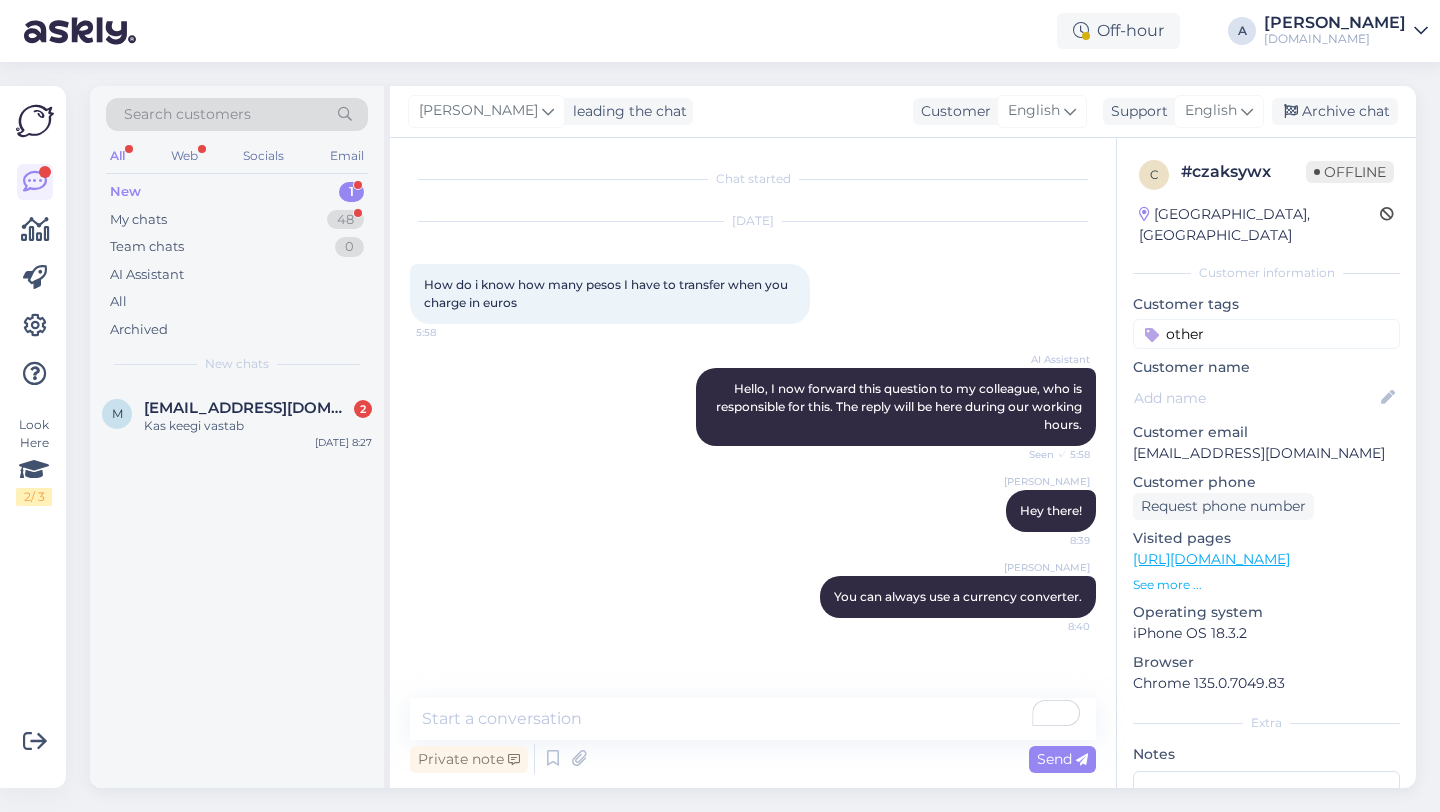 type 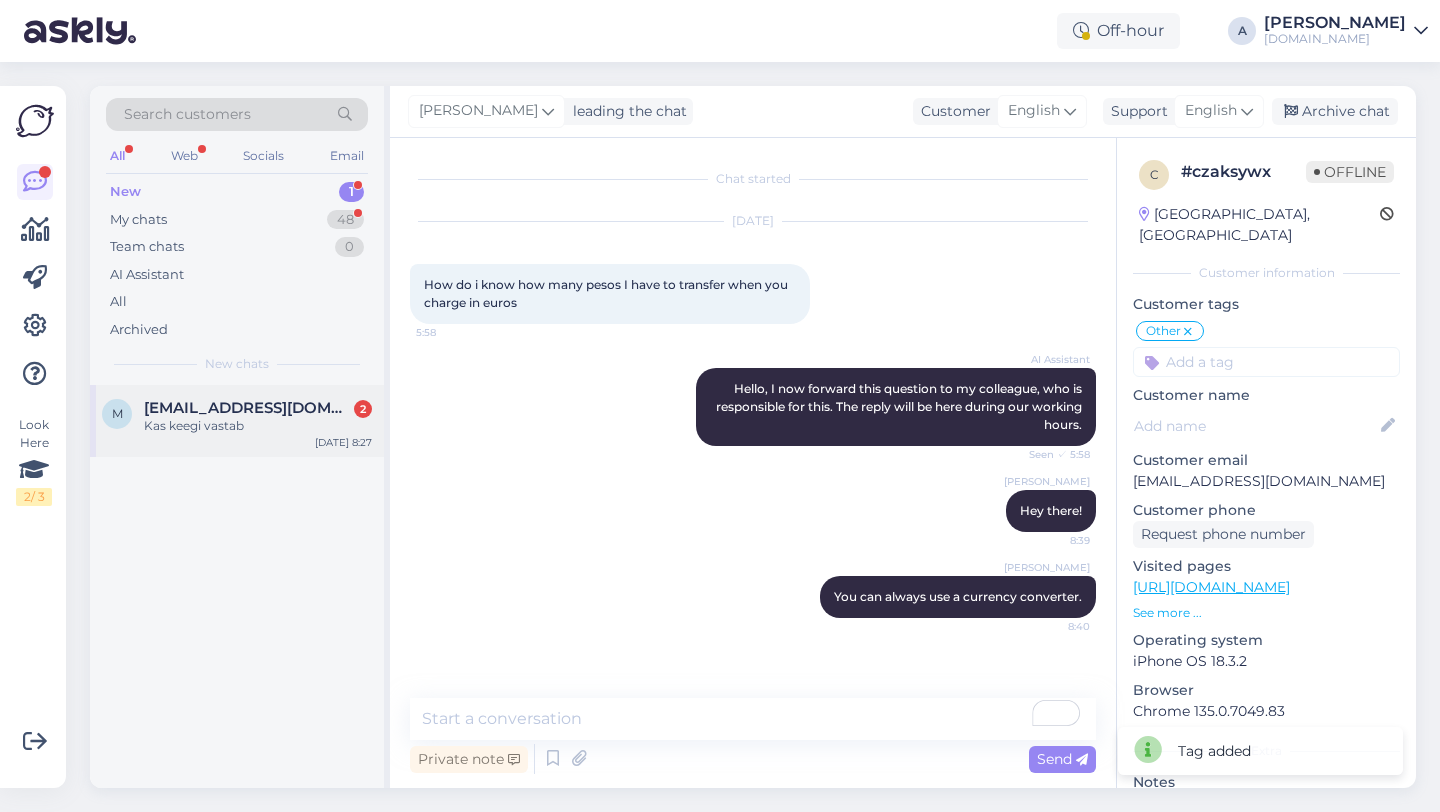 click on "[EMAIL_ADDRESS][DOMAIN_NAME]" at bounding box center (248, 408) 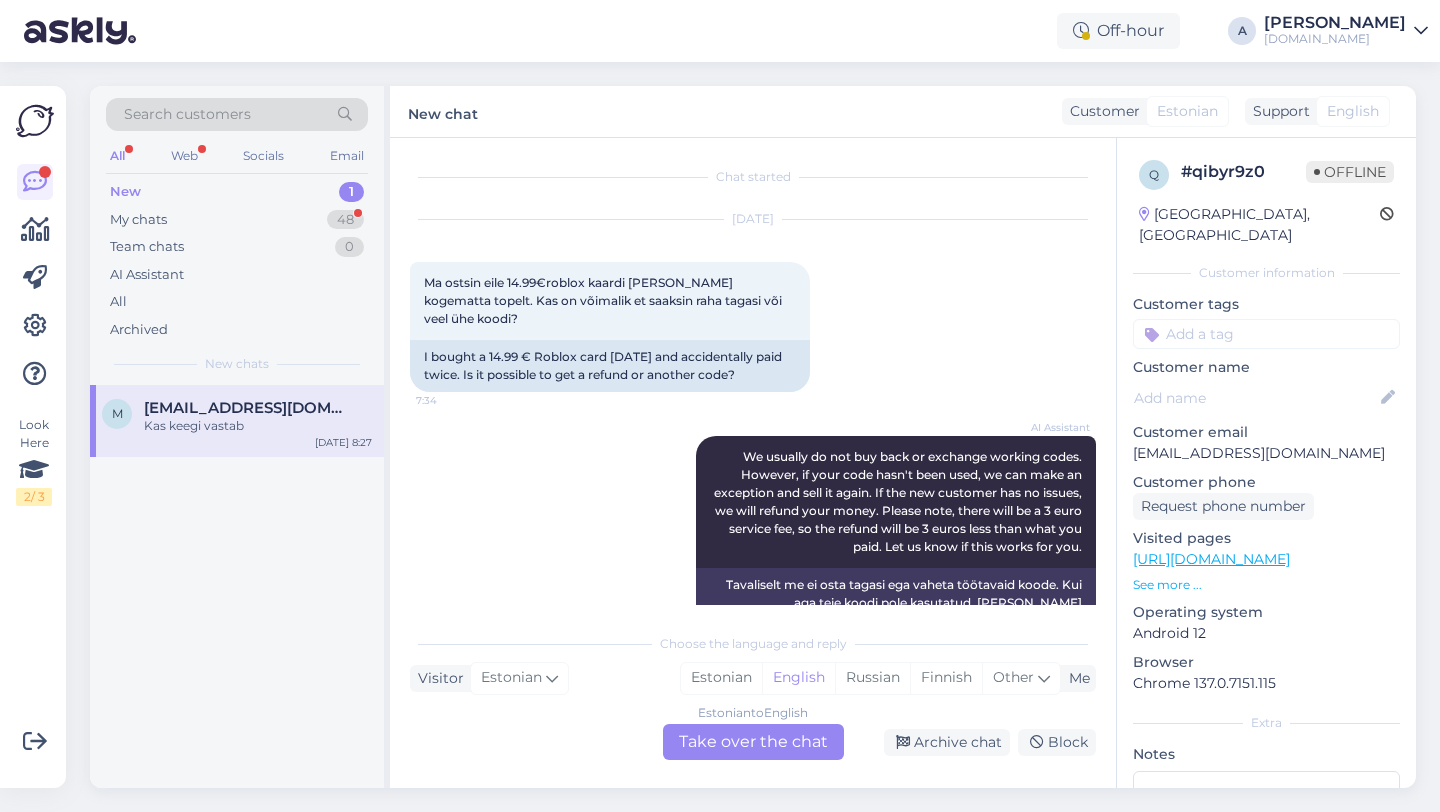 scroll, scrollTop: 351, scrollLeft: 0, axis: vertical 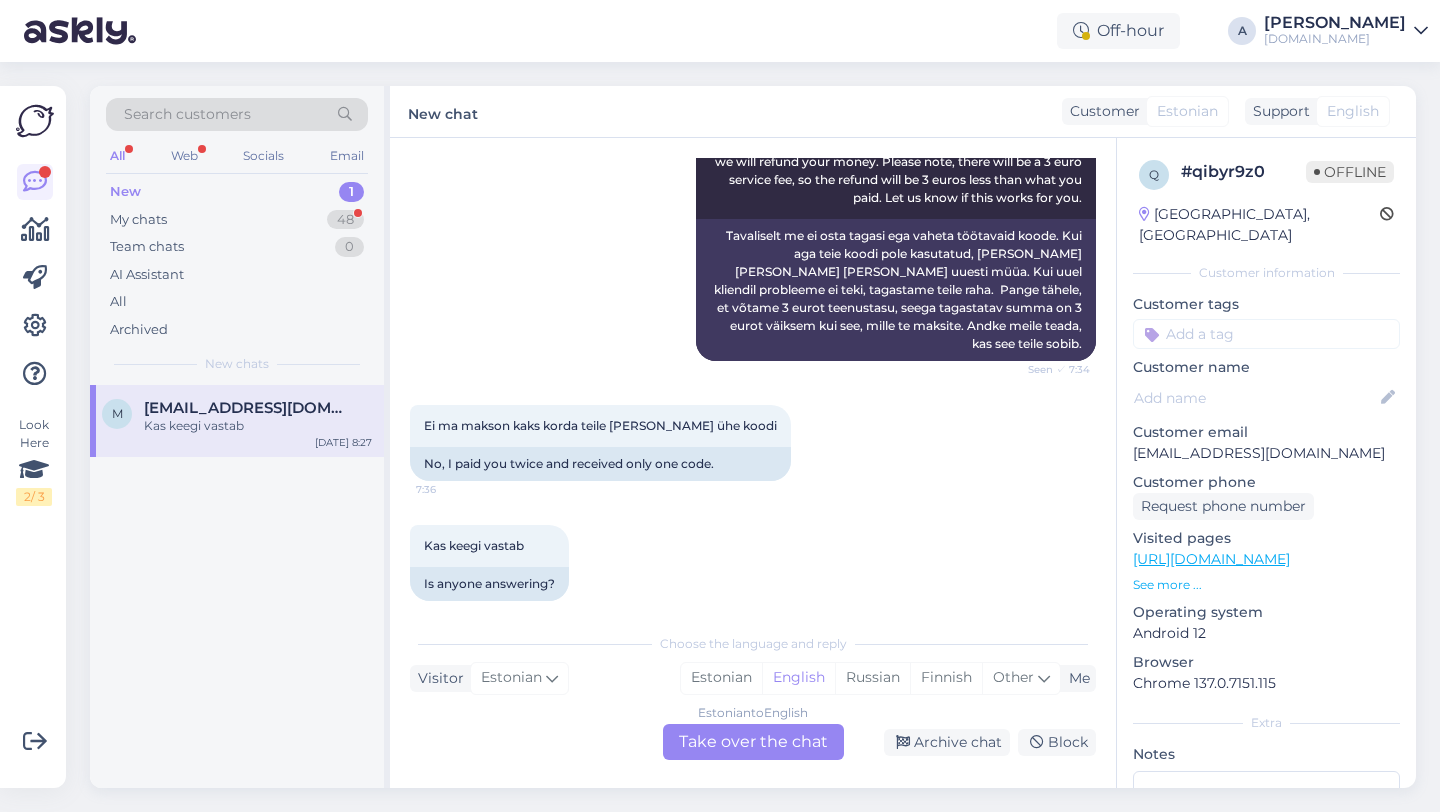 click on "Estonian  to  English Take over the chat" at bounding box center (753, 742) 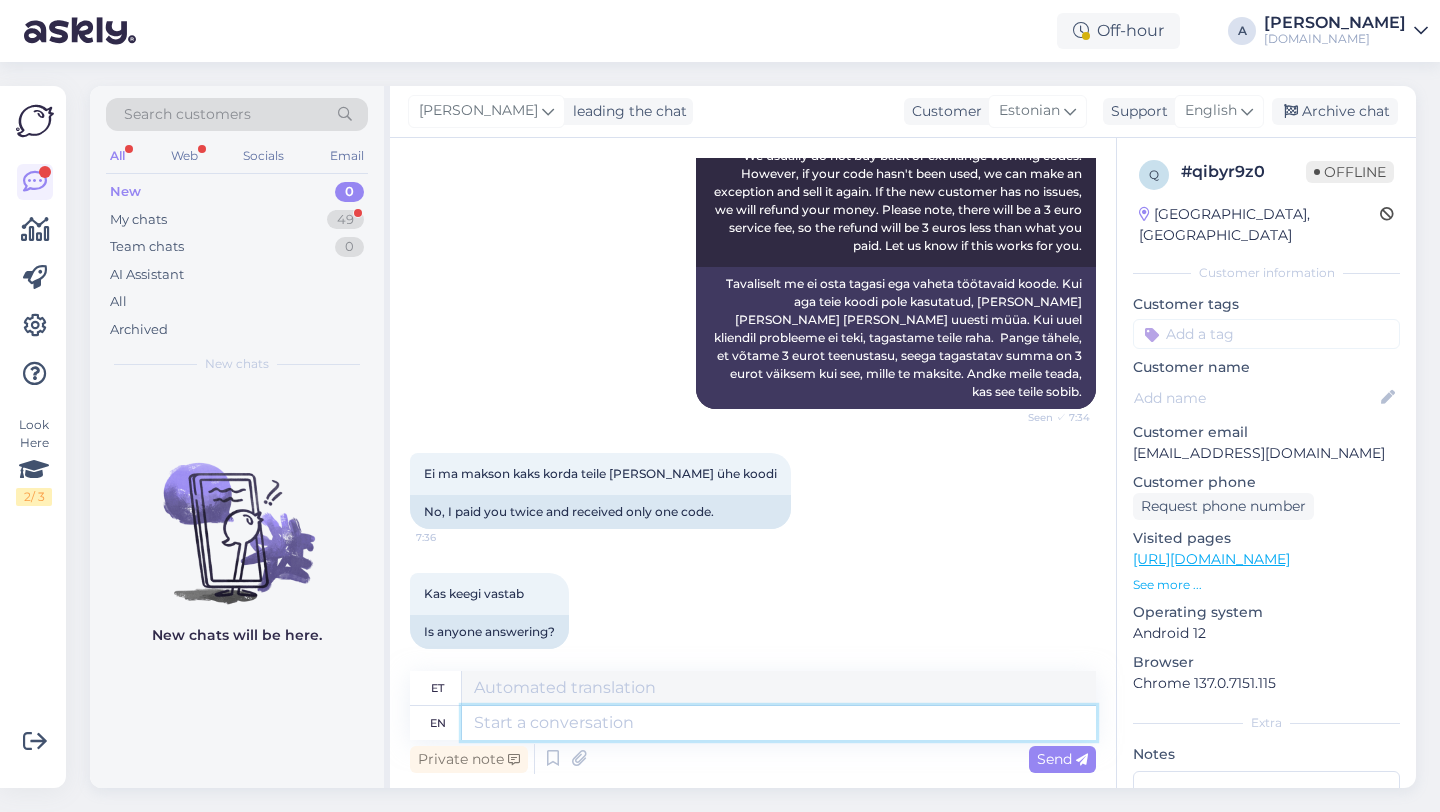 click at bounding box center [779, 723] 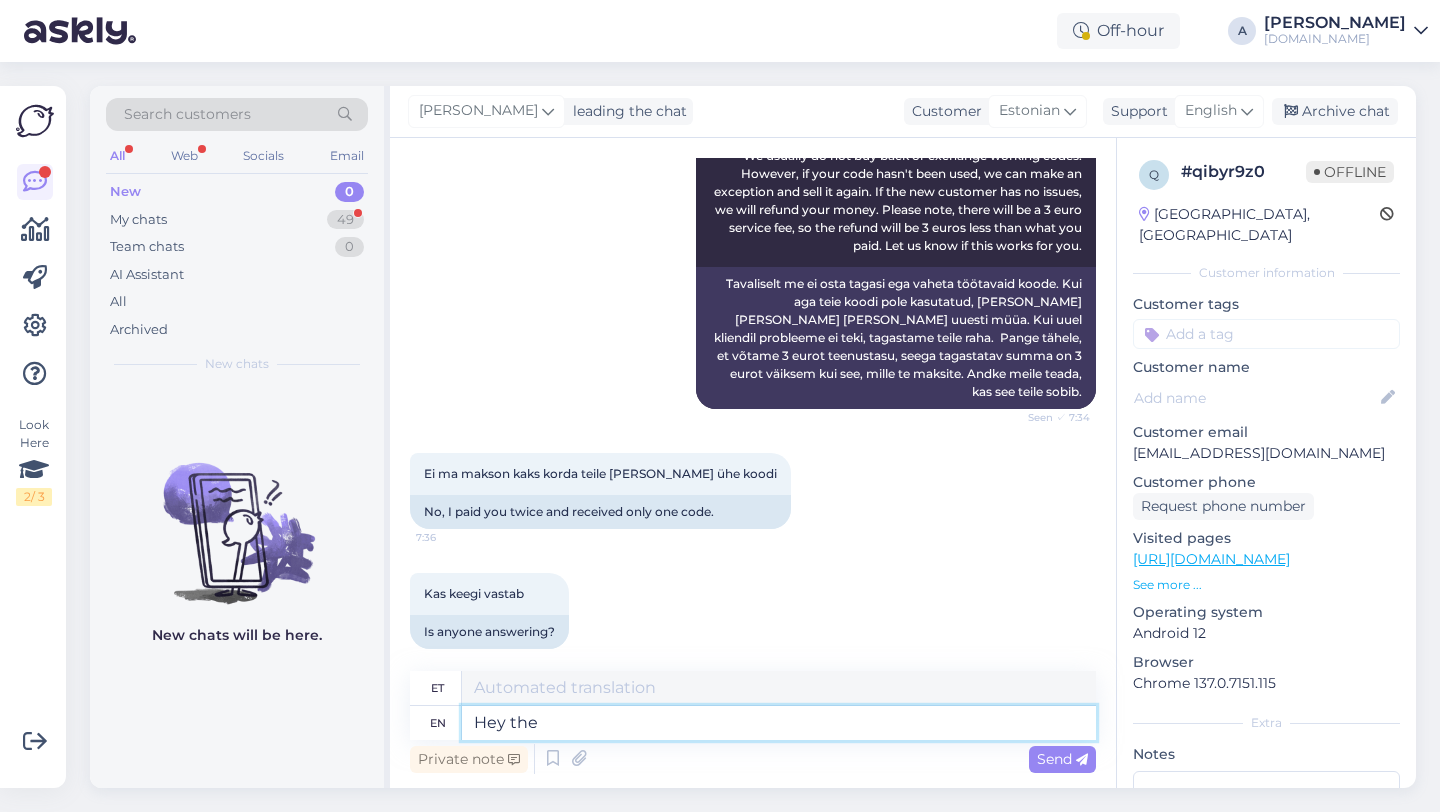type on "Hey ther" 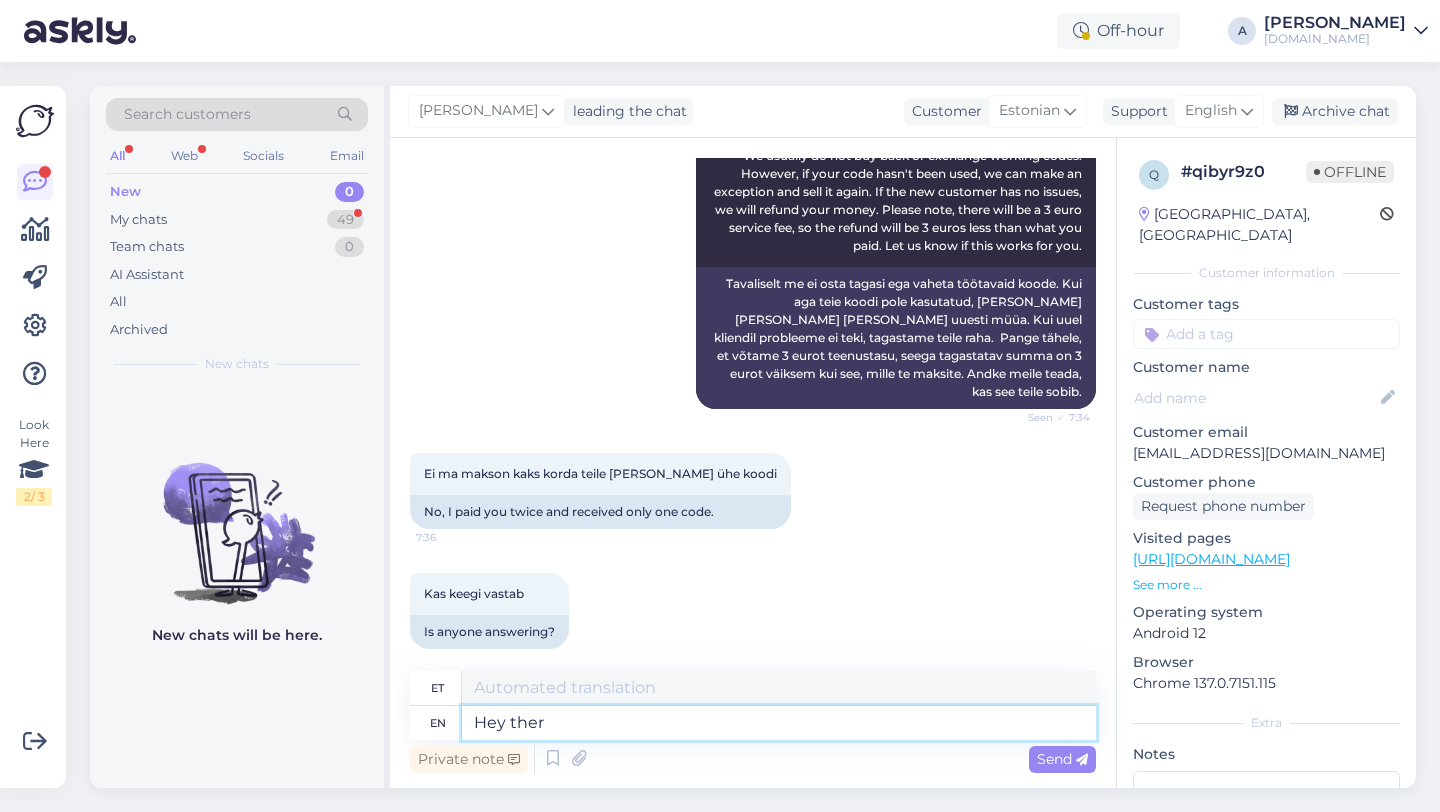 type on "Hei" 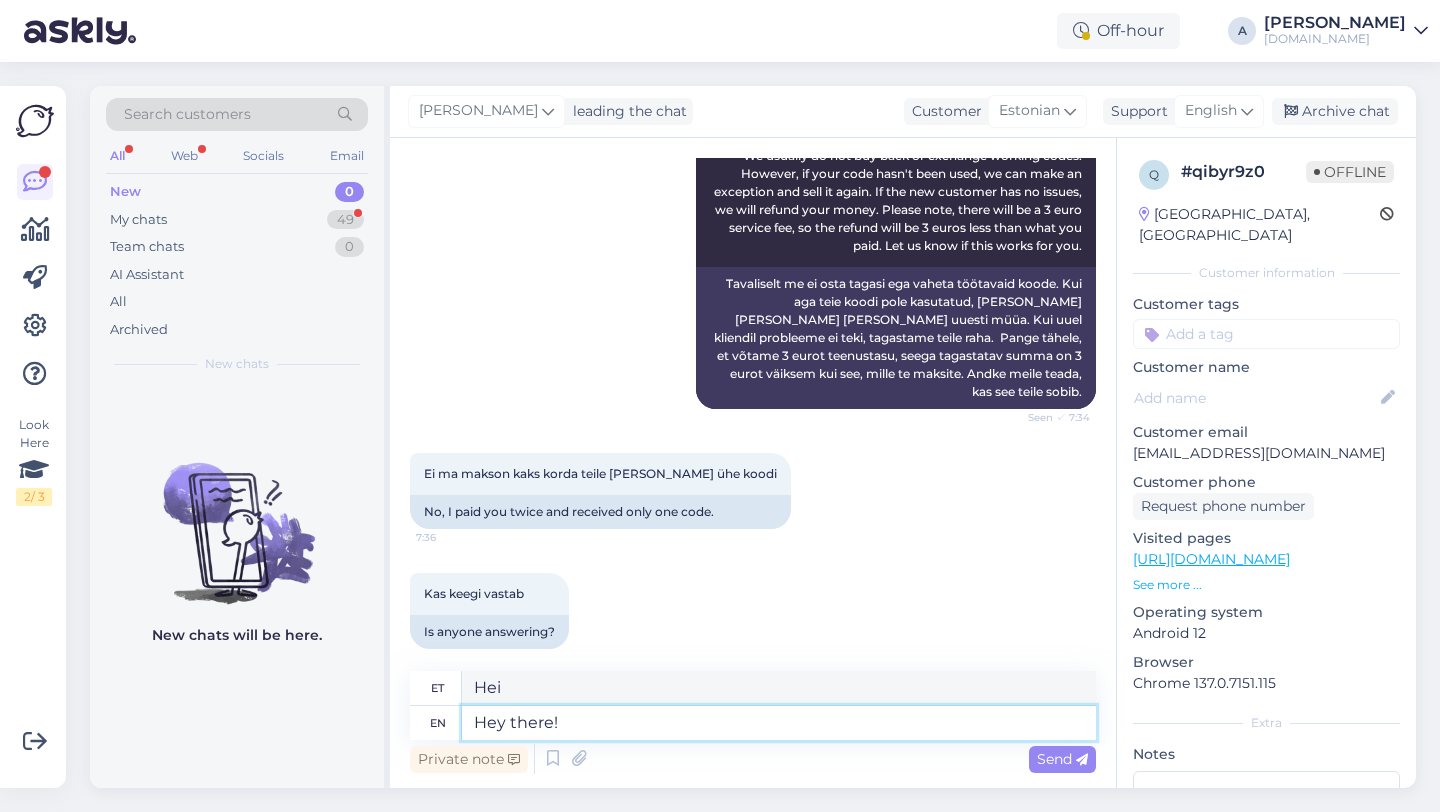 type on "Hey there!" 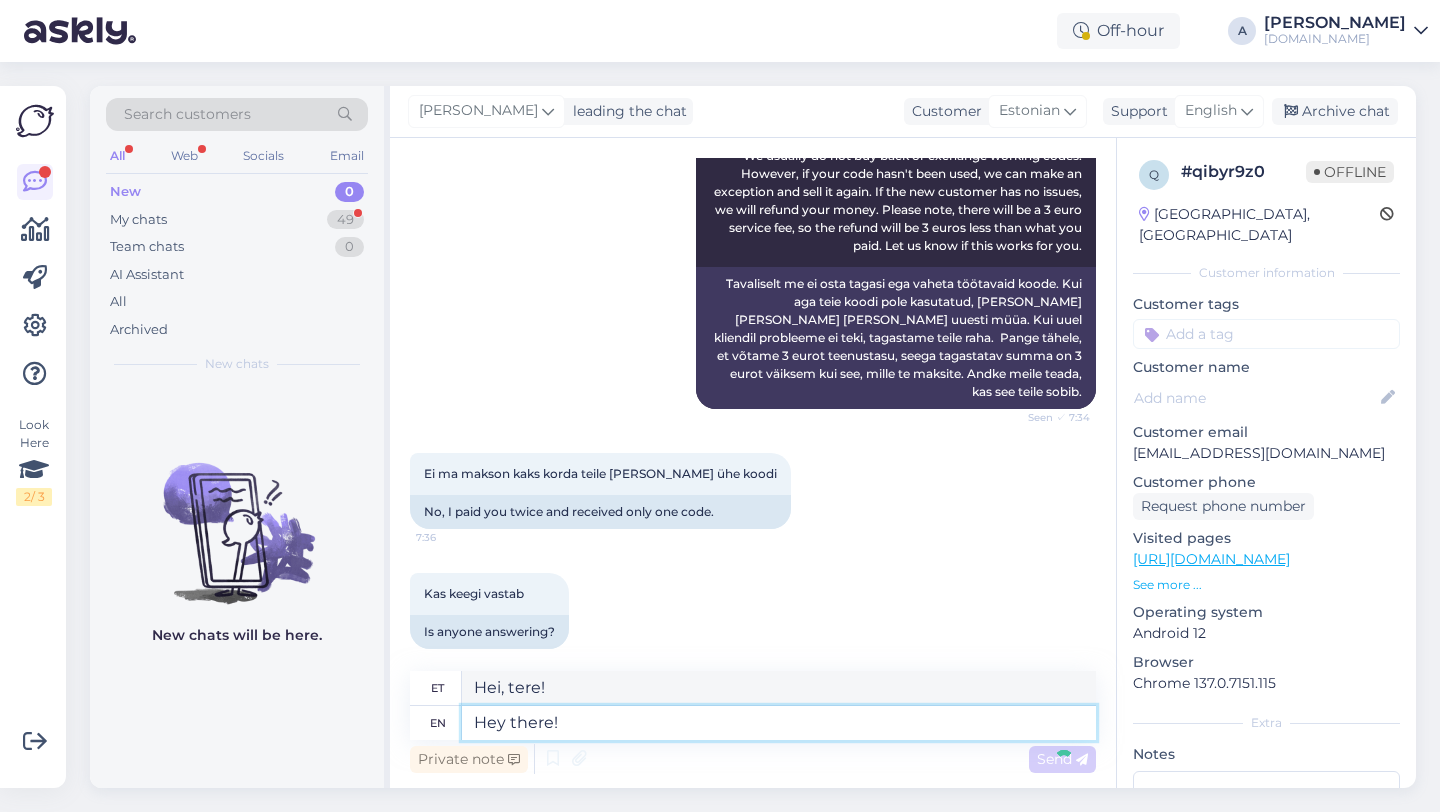 type 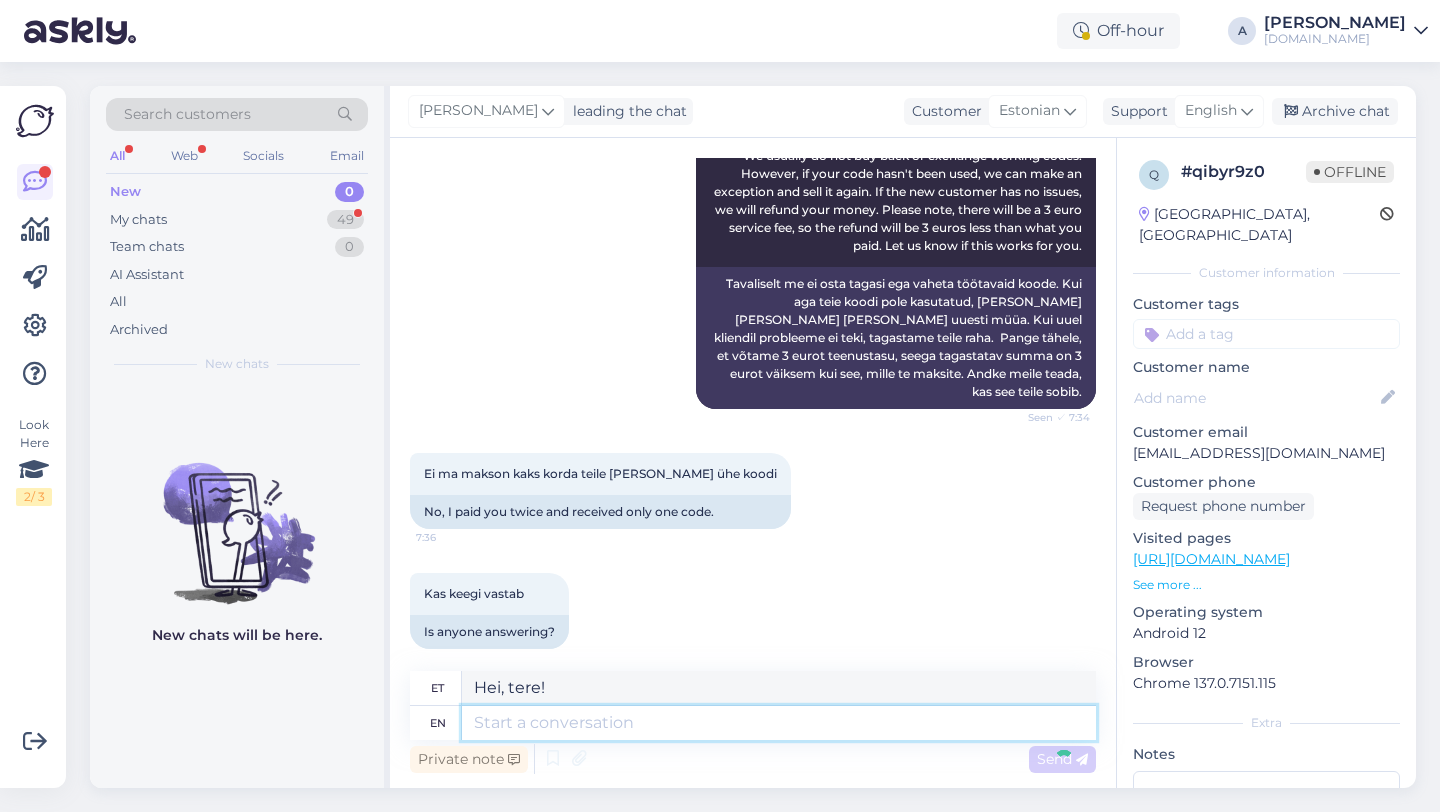 type 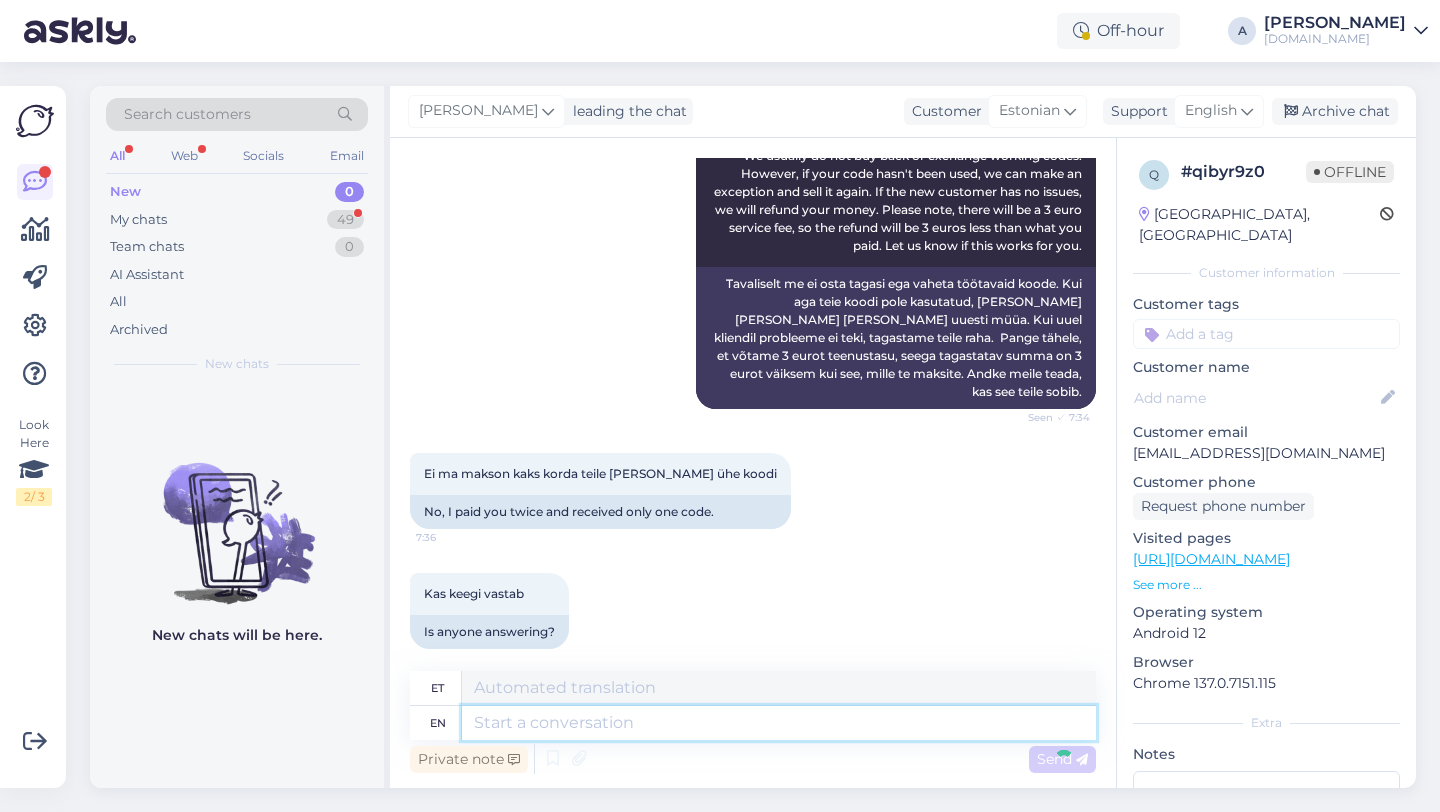 scroll, scrollTop: 423, scrollLeft: 0, axis: vertical 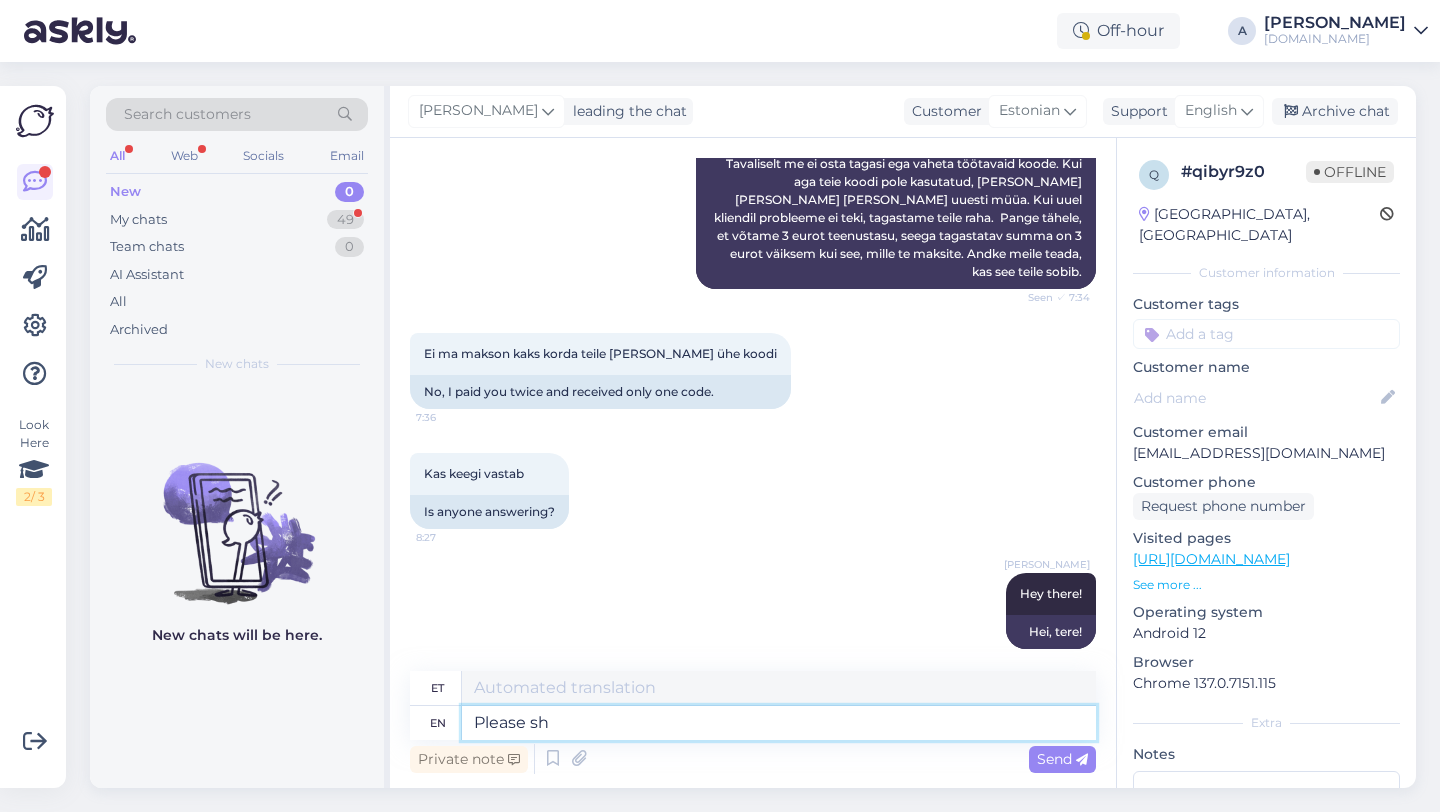 type on "Please sha" 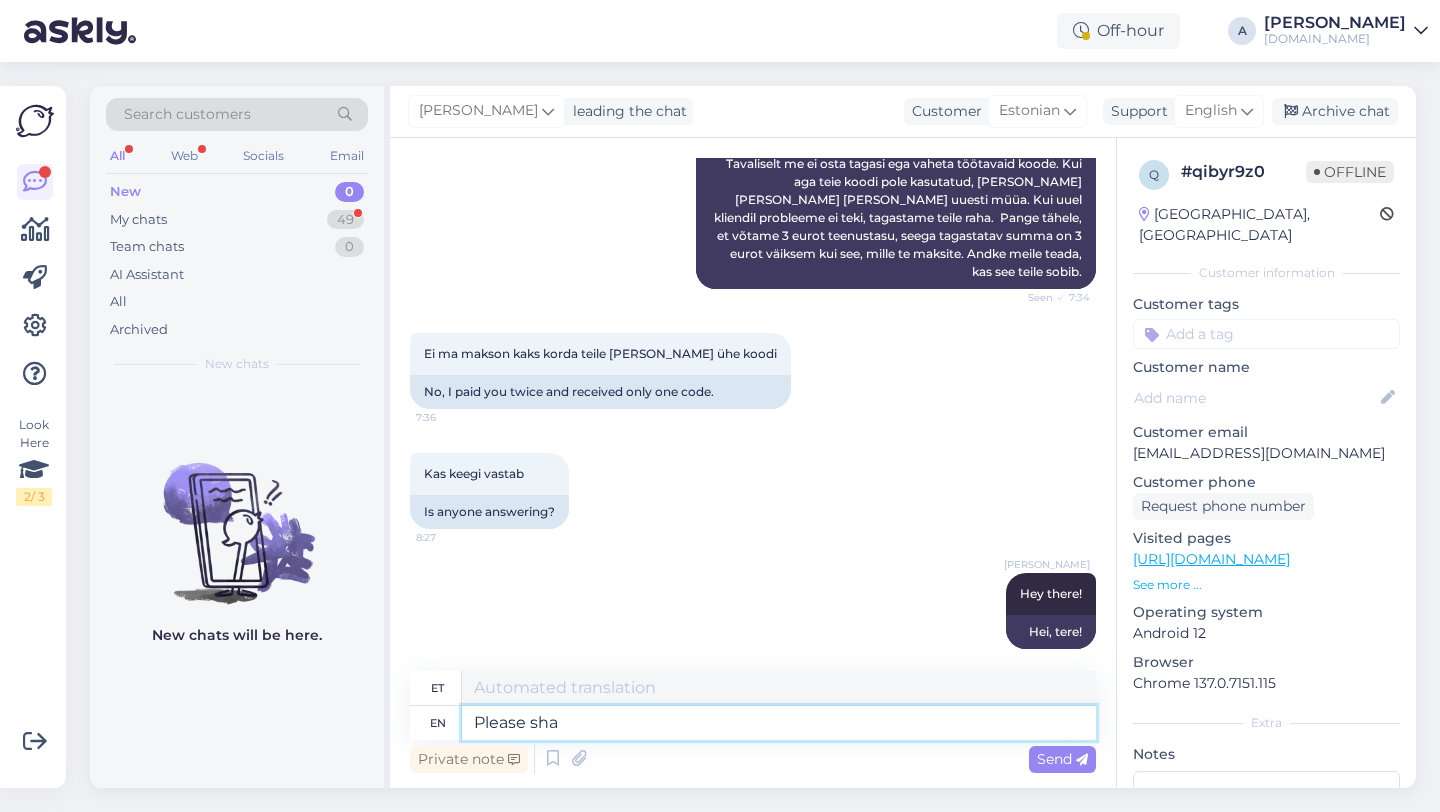 type on "Palun." 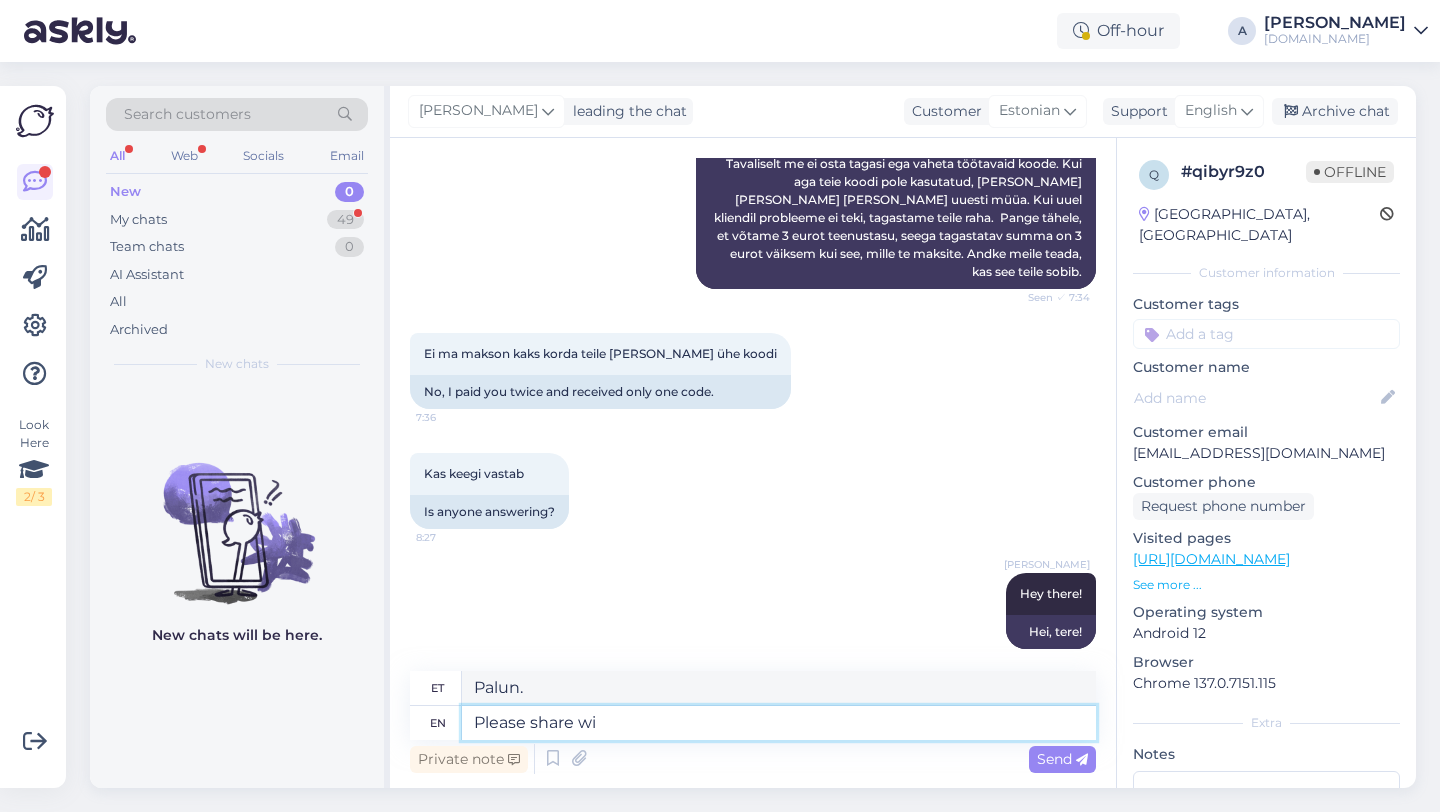 type on "Please share wit" 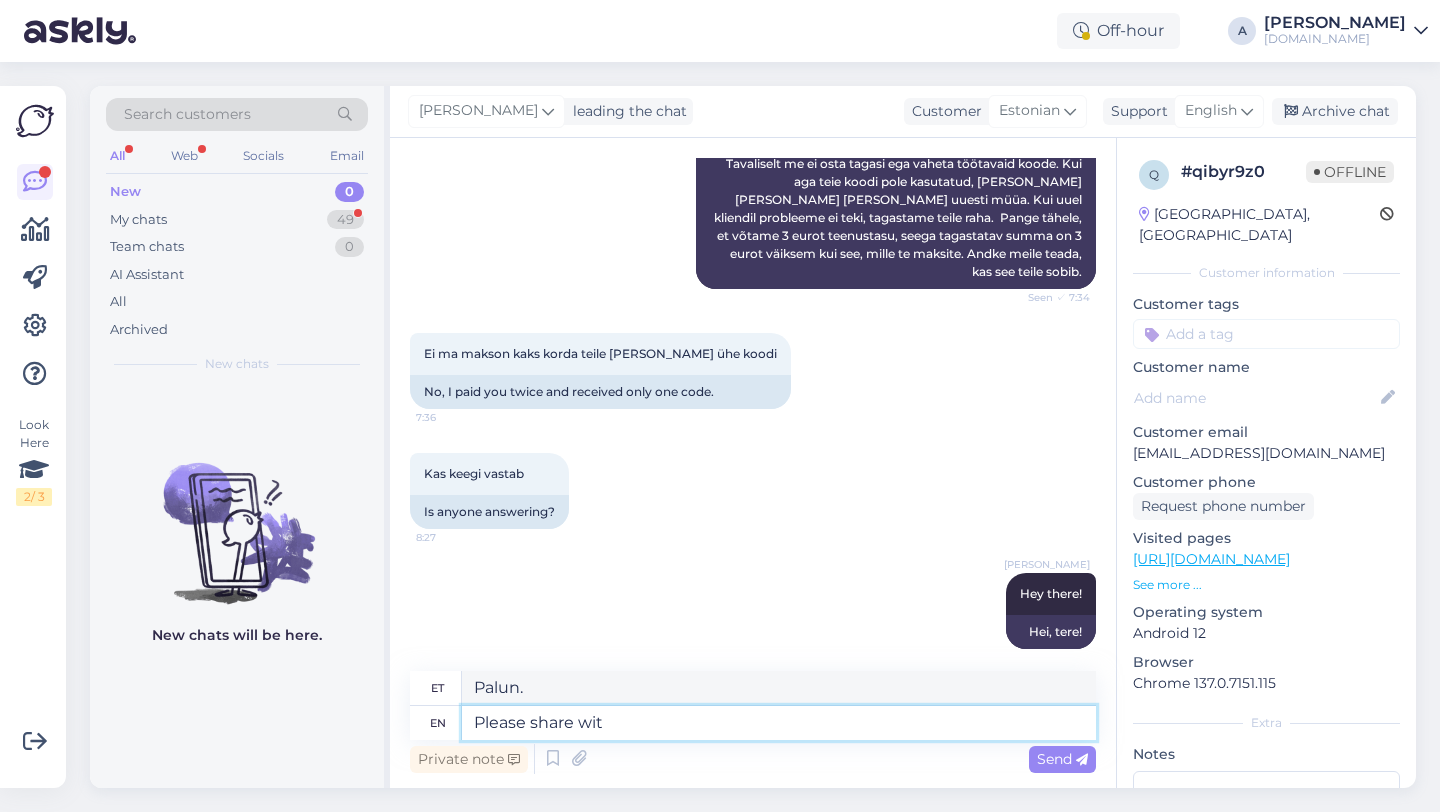 type on "Palun jaga." 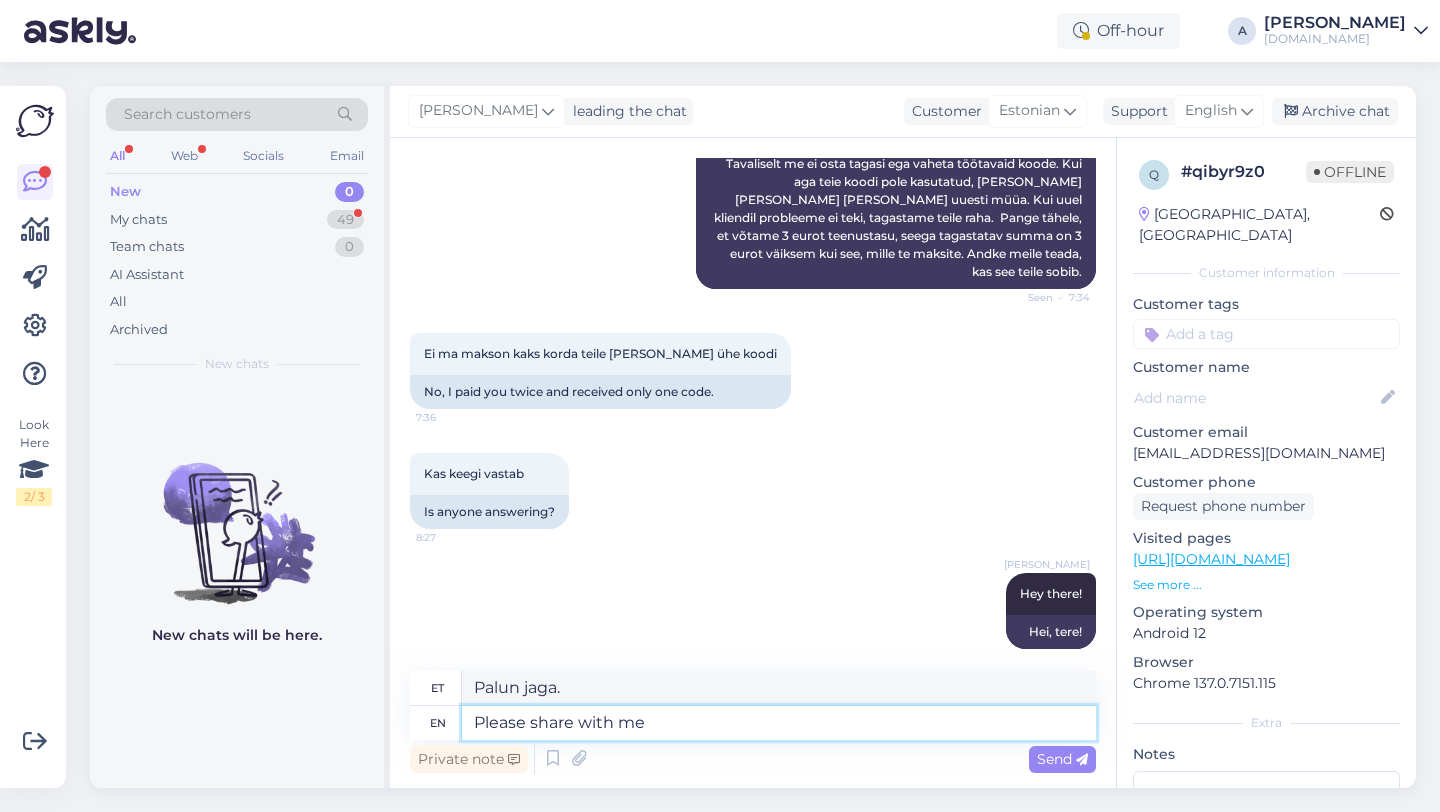 type on "Please share with me t" 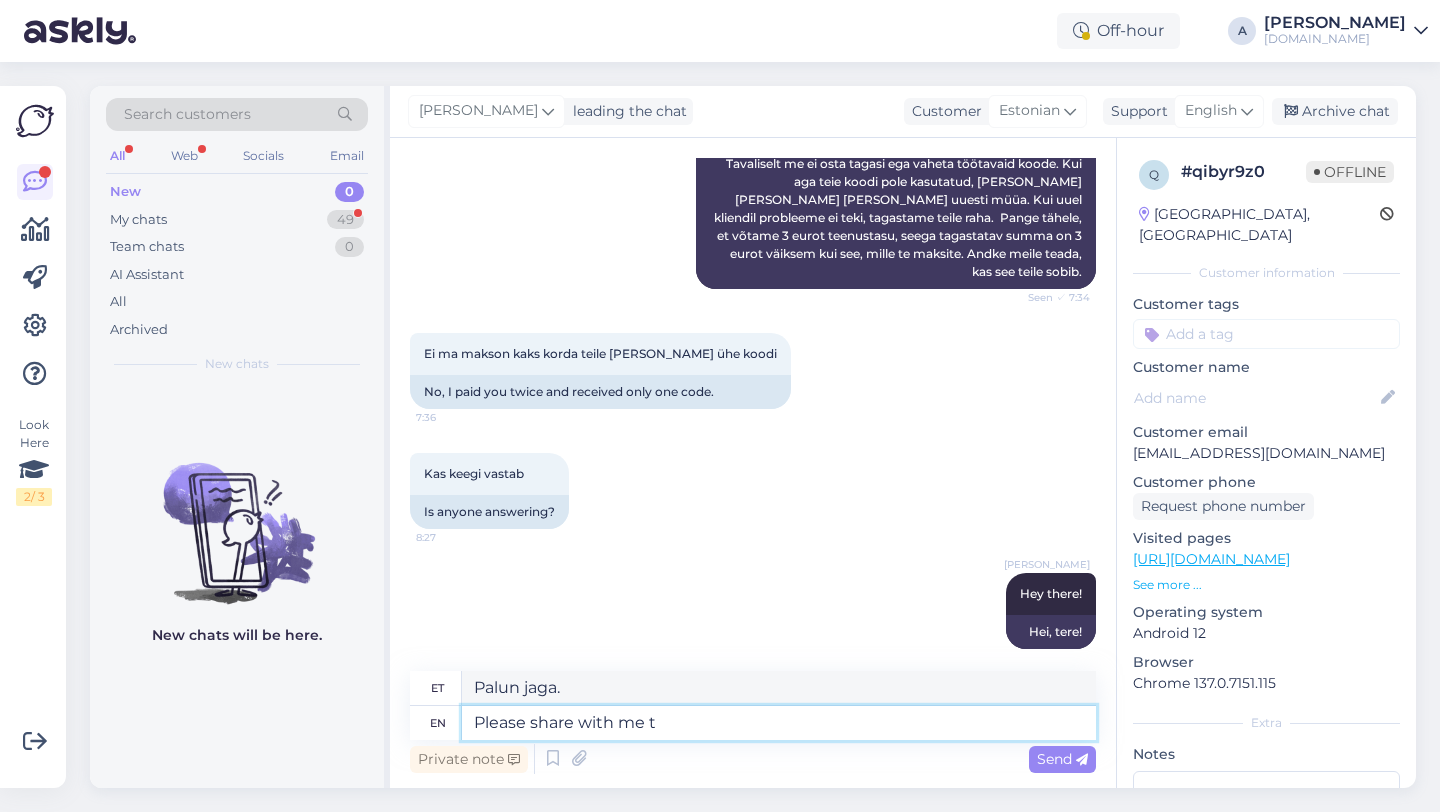 type on "Palun jaga seda:" 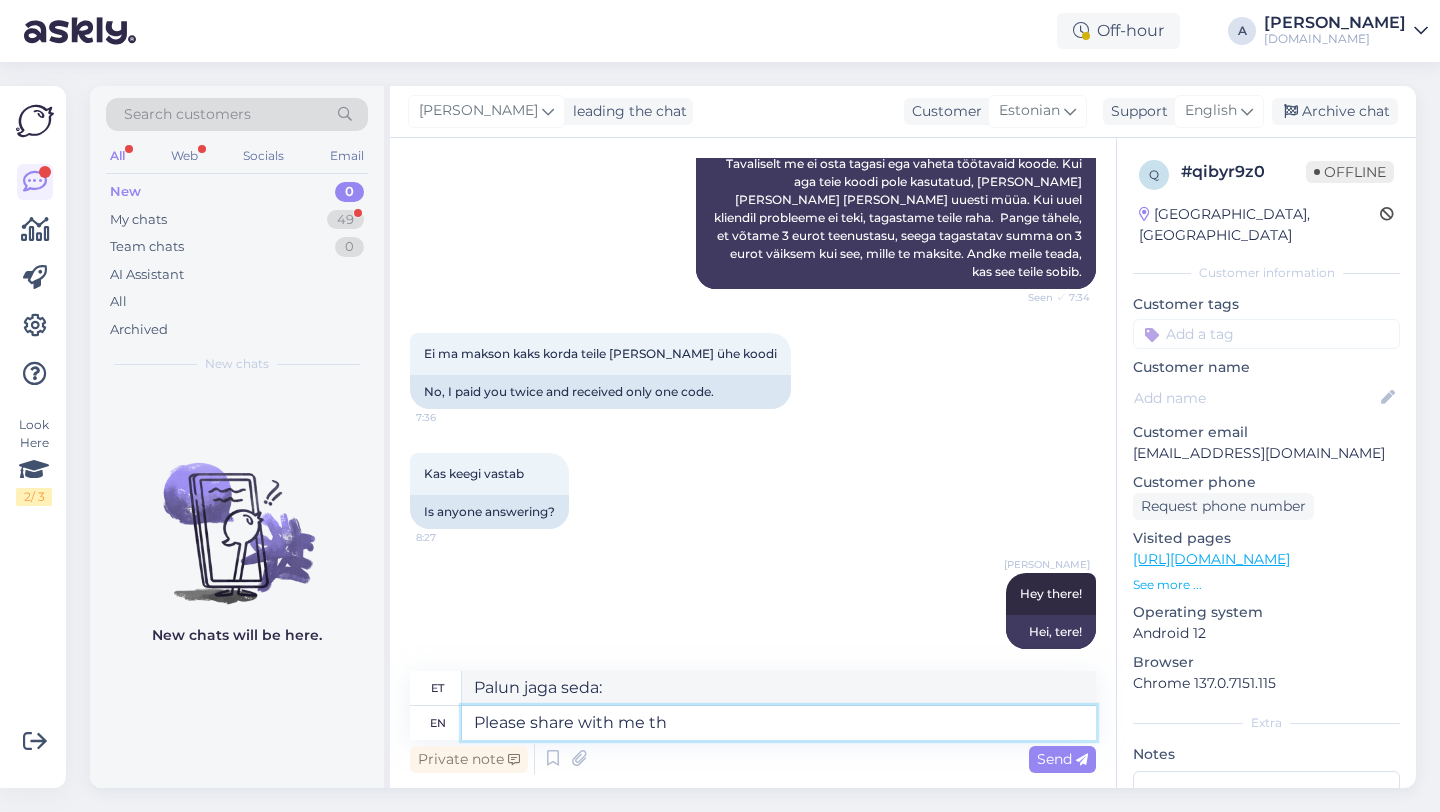 type on "Please share with me the" 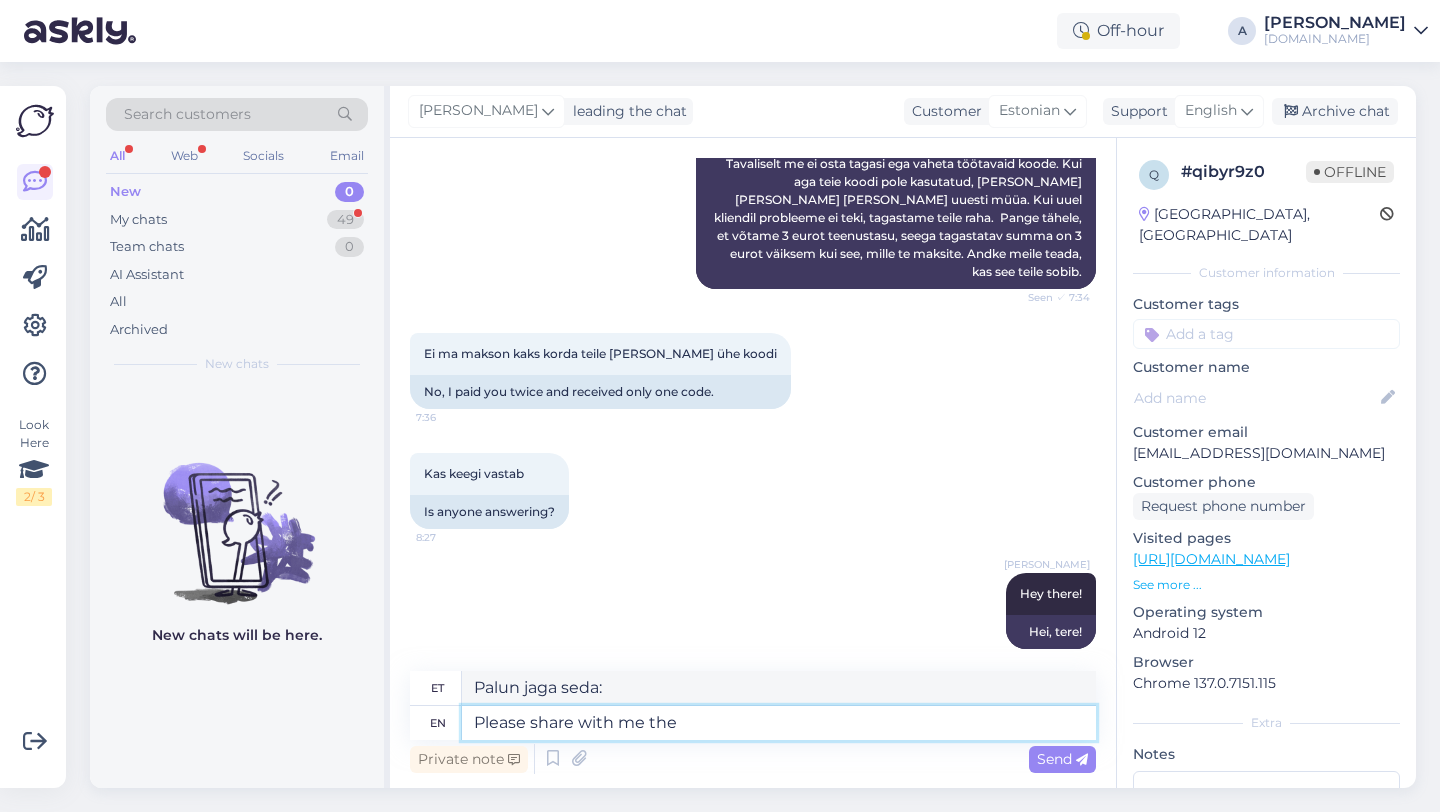 type on "Palun jaga minuga." 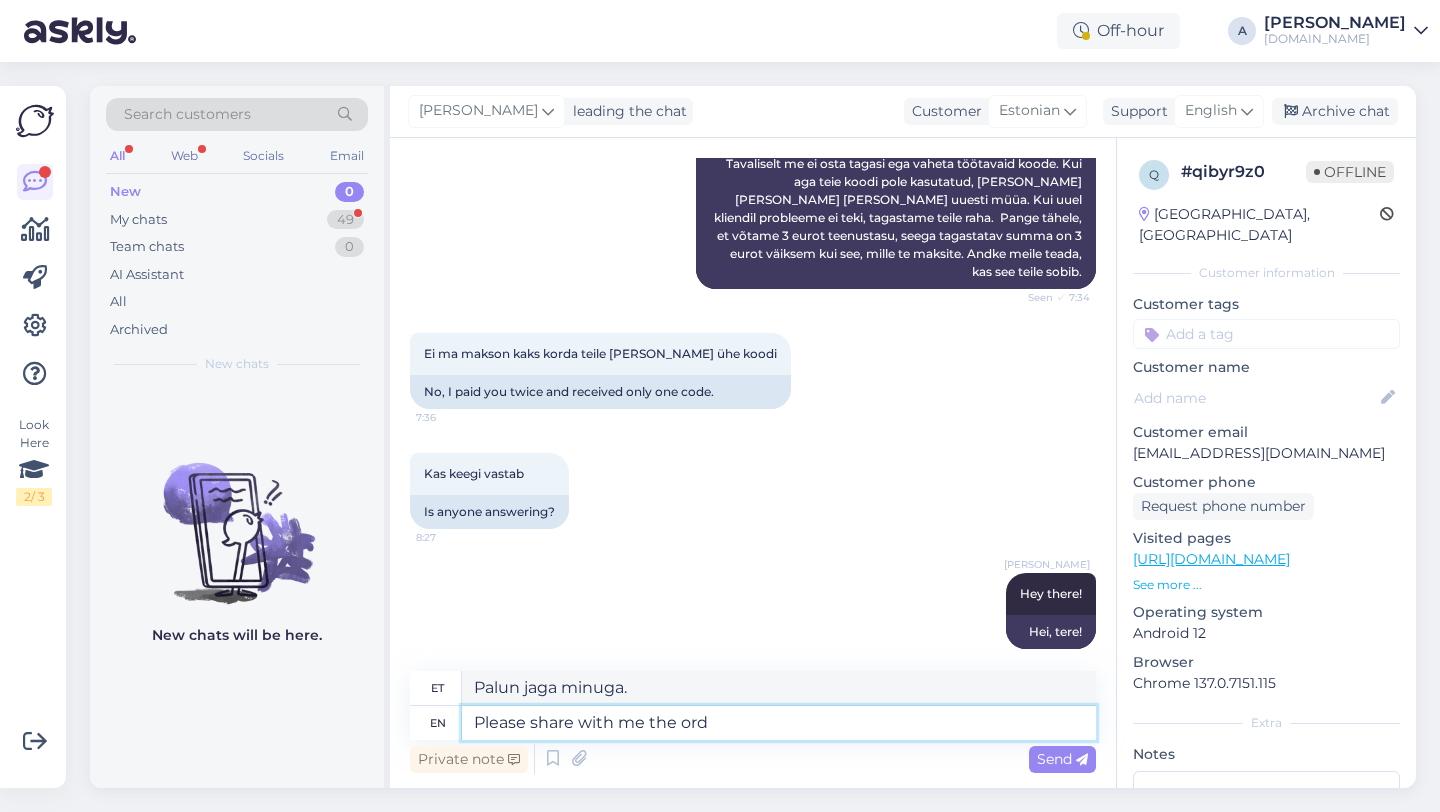 type on "Please share with me the orde" 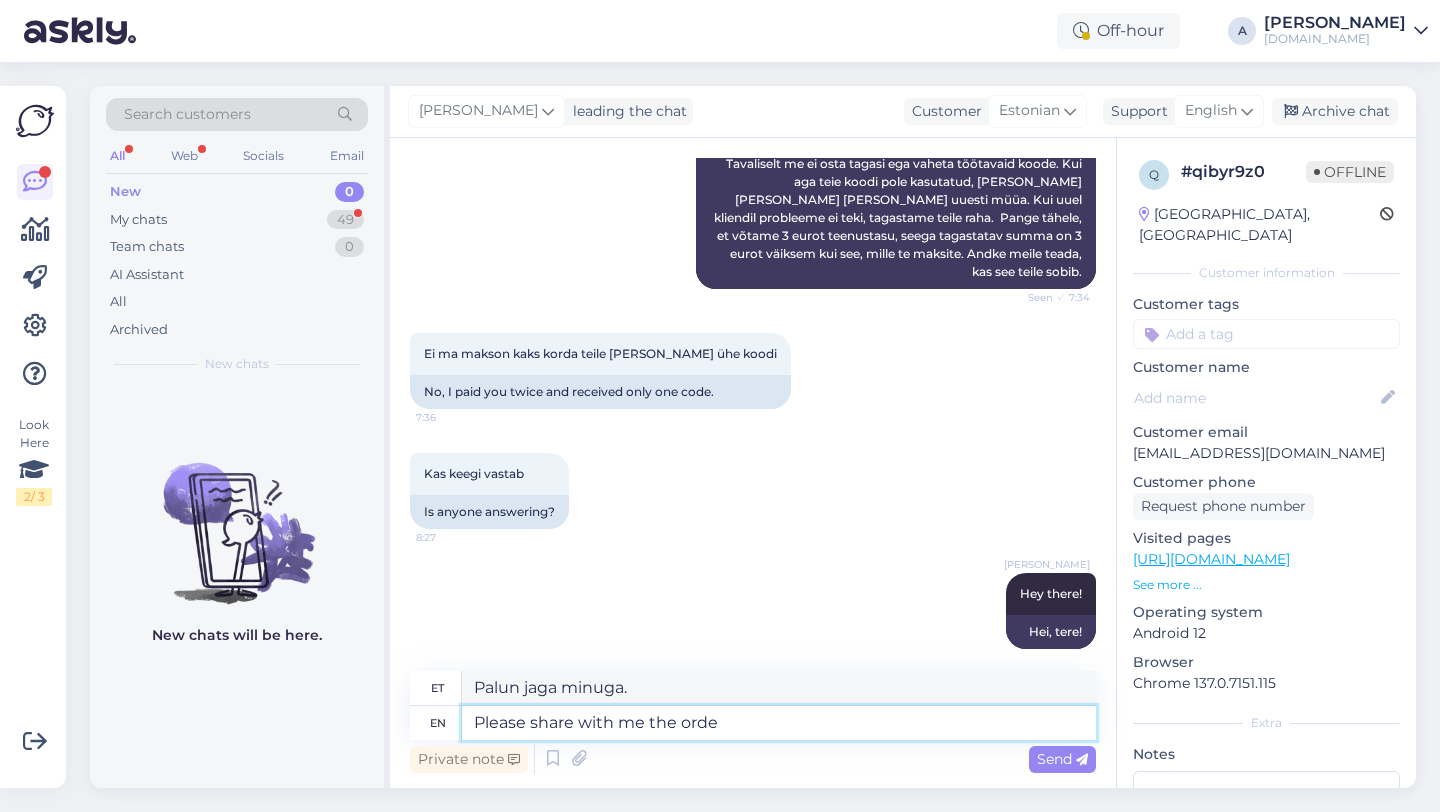 type on "Palun jaga minuga seda" 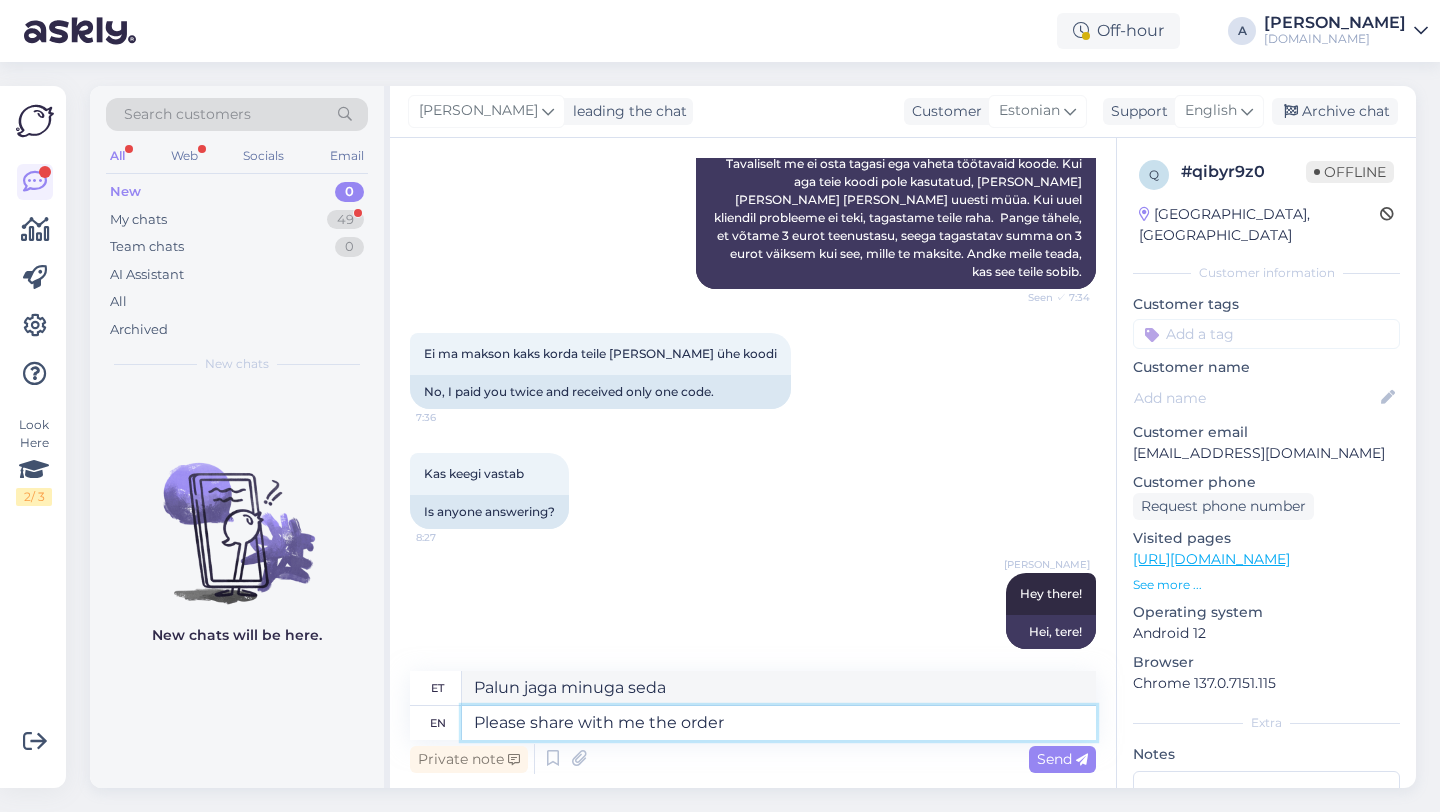 type on "Please share with me the order" 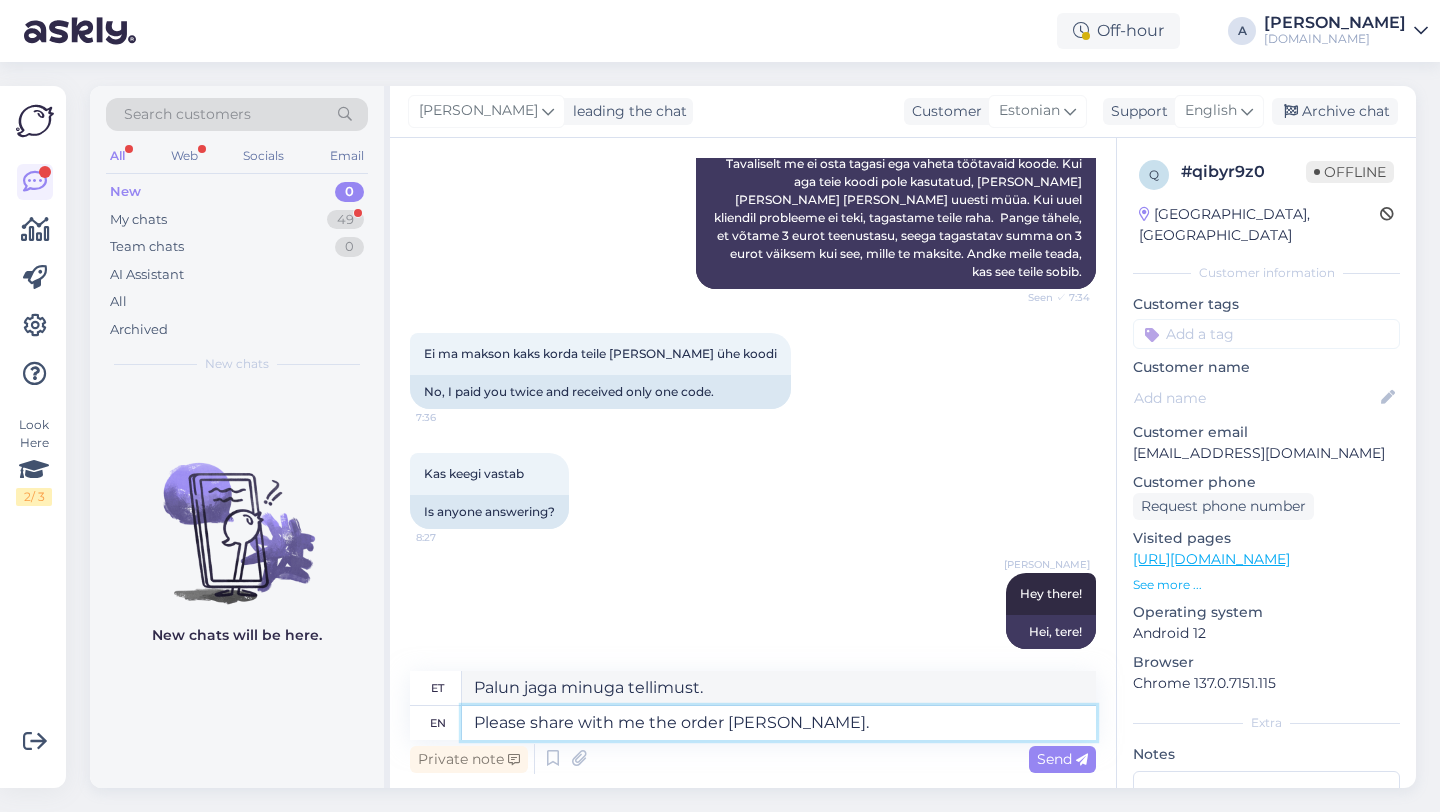 type on "Please share with me the order nuber." 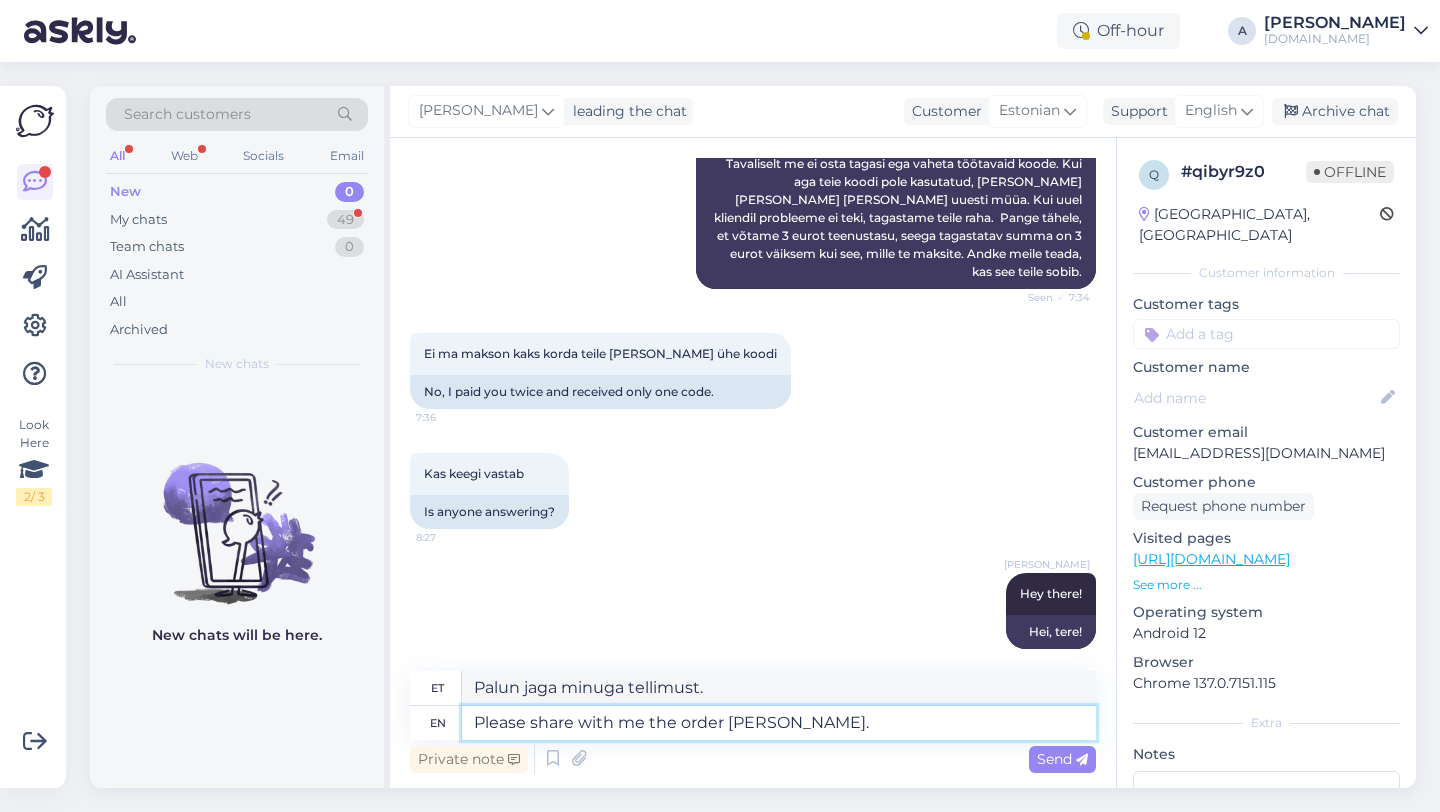 type on "Palun jagage minuga tellimuse numbrit." 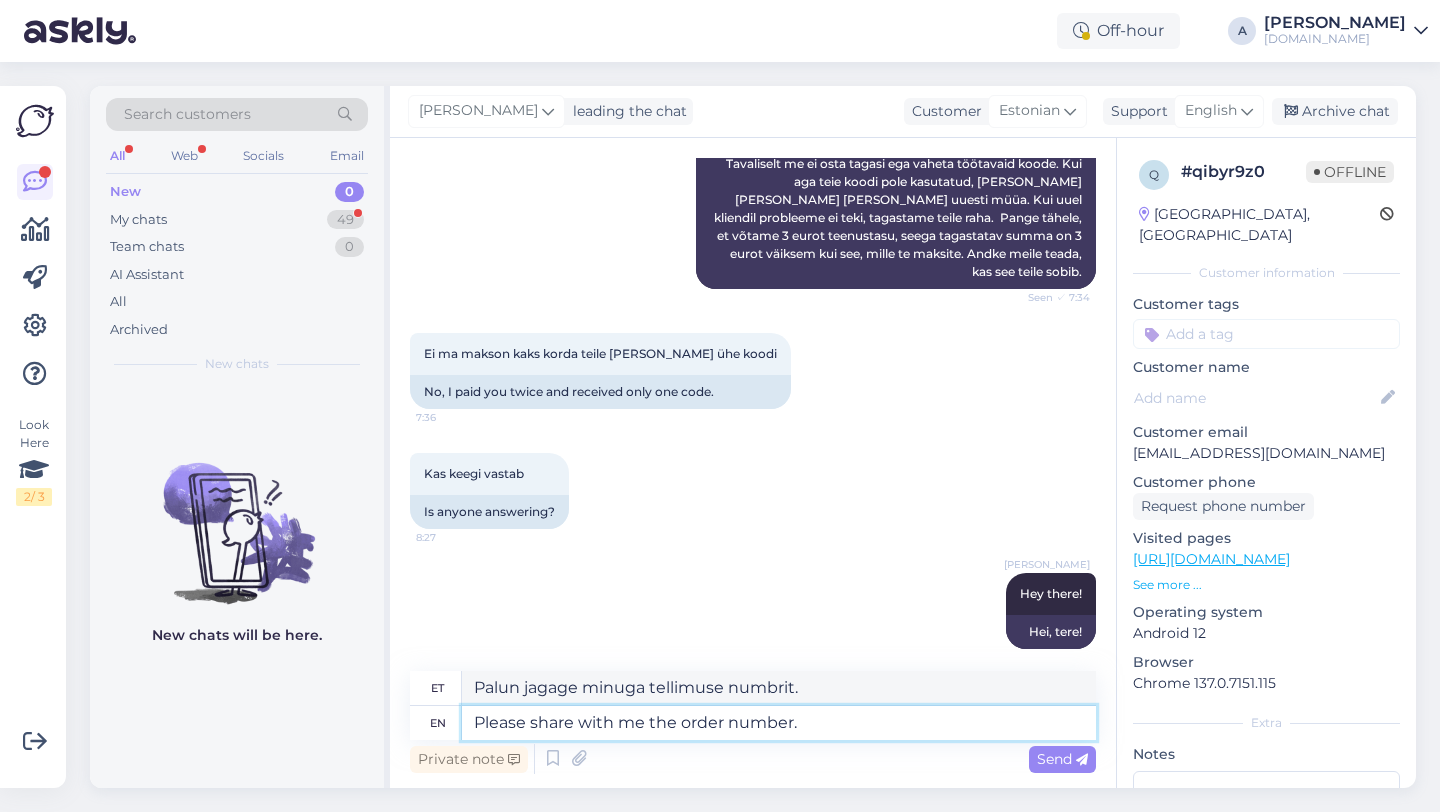 type on "Please share with me the order number." 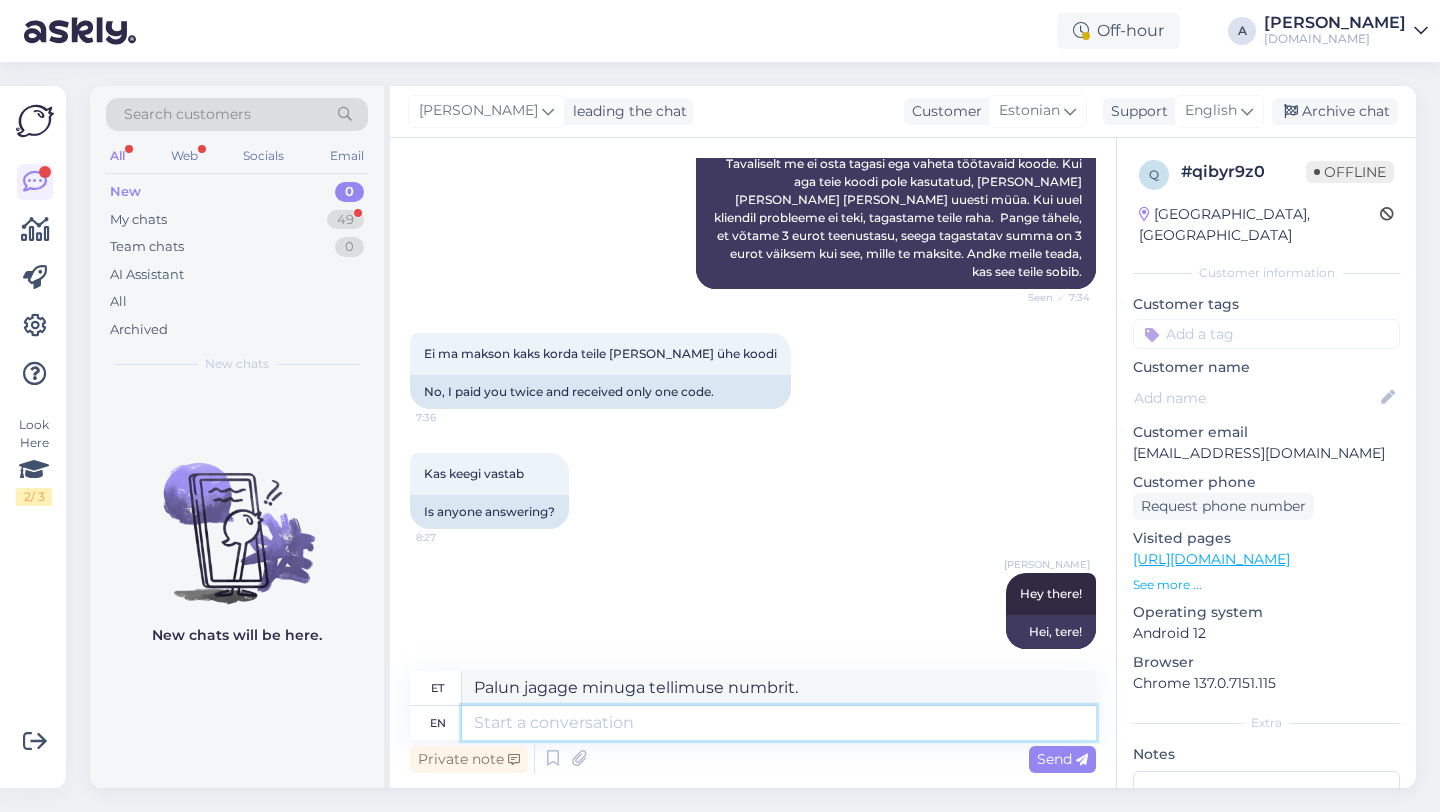 type 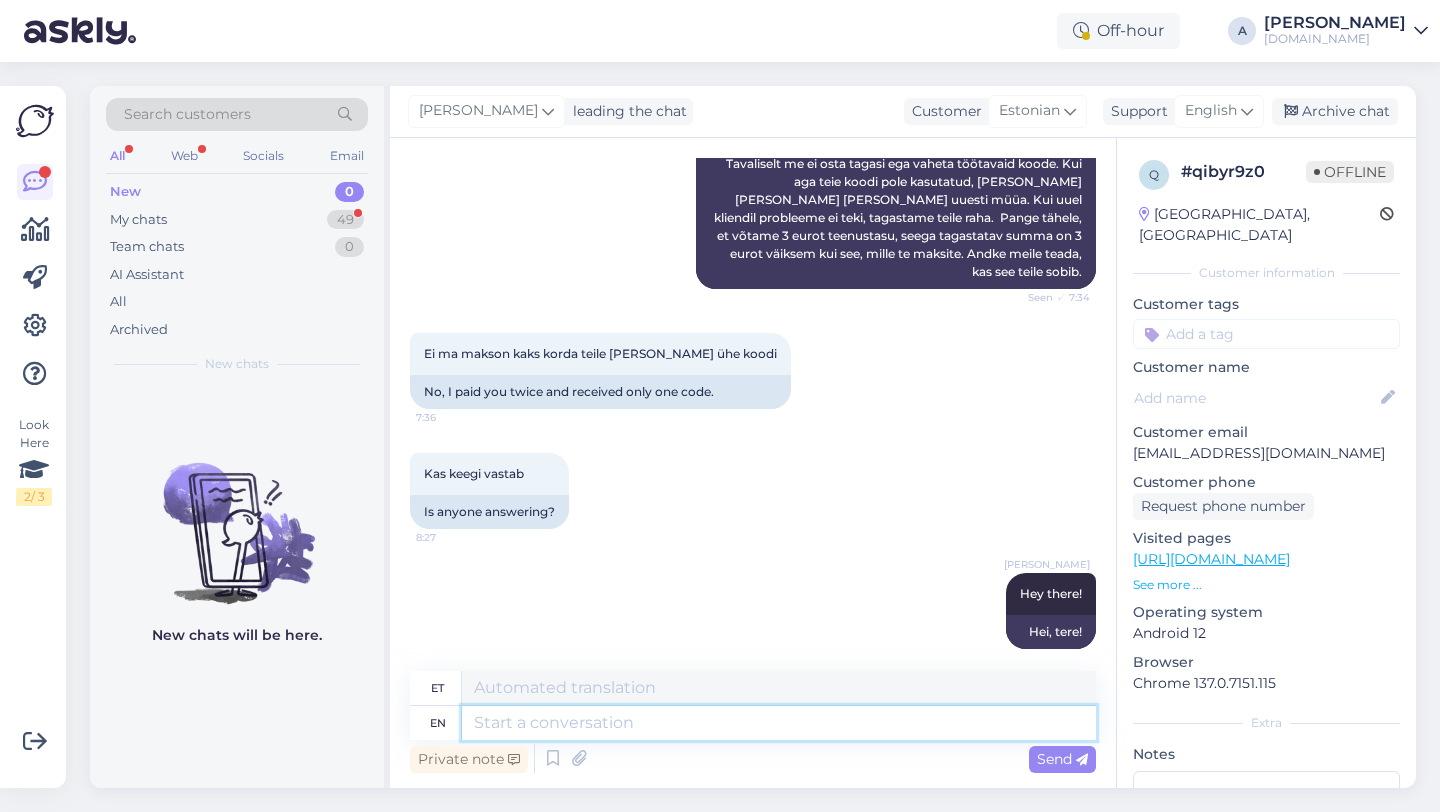 scroll, scrollTop: 543, scrollLeft: 0, axis: vertical 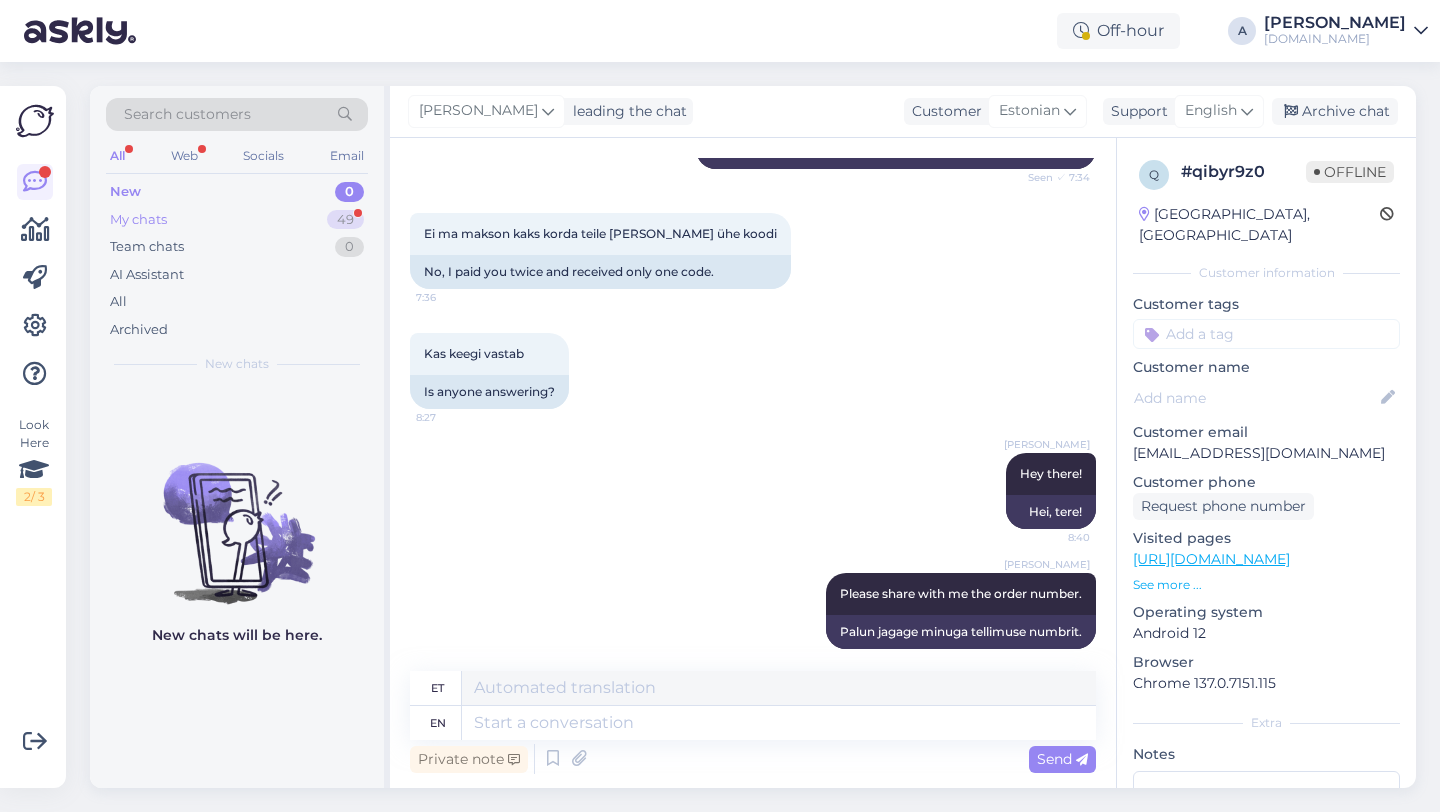 click on "49" at bounding box center [345, 220] 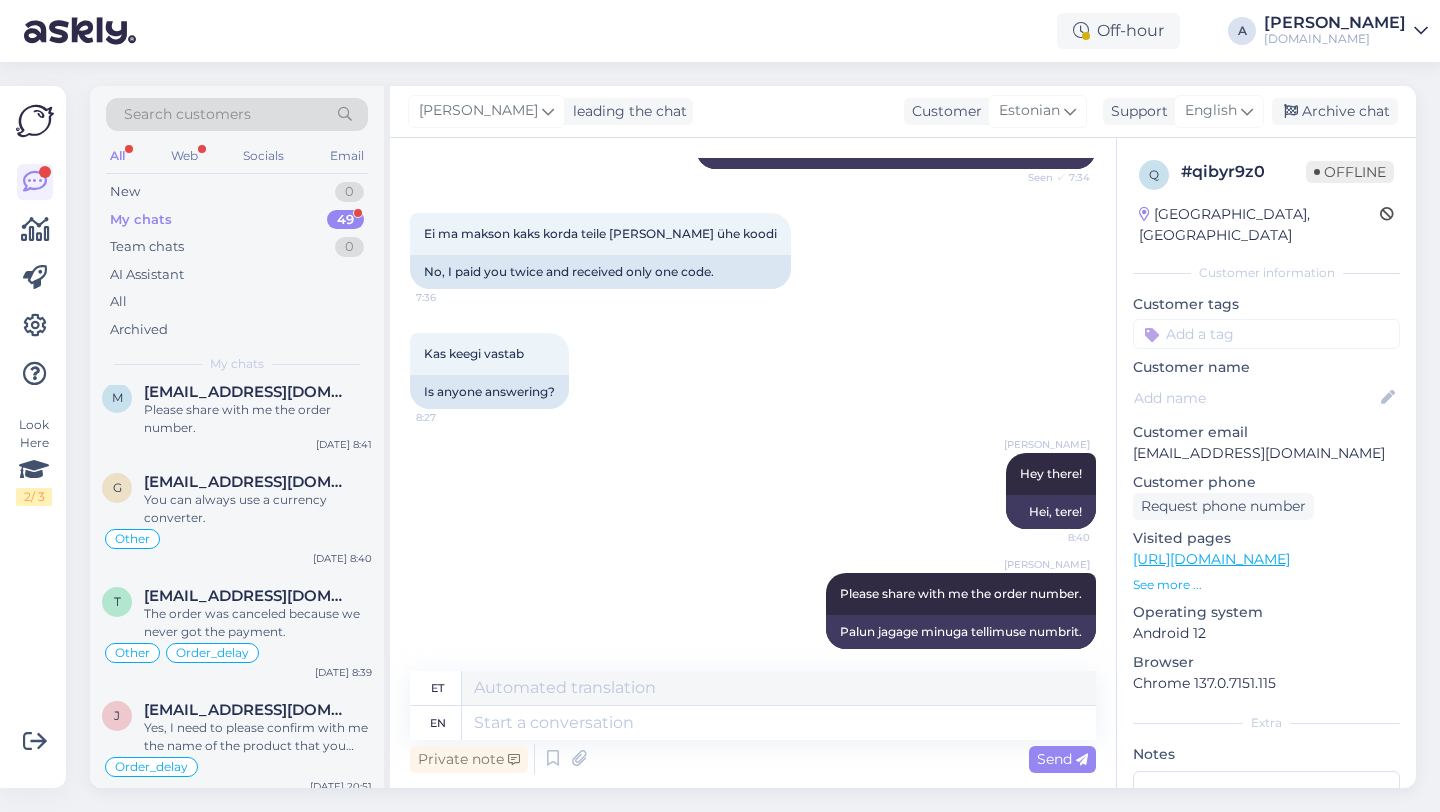 scroll, scrollTop: 0, scrollLeft: 0, axis: both 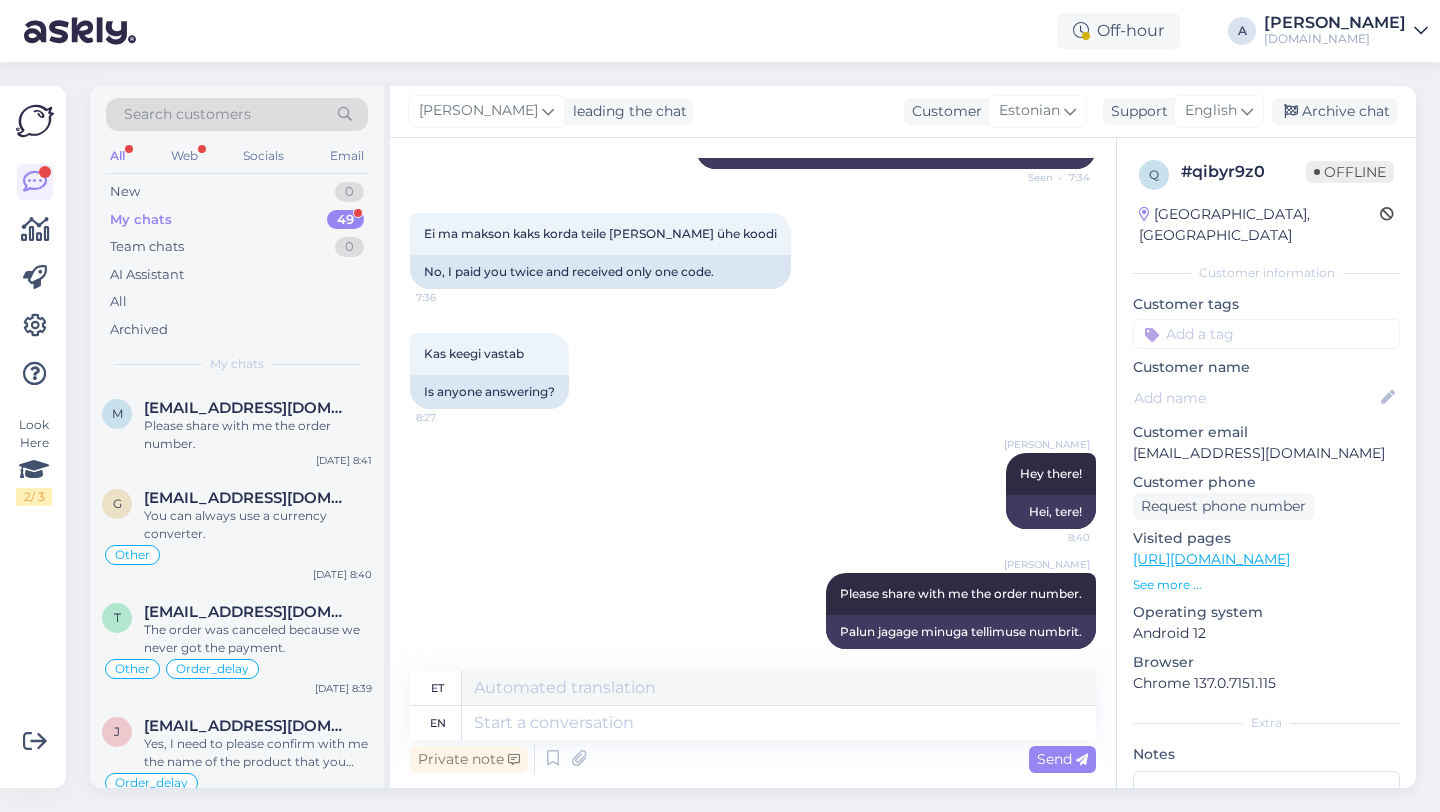 click on "My chats 49" at bounding box center [237, 220] 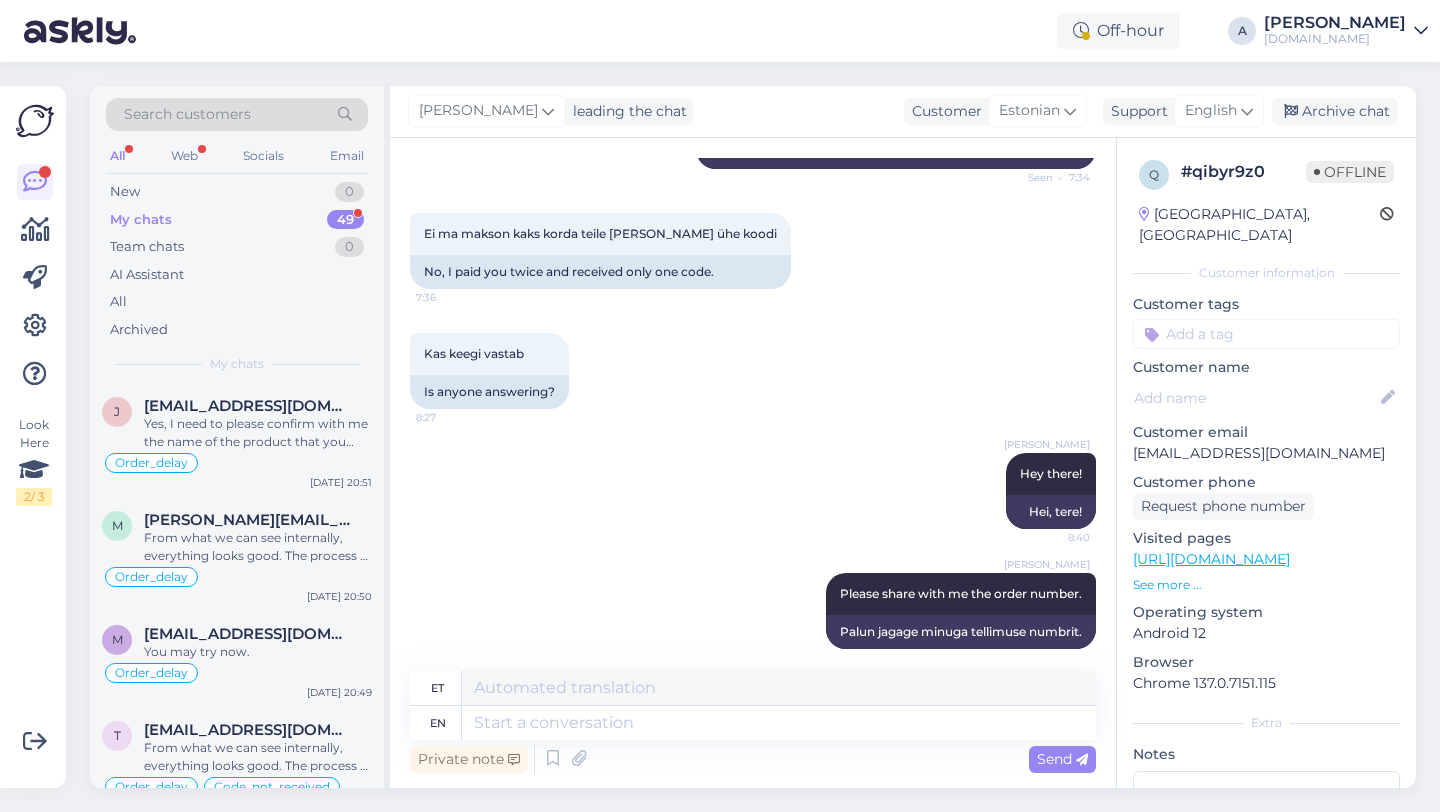 scroll, scrollTop: 0, scrollLeft: 0, axis: both 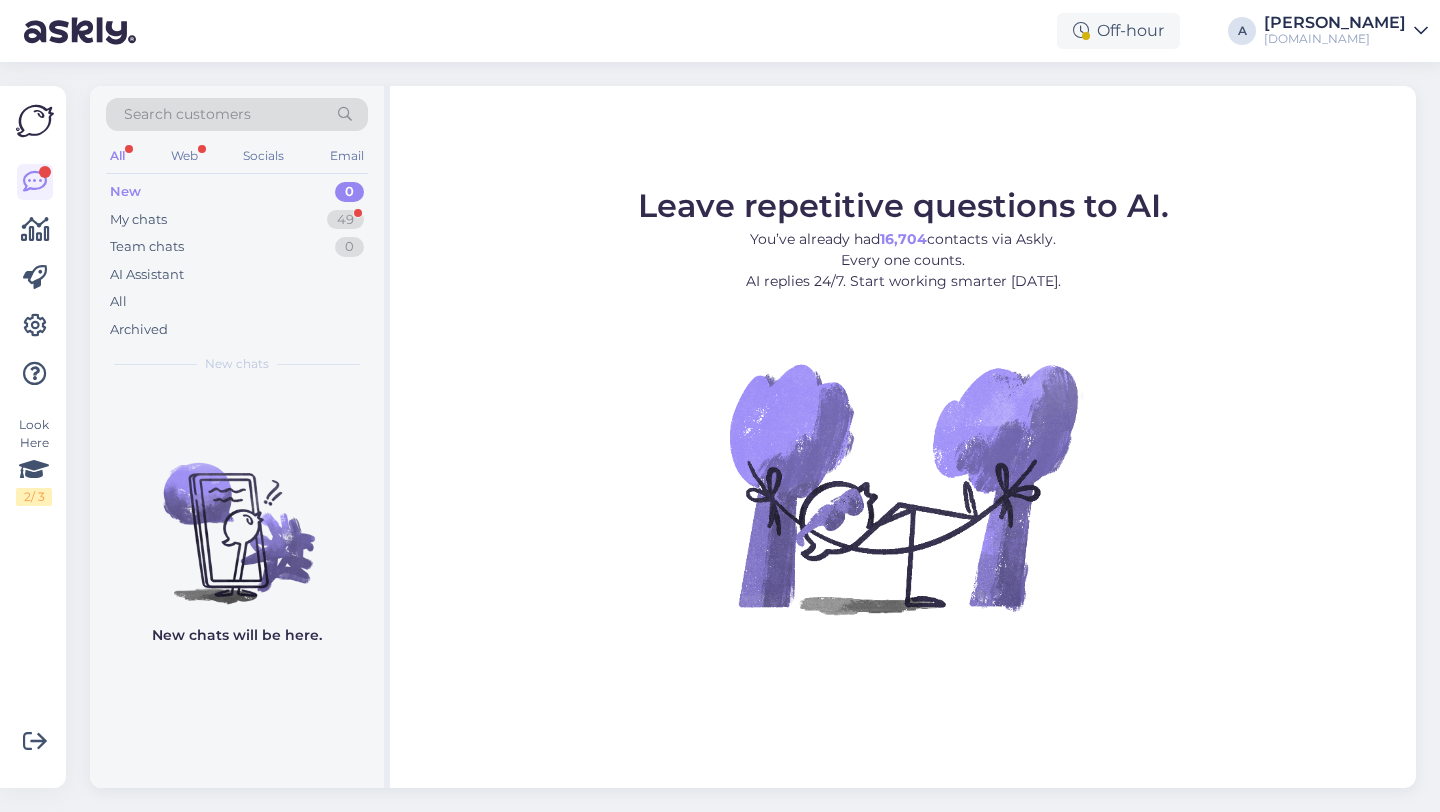 click on "New 0" at bounding box center [237, 192] 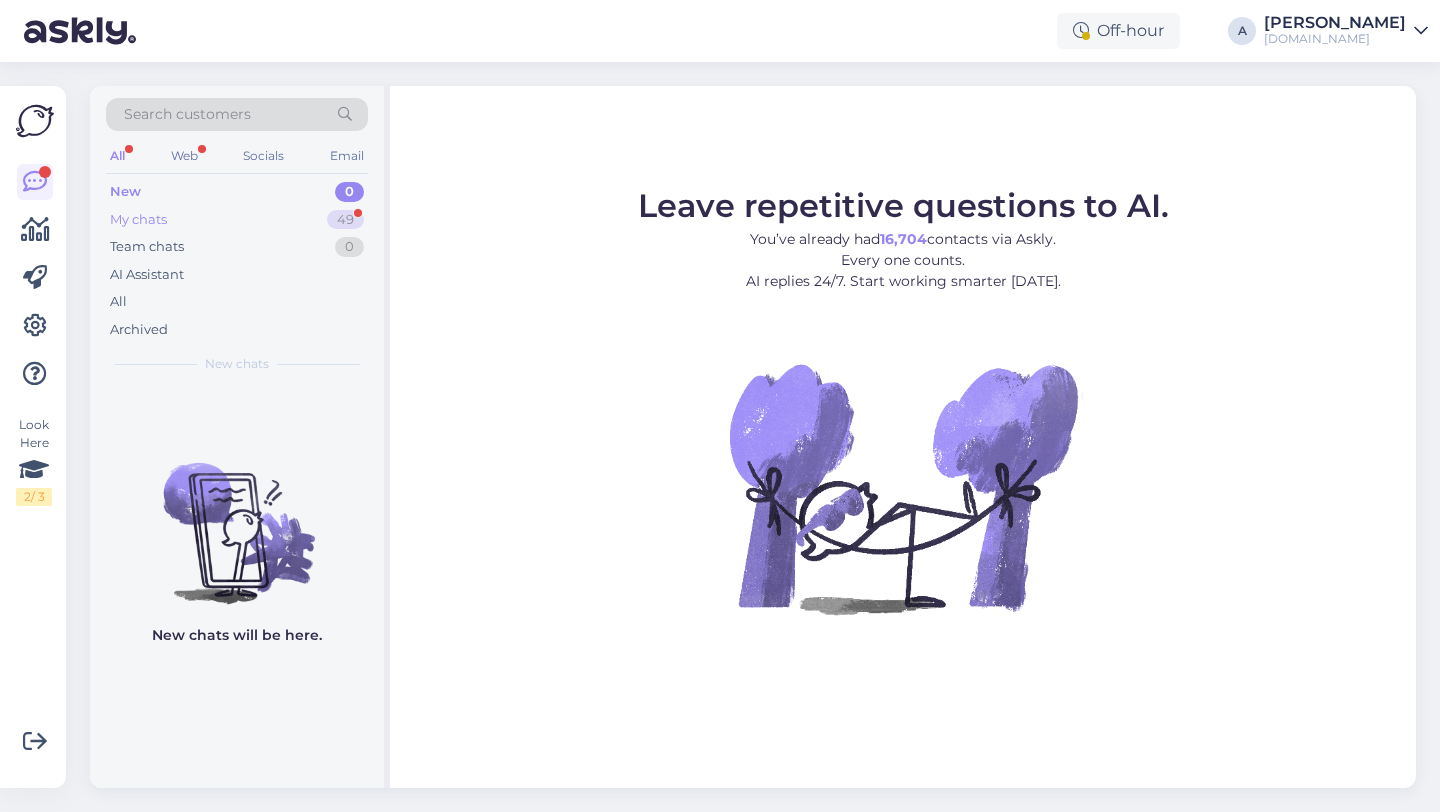 click on "49" at bounding box center [345, 220] 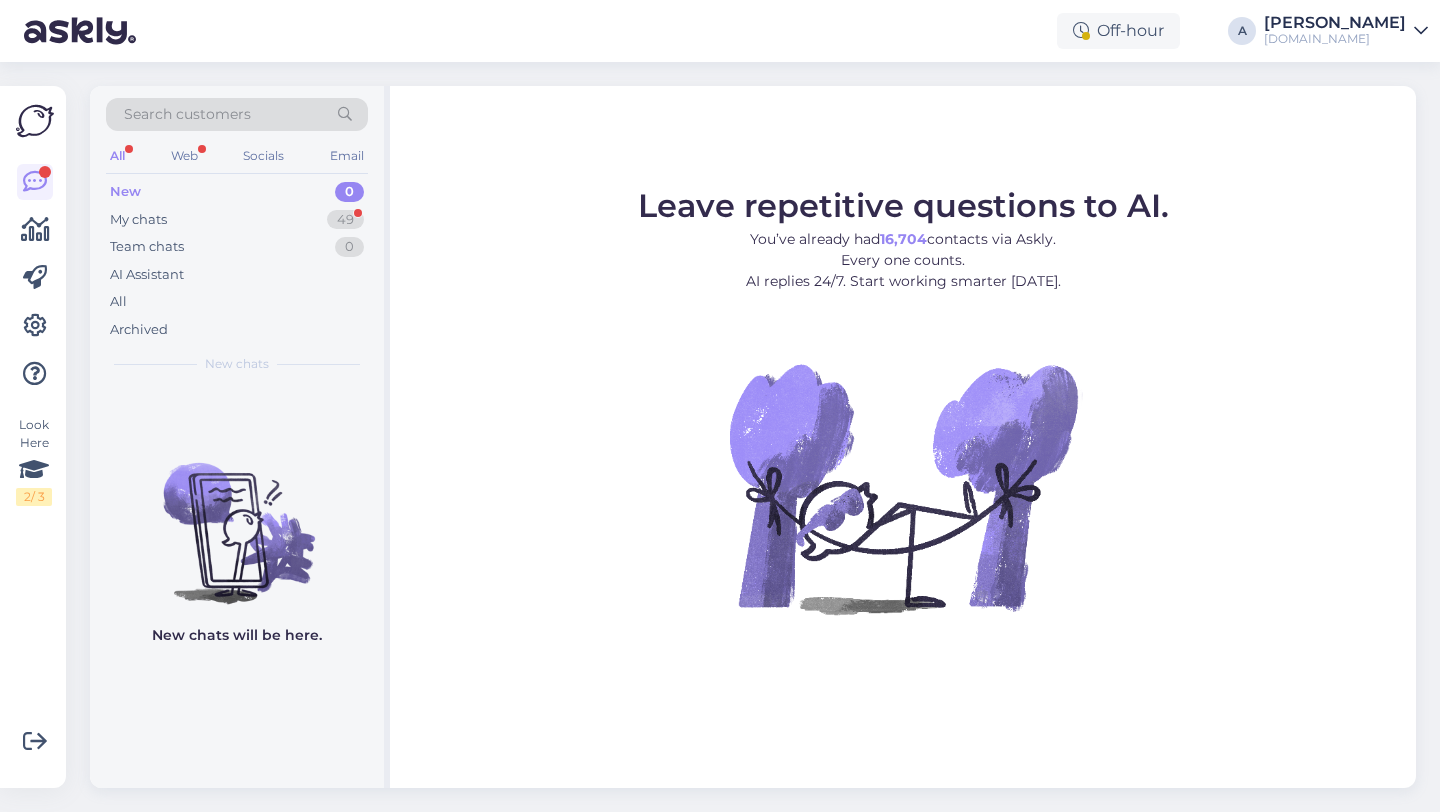 scroll, scrollTop: 0, scrollLeft: 0, axis: both 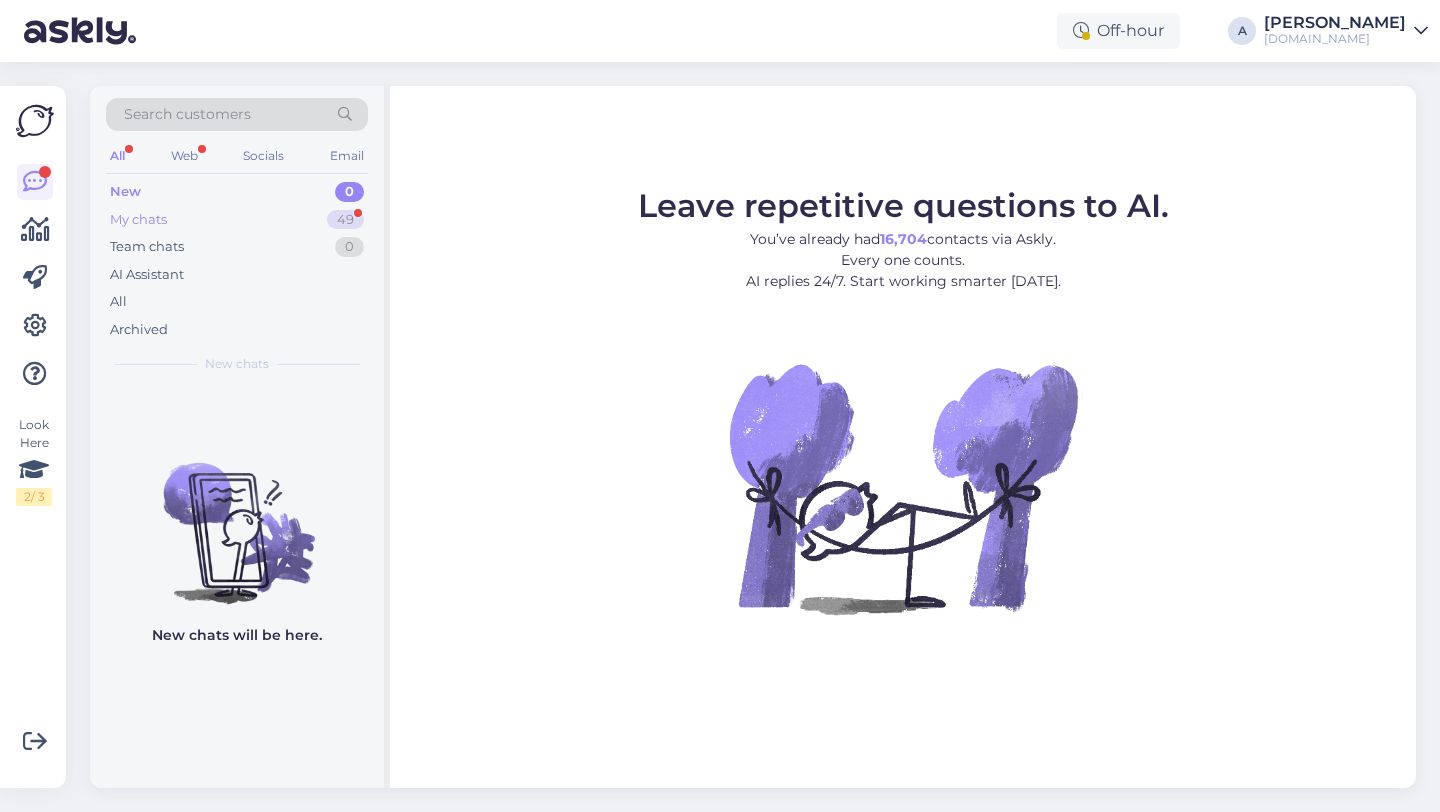 click on "49" at bounding box center [345, 220] 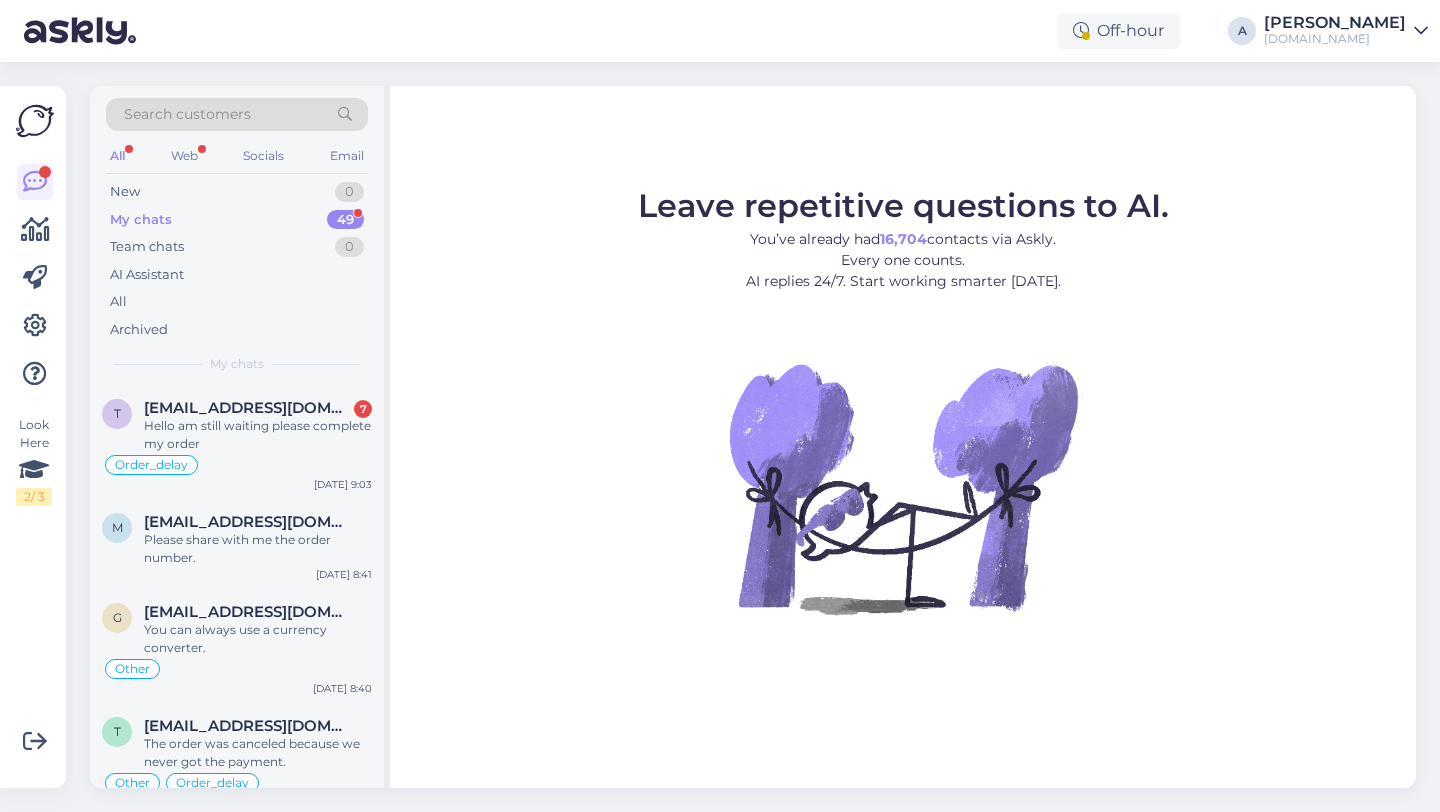 click on "Leave repetitive questions to AI. You’ve already had  16,704  contacts via Askly. Every one counts.  AI replies 24/7. Start working smarter [DATE]." at bounding box center [903, 429] 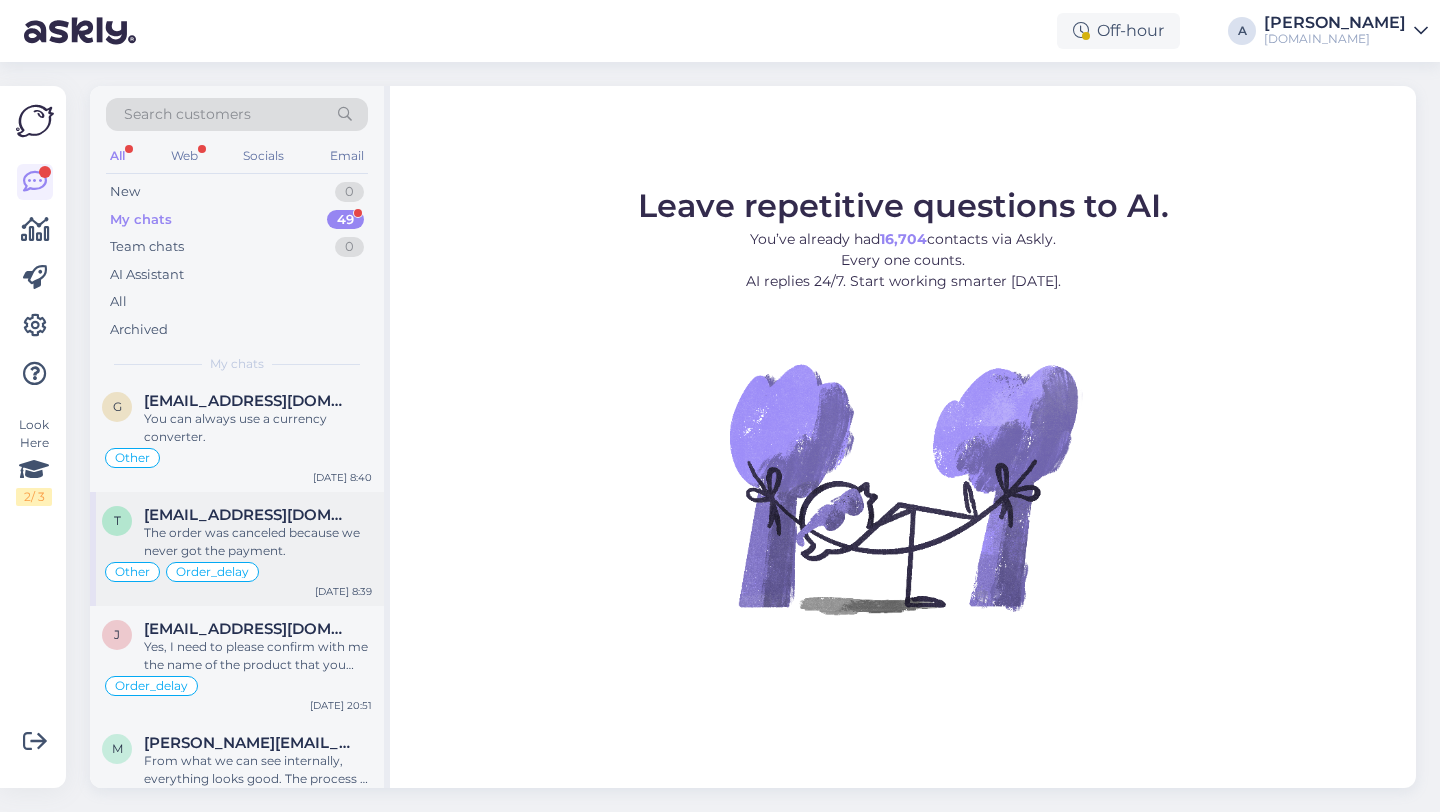 scroll, scrollTop: 0, scrollLeft: 0, axis: both 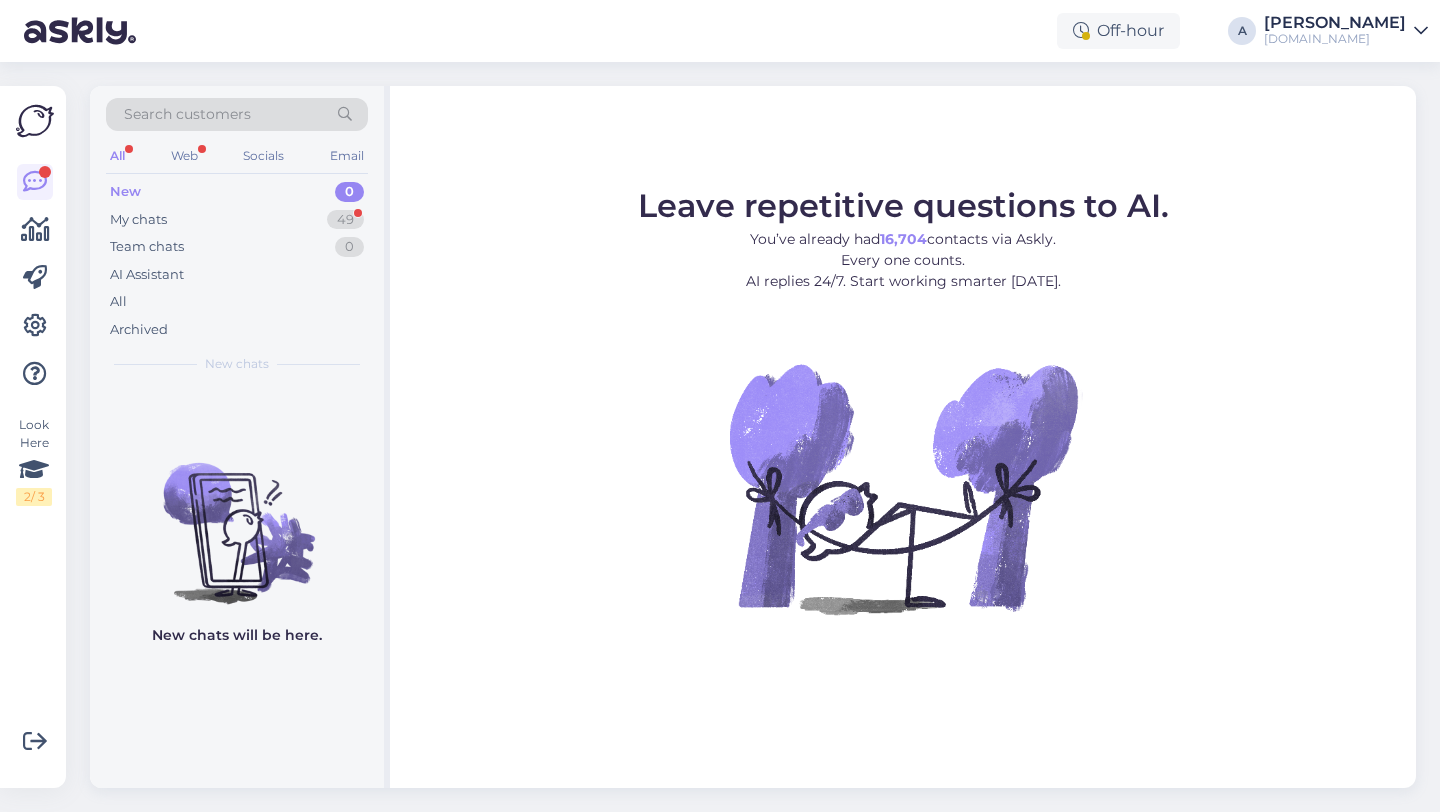 click on "New chats will be here." at bounding box center (237, 586) 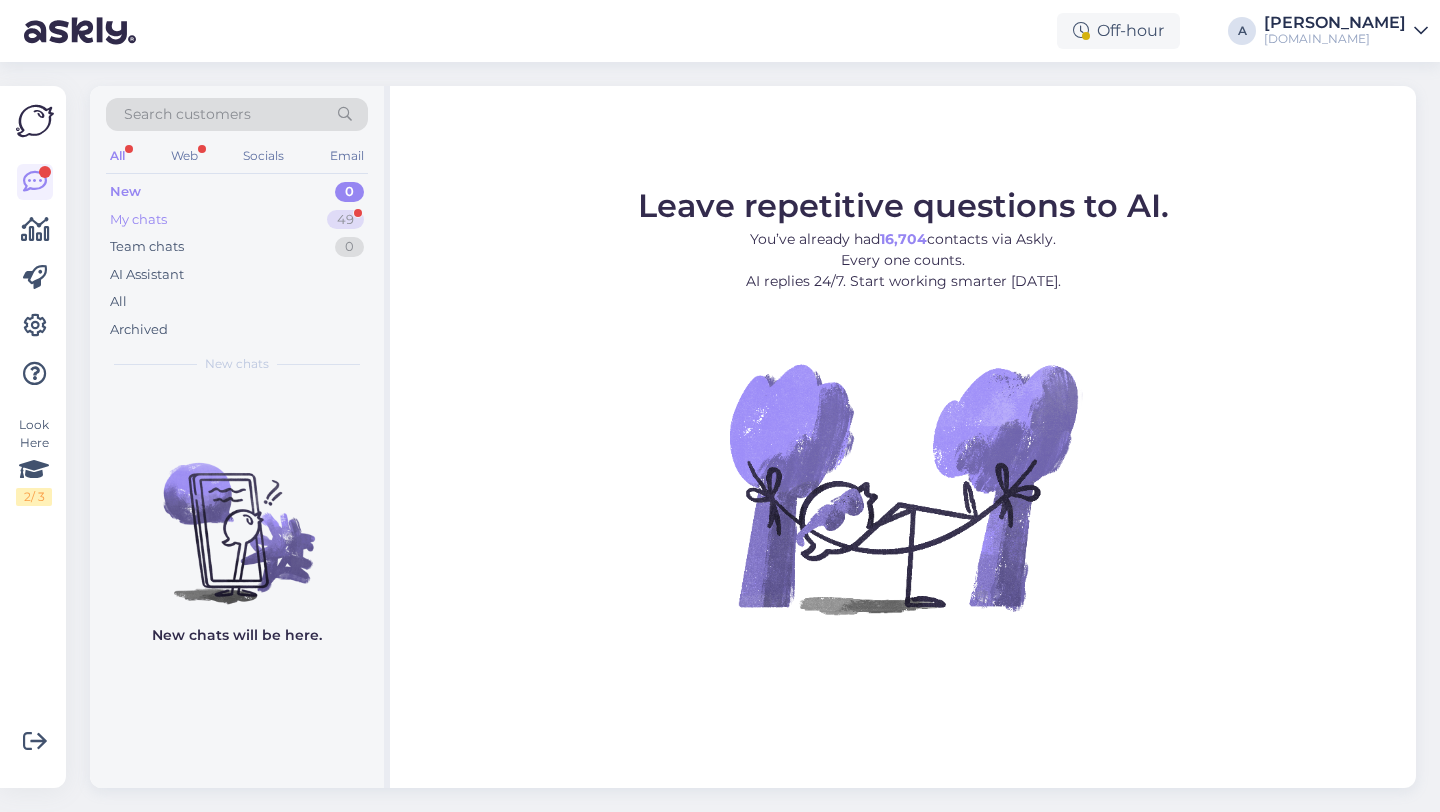 click on "49" at bounding box center (345, 220) 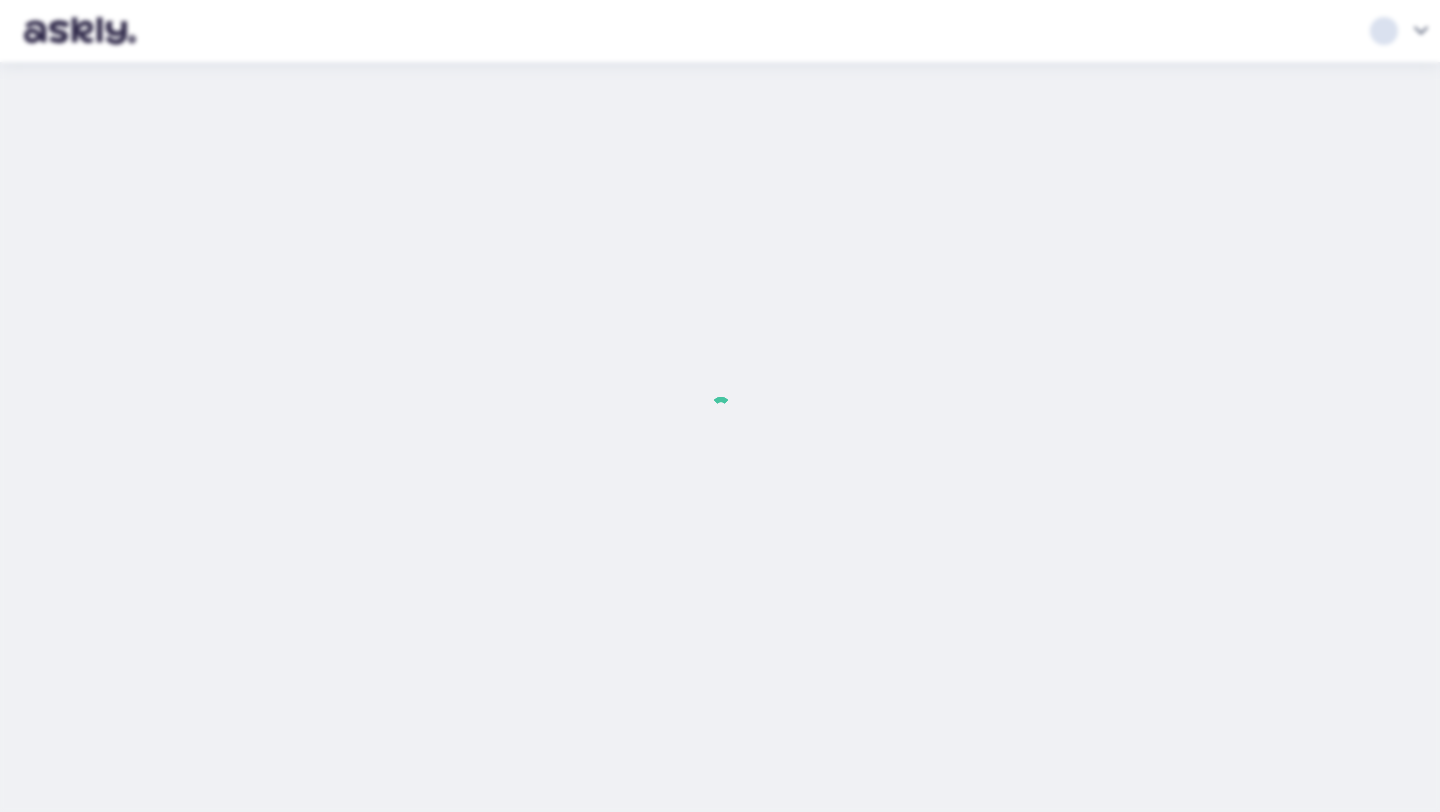 scroll, scrollTop: 0, scrollLeft: 0, axis: both 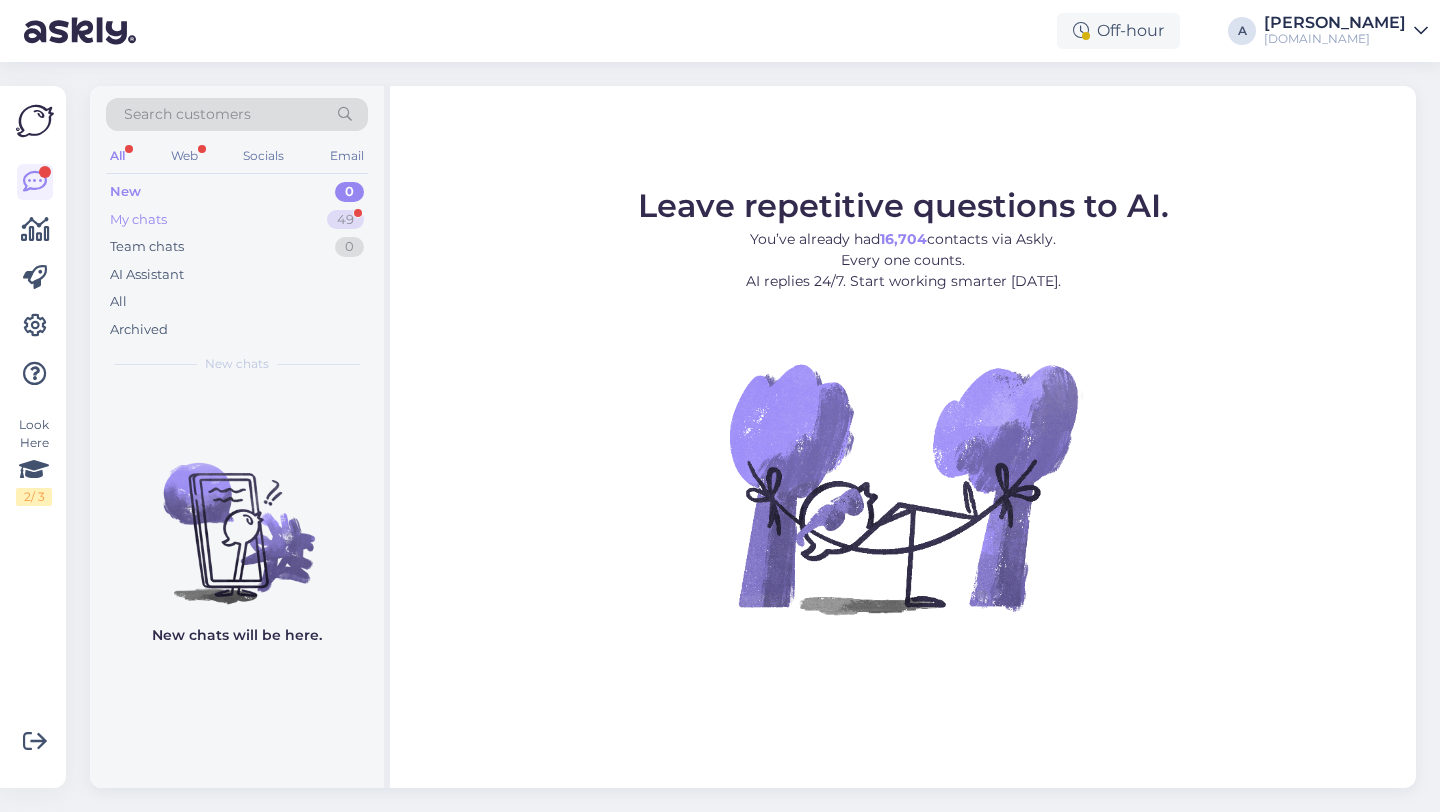 click on "My chats 49" at bounding box center [237, 220] 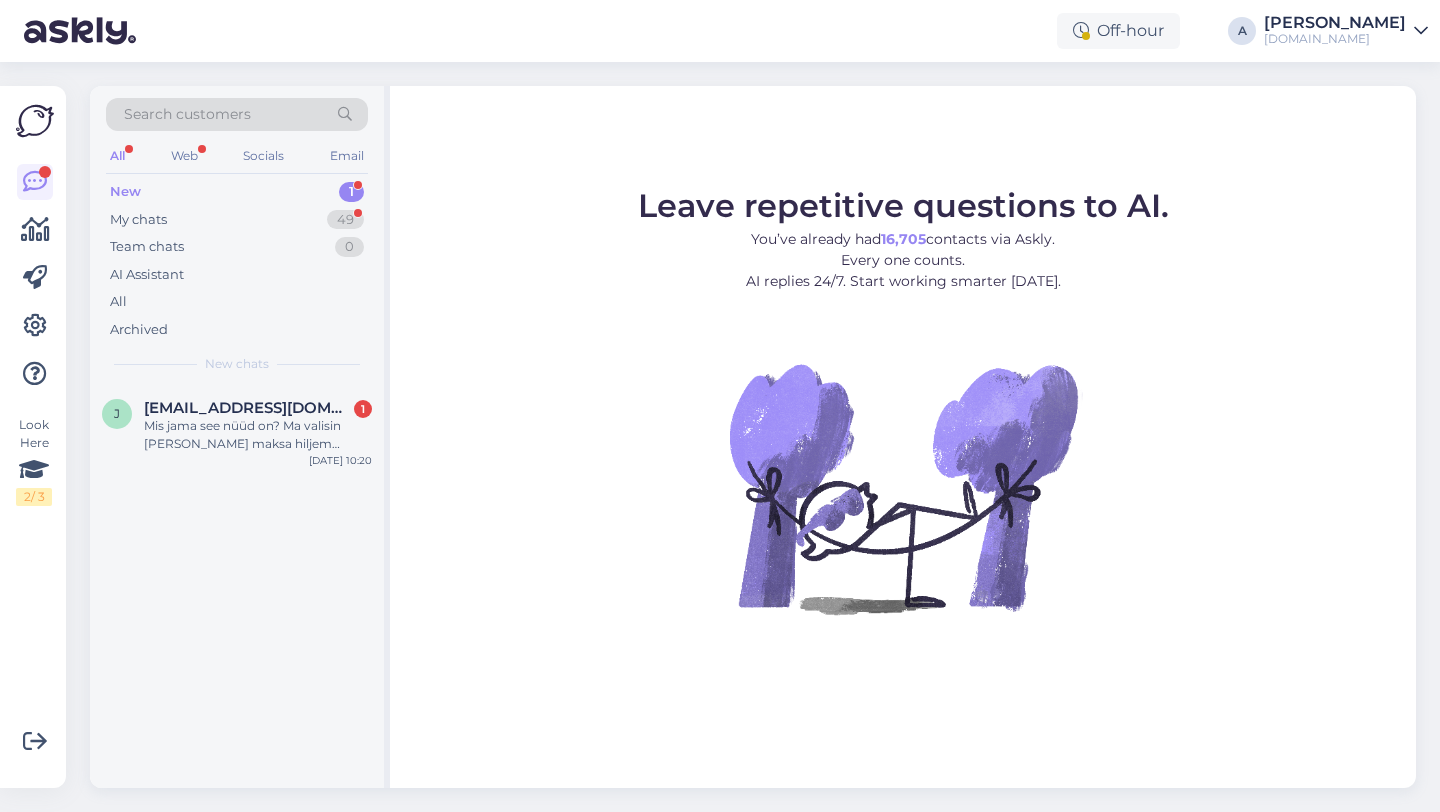 scroll, scrollTop: 0, scrollLeft: 0, axis: both 